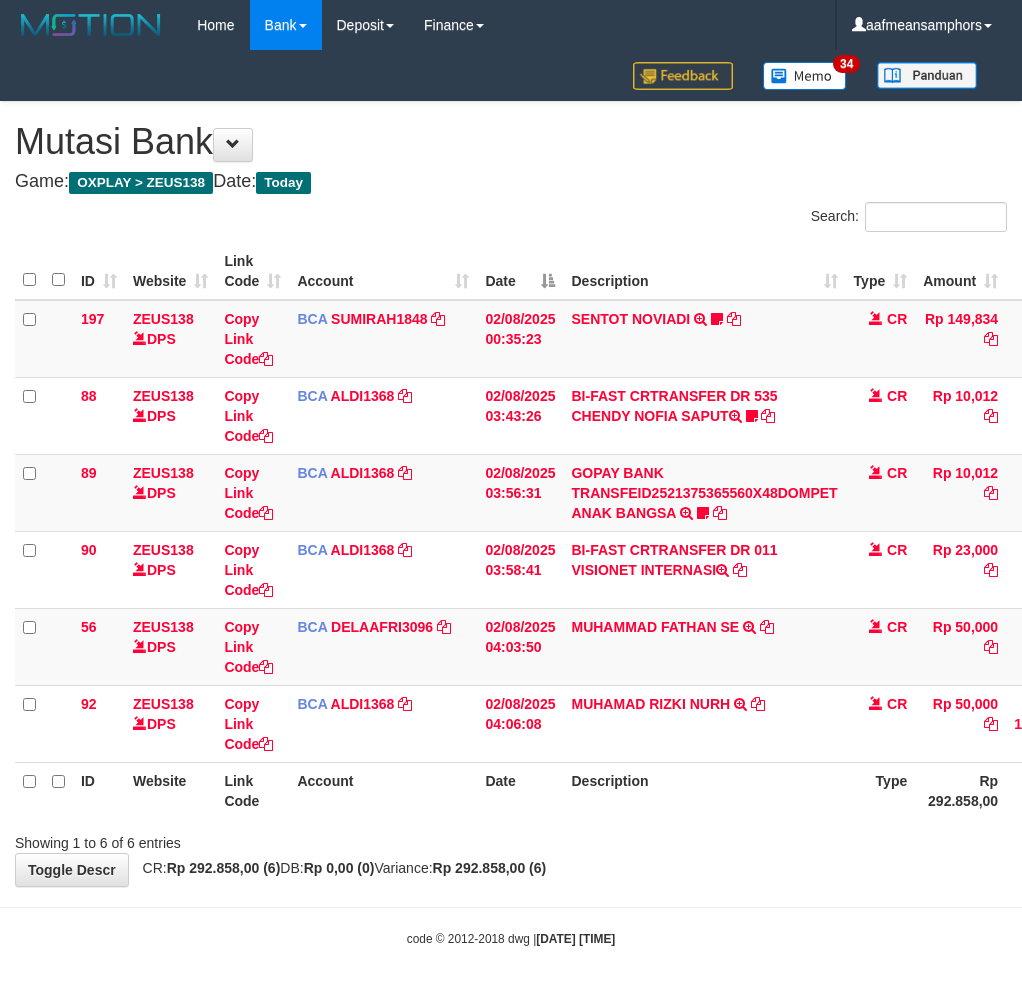 scroll, scrollTop: 0, scrollLeft: 0, axis: both 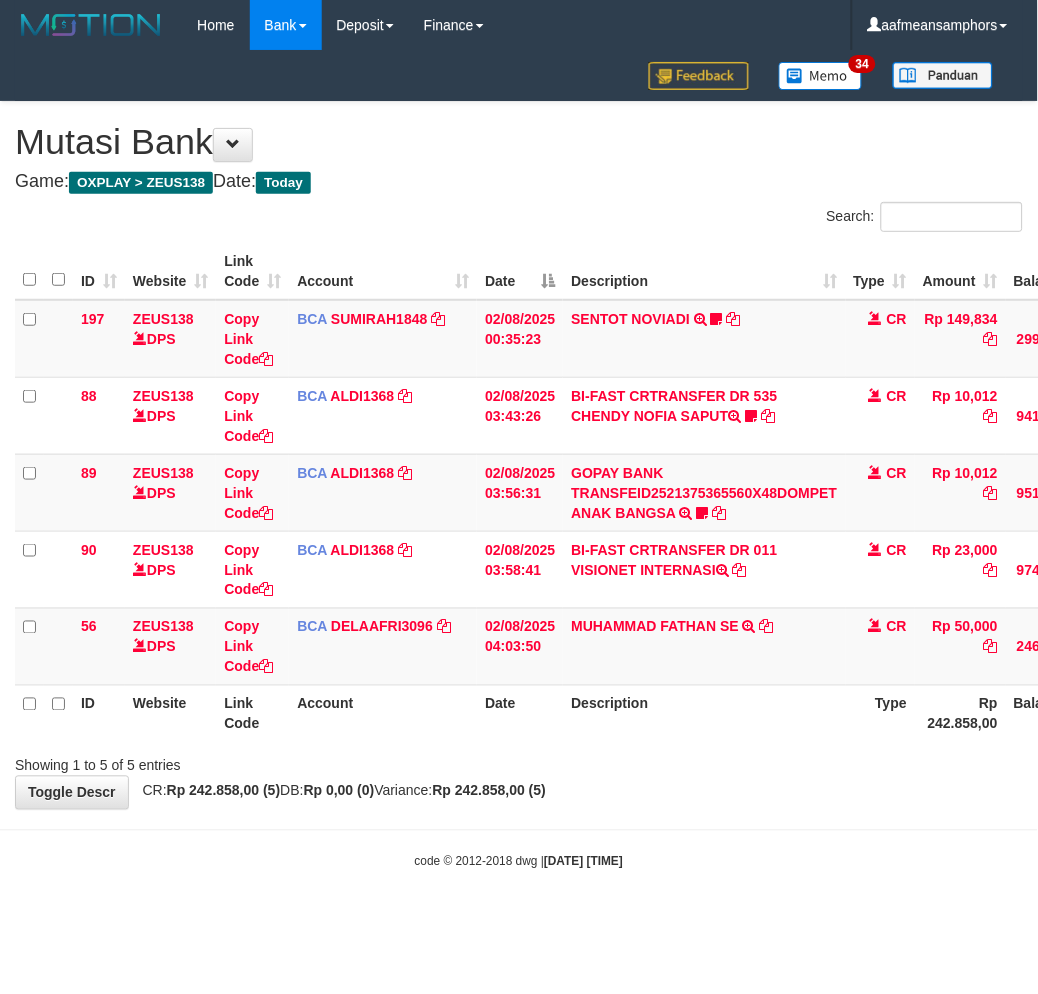 click on "**********" at bounding box center [519, 455] 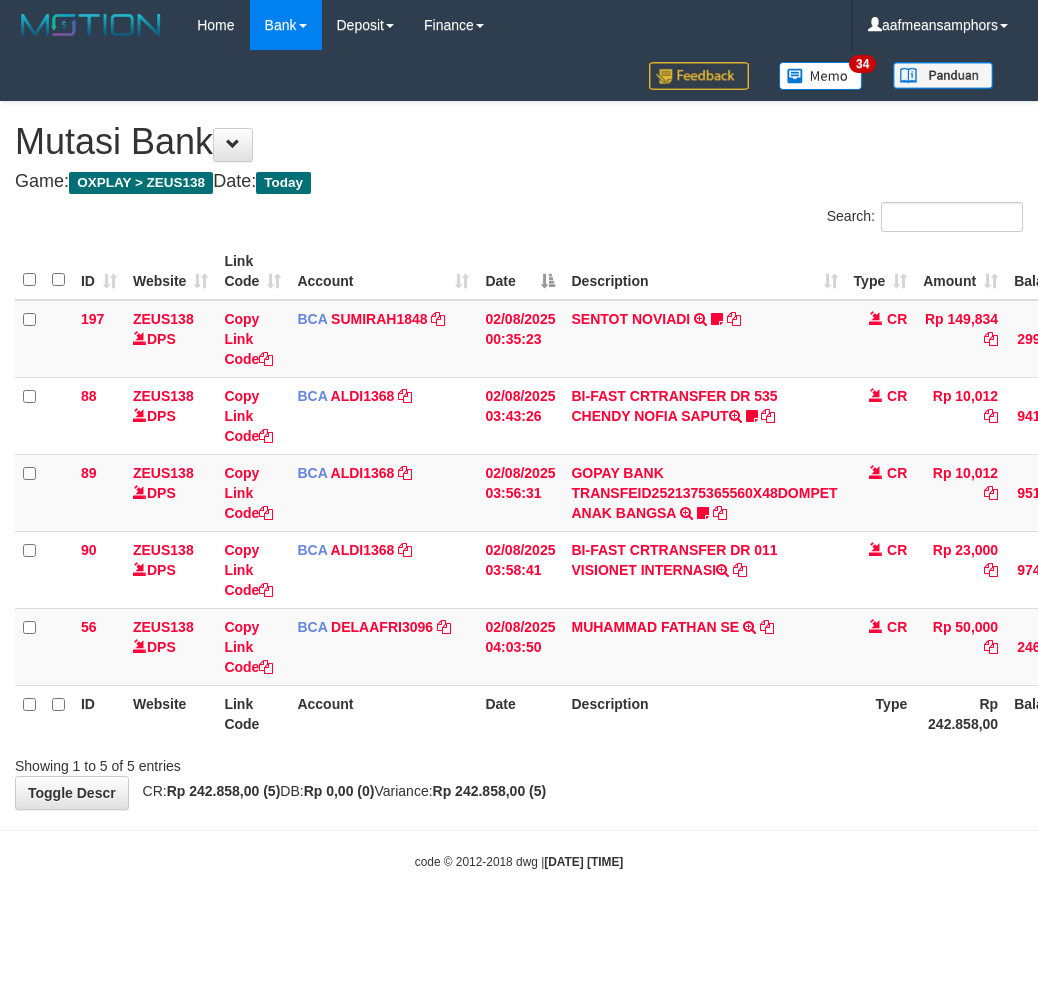 scroll, scrollTop: 0, scrollLeft: 0, axis: both 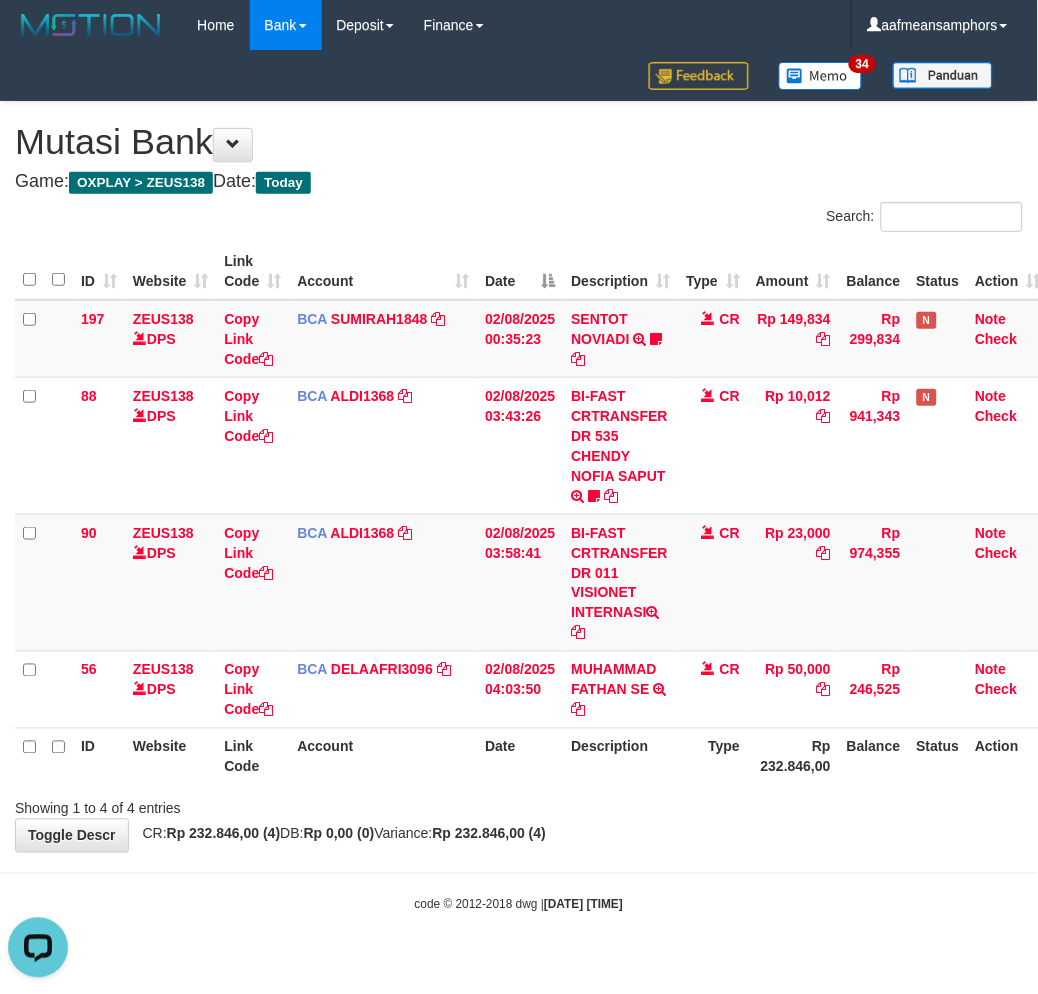 click on "Type" at bounding box center (714, 756) 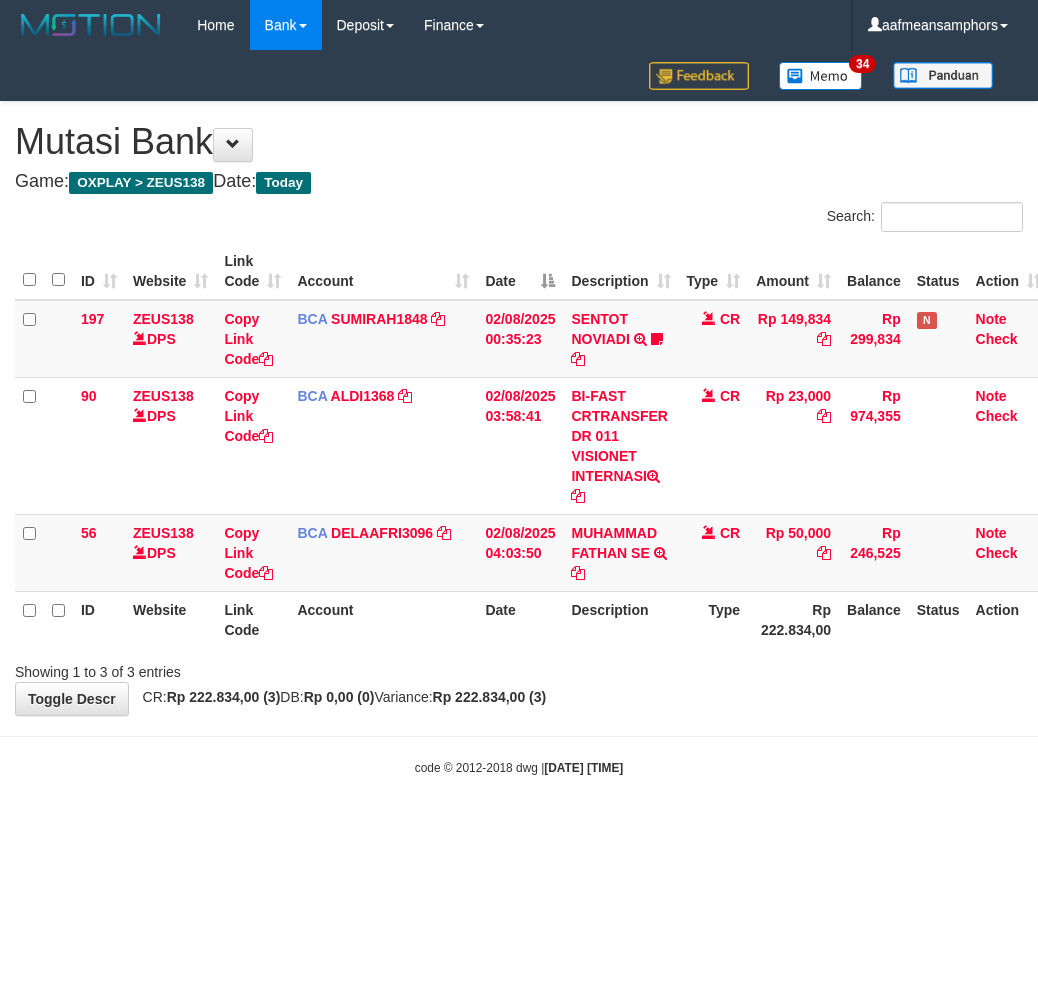 scroll, scrollTop: 0, scrollLeft: 0, axis: both 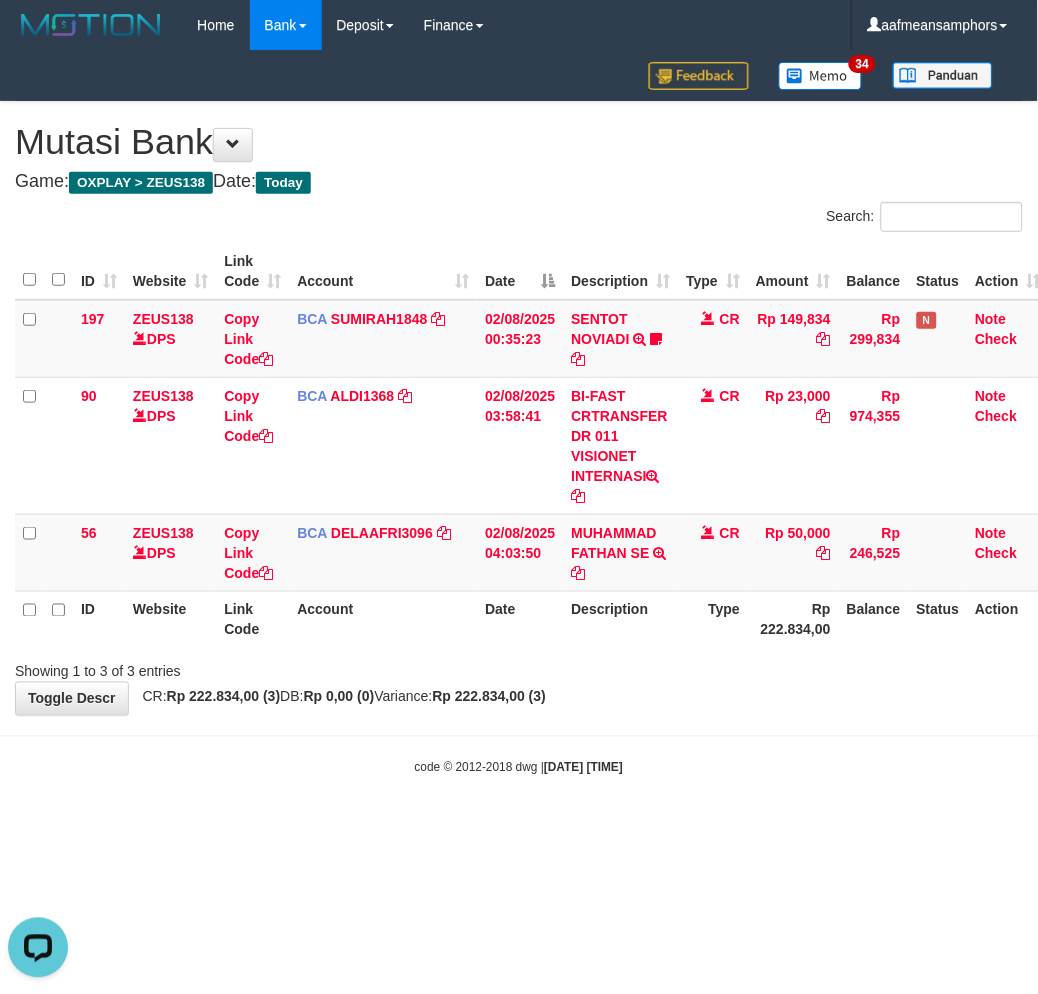 click on "**********" at bounding box center (519, 408) 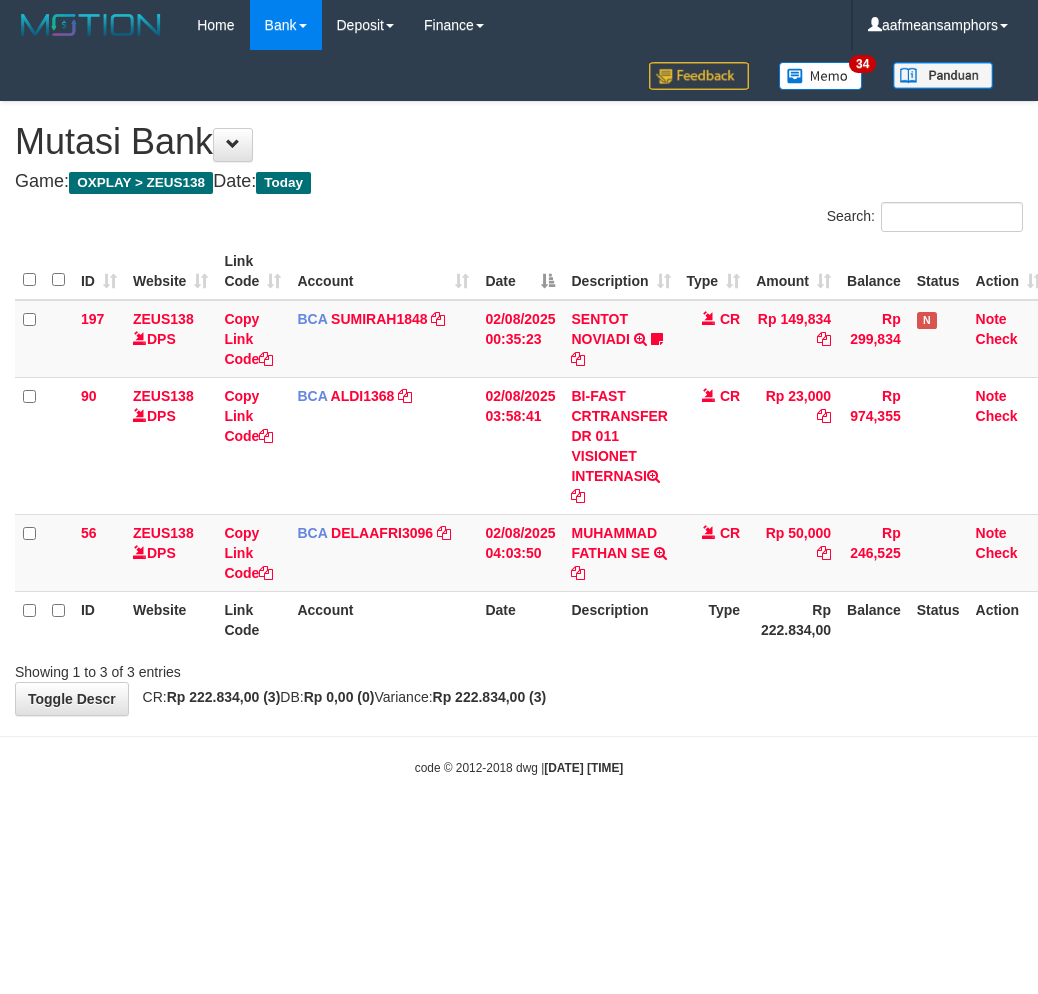 scroll, scrollTop: 0, scrollLeft: 0, axis: both 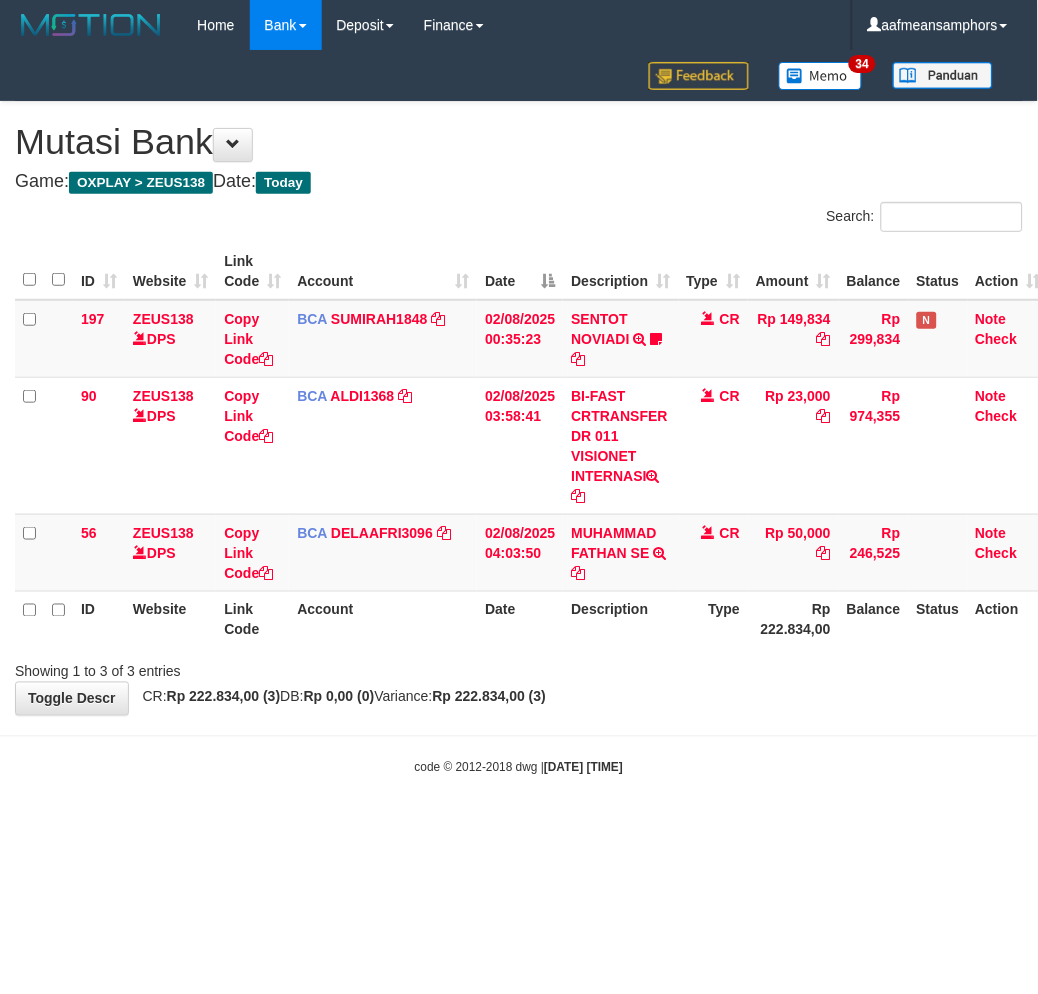 drag, startPoint x: 660, startPoint y: 798, endPoint x: 623, endPoint y: 783, distance: 39.92493 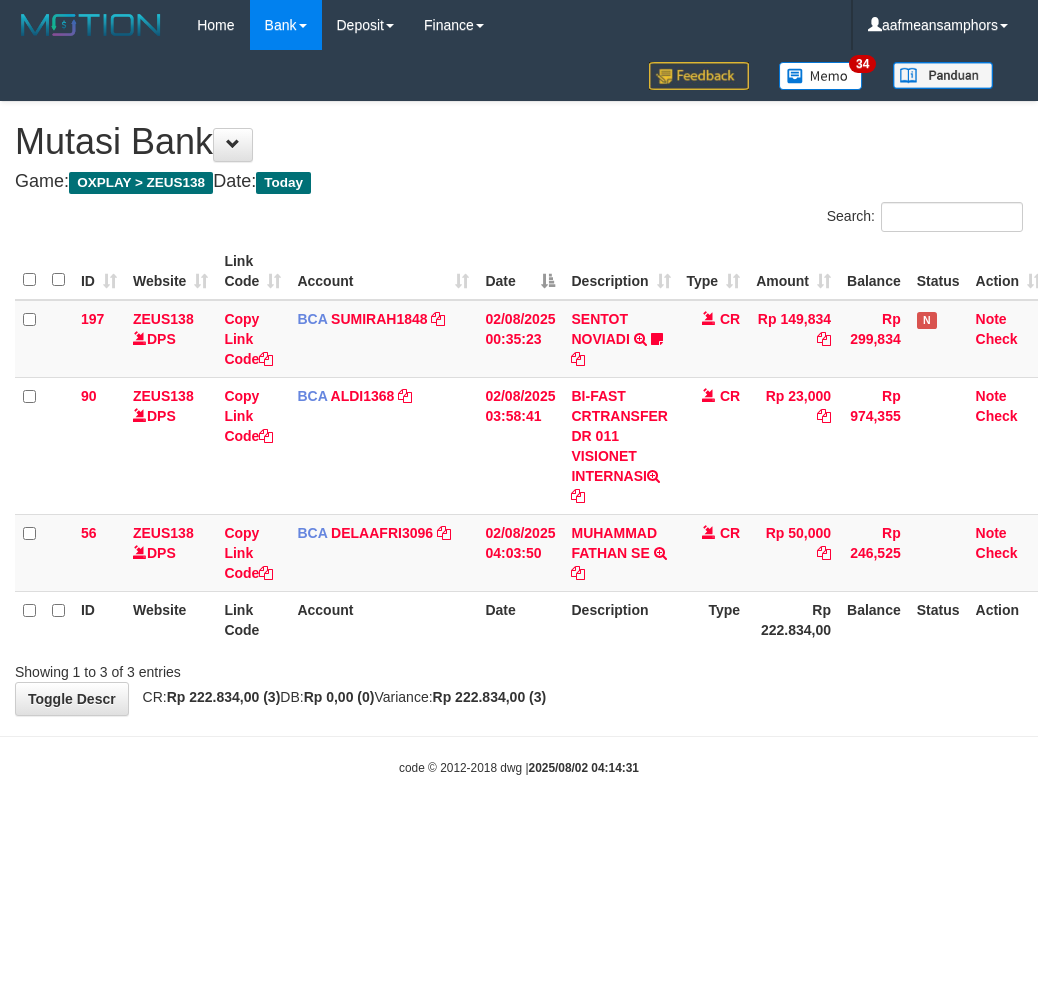 scroll, scrollTop: 0, scrollLeft: 0, axis: both 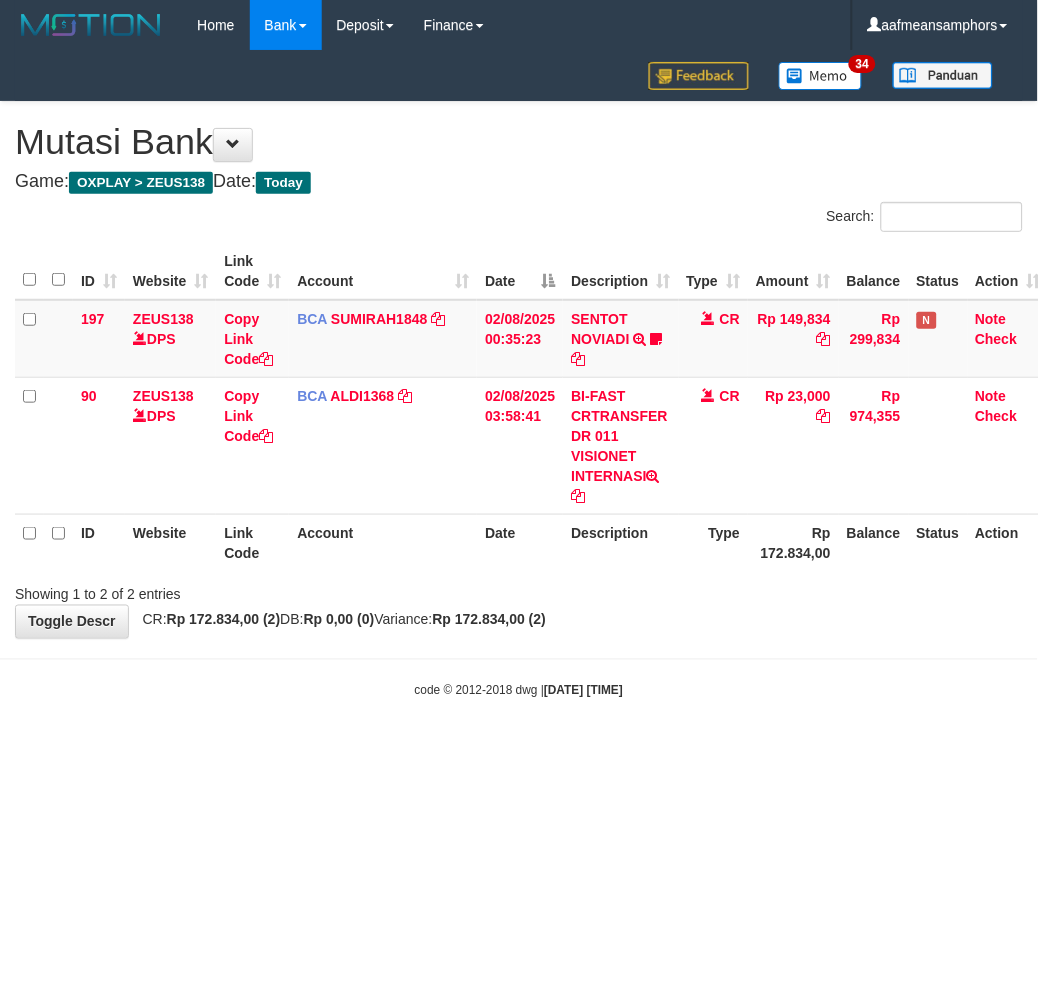 drag, startPoint x: 752, startPoint y: 768, endPoint x: 735, endPoint y: 765, distance: 17.262676 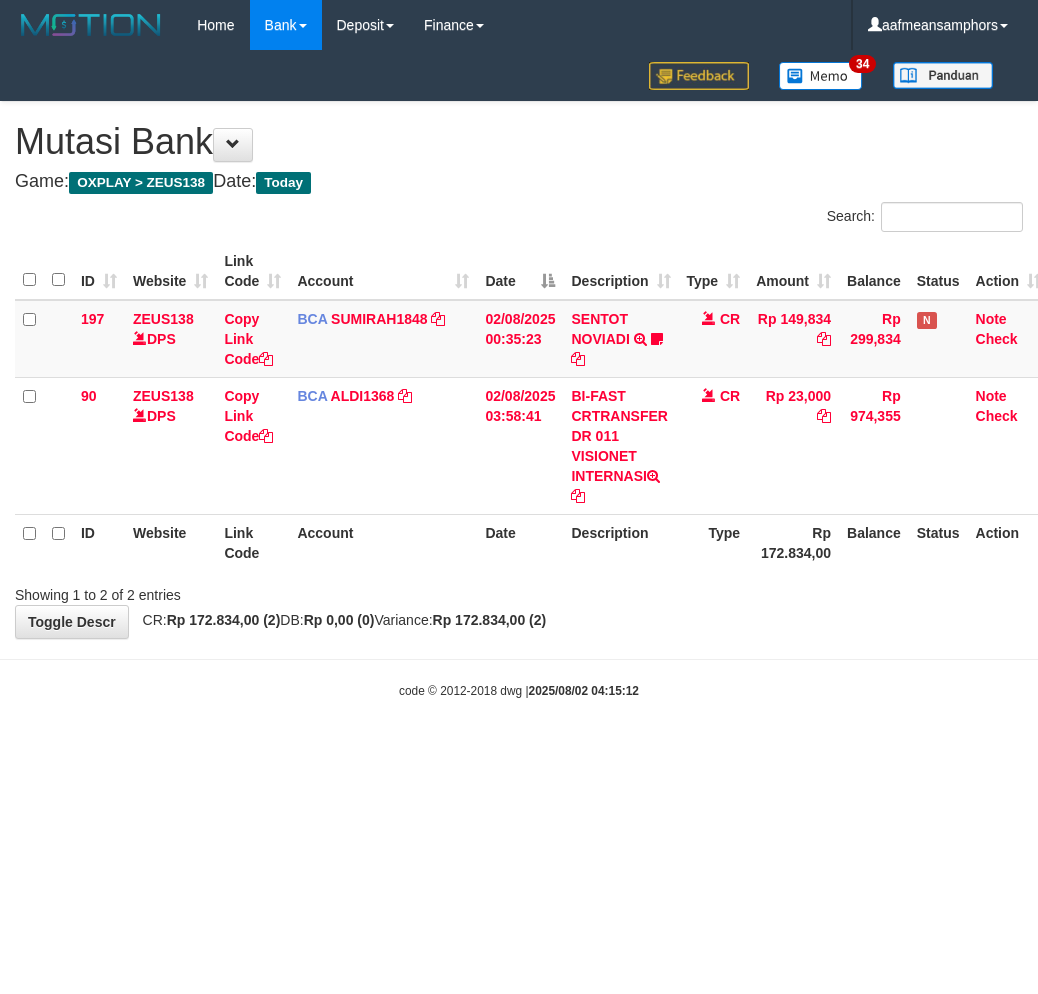 scroll, scrollTop: 0, scrollLeft: 0, axis: both 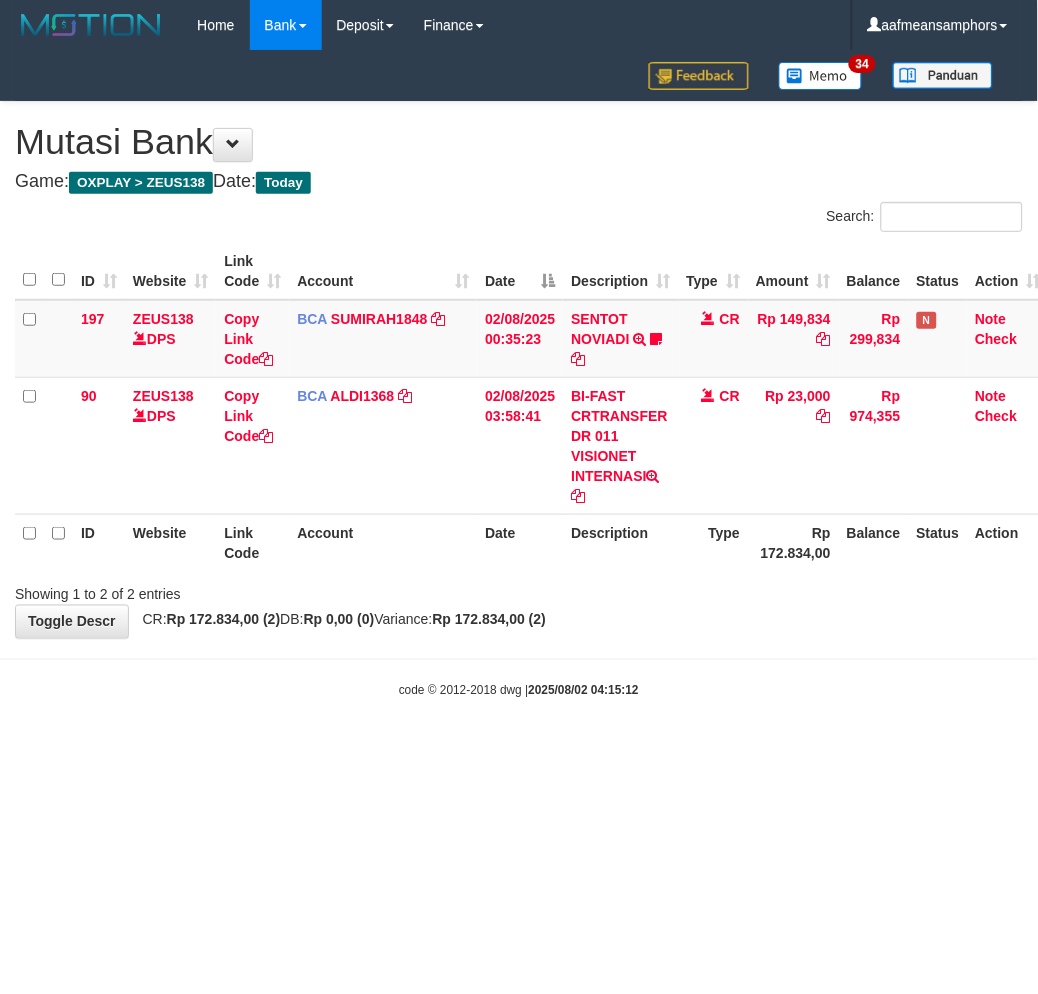 click on "Toggle navigation
Home
Bank
Account List
Load
By Website
Group
[OXPLAY]													ZEUS138
By Load Group (DPS)
Sync" at bounding box center [519, 375] 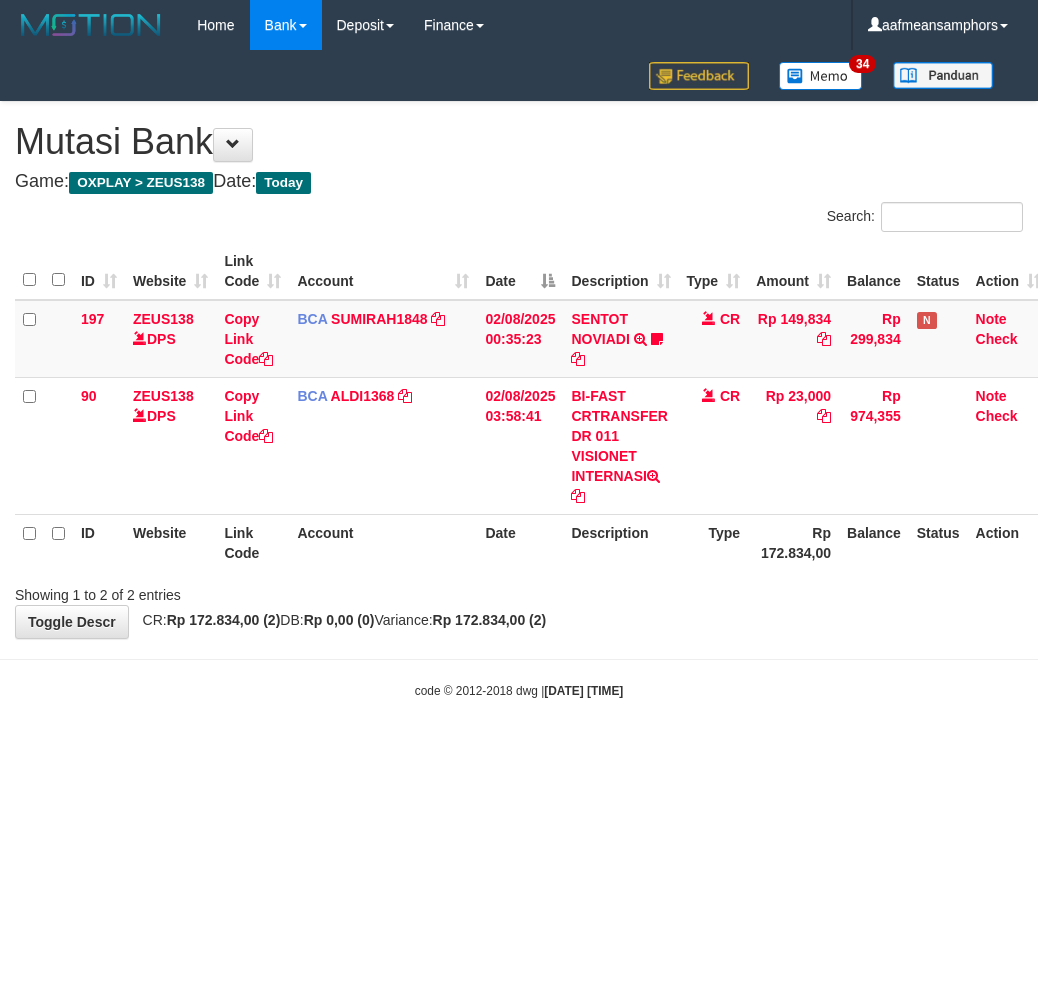 scroll, scrollTop: 0, scrollLeft: 0, axis: both 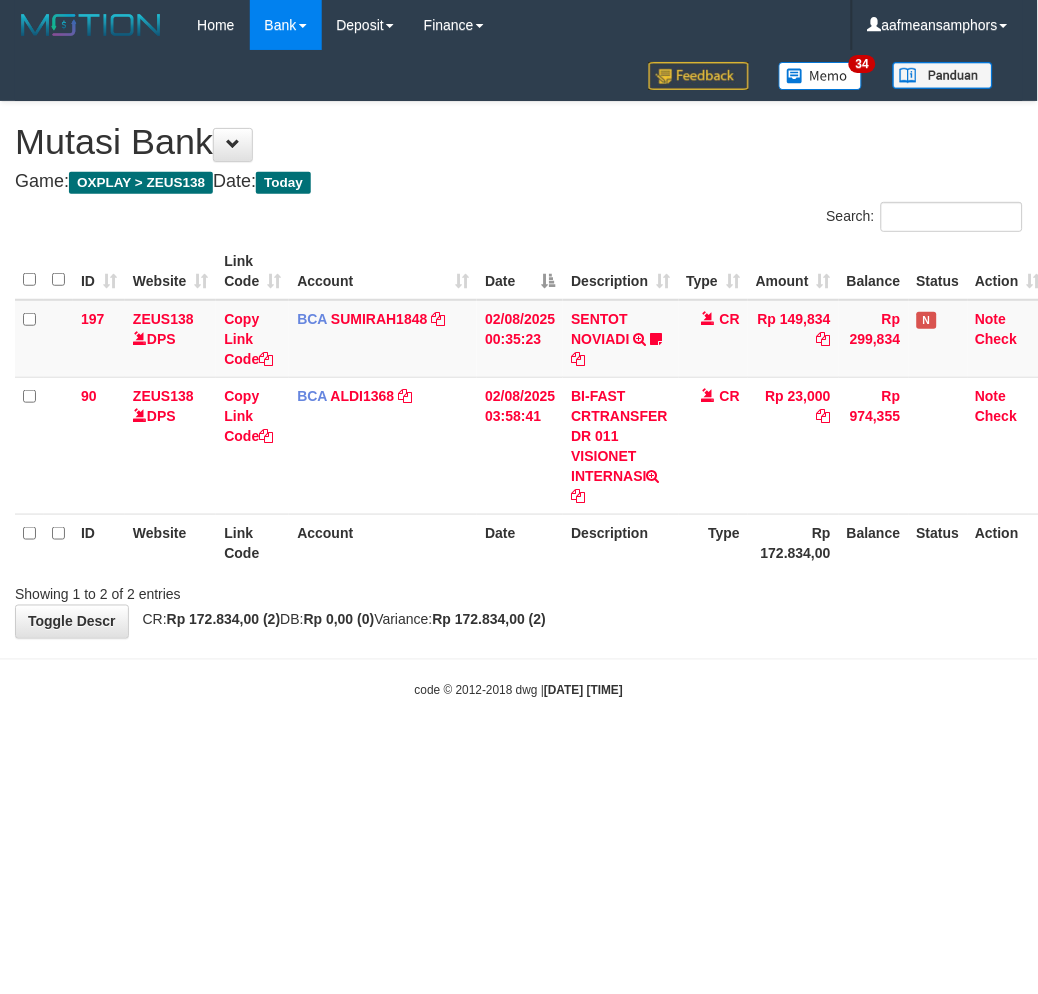 click on "Toggle navigation
Home
Bank
Account List
Load
By Website
Group
[OXPLAY]													ZEUS138
By Load Group (DPS)
Sync" at bounding box center [519, 375] 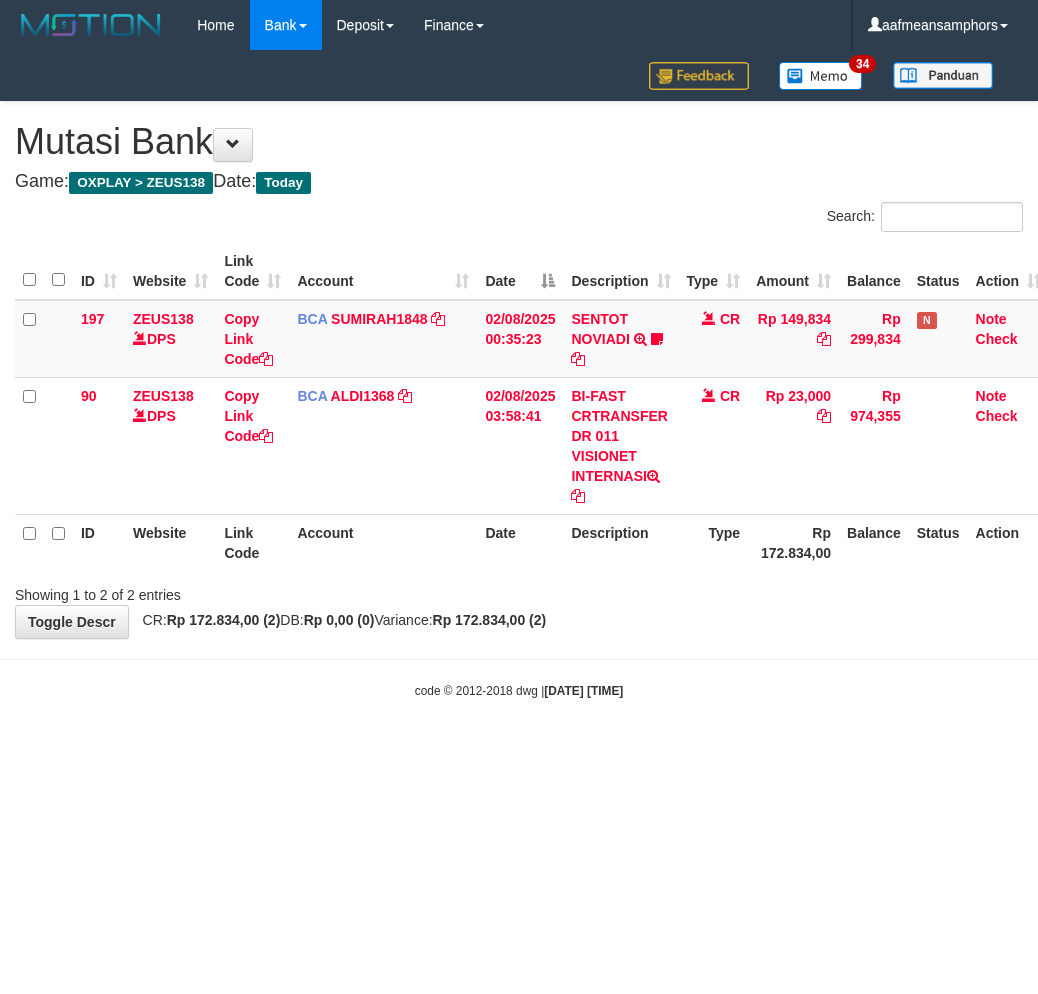 scroll, scrollTop: 0, scrollLeft: 0, axis: both 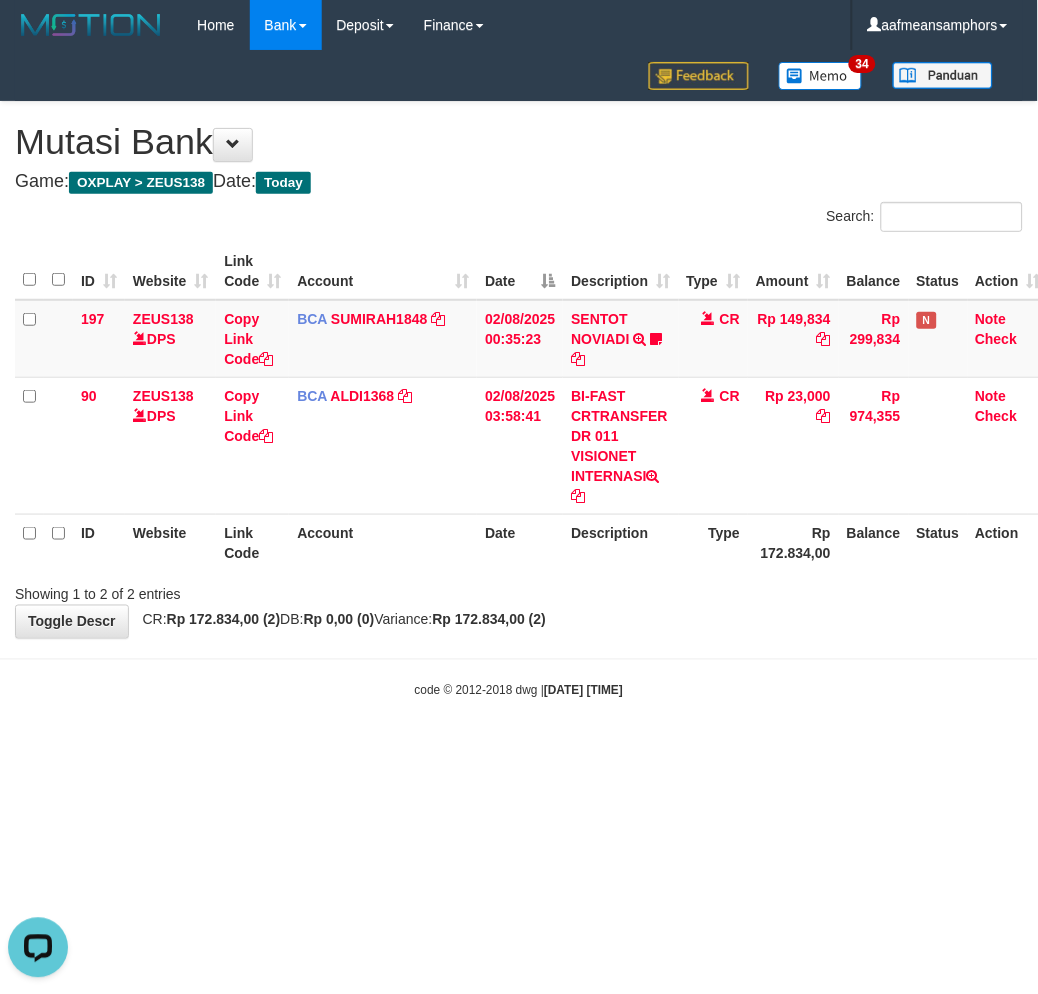 click on "code © 2012-2018 dwg |  2025/08/02 04:16:51" at bounding box center [519, 690] 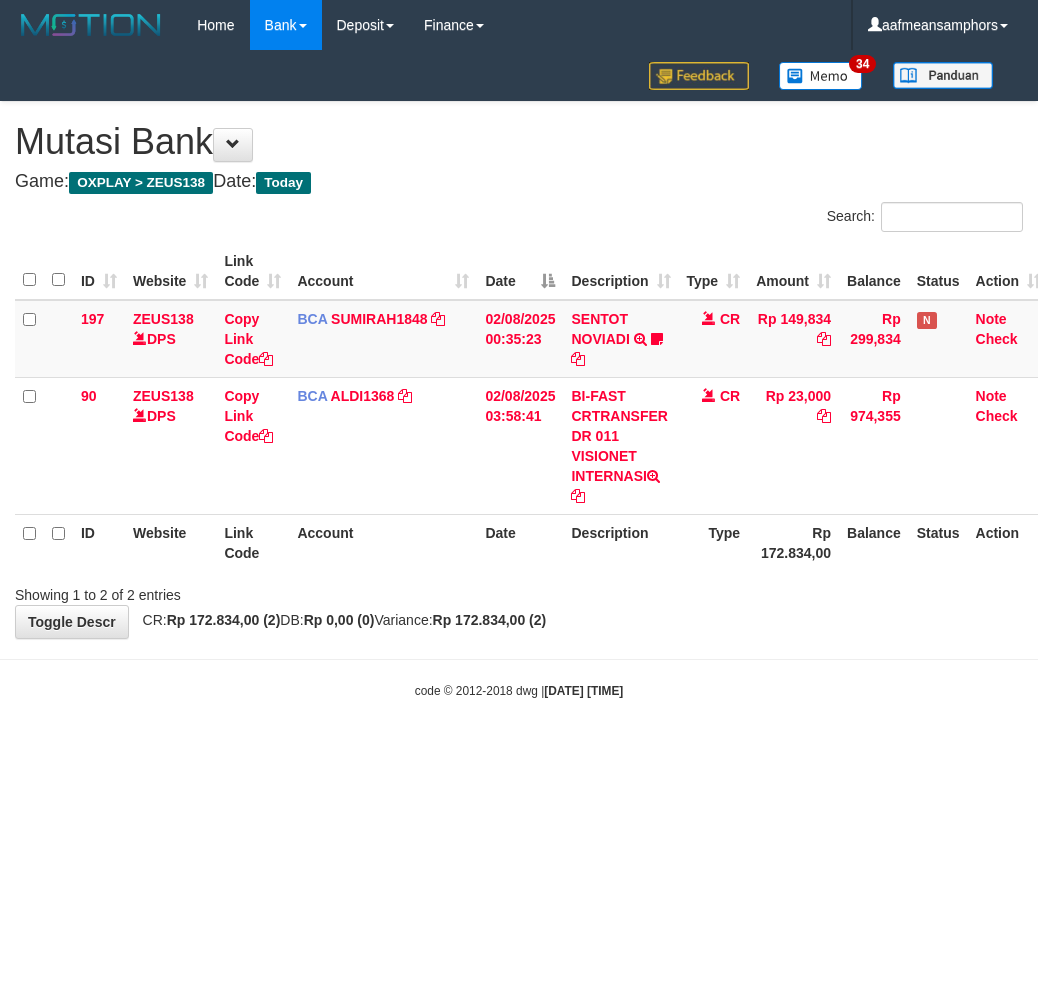 scroll, scrollTop: 0, scrollLeft: 0, axis: both 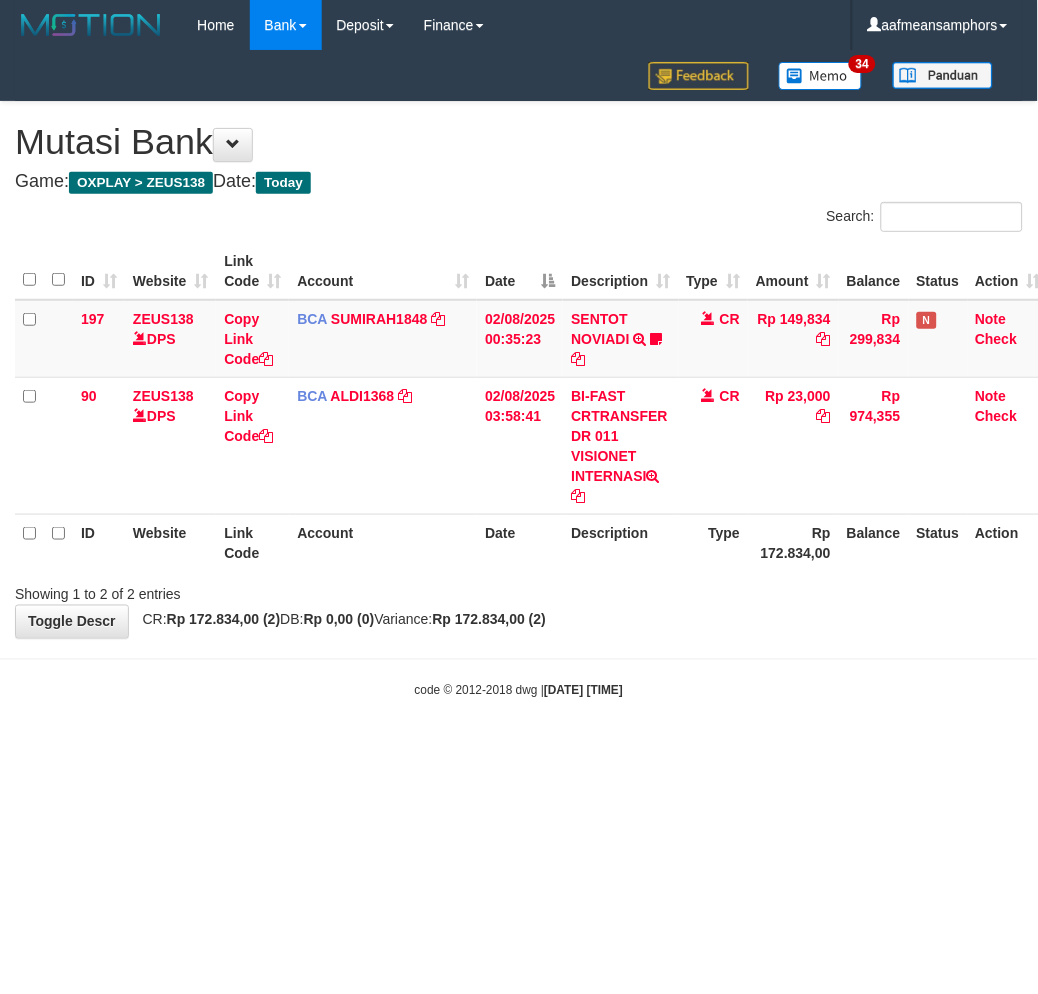 drag, startPoint x: 656, startPoint y: 671, endPoint x: 667, endPoint y: 651, distance: 22.825424 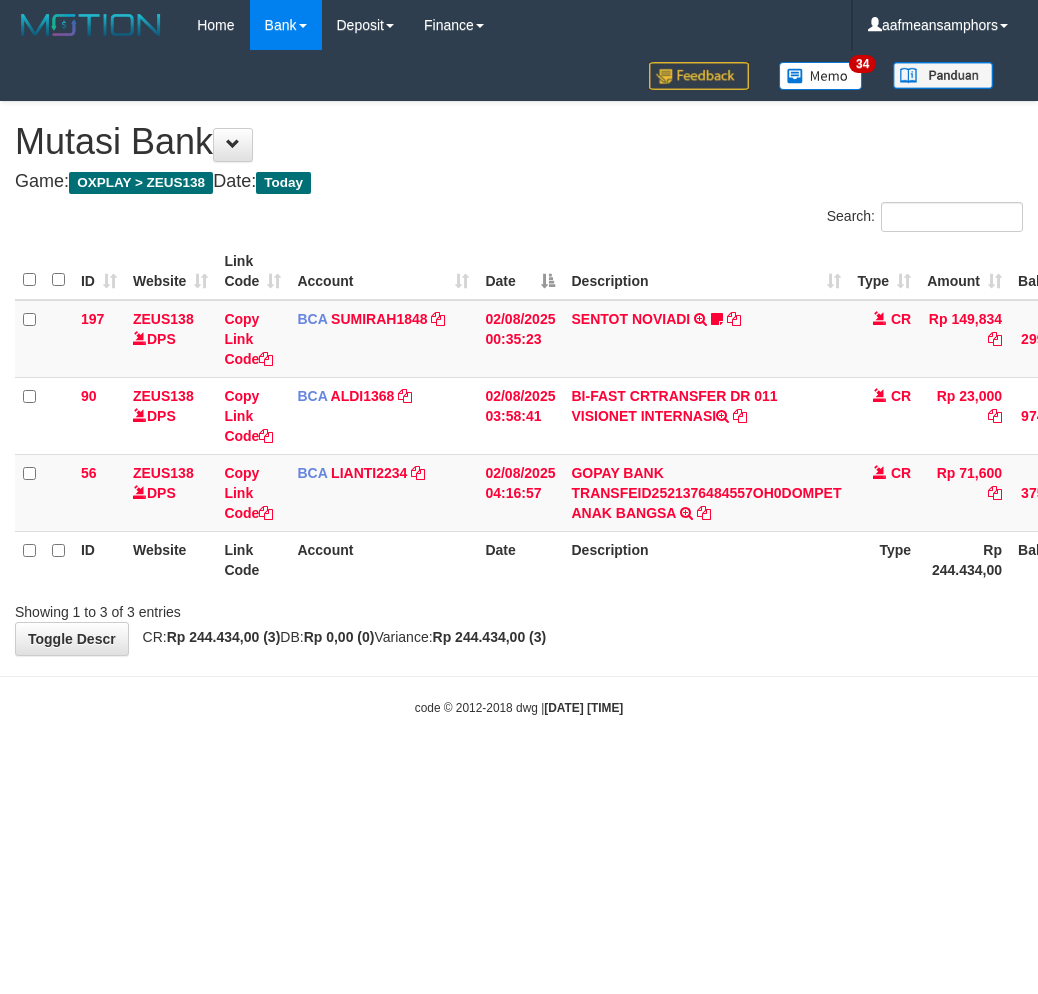 scroll, scrollTop: 0, scrollLeft: 0, axis: both 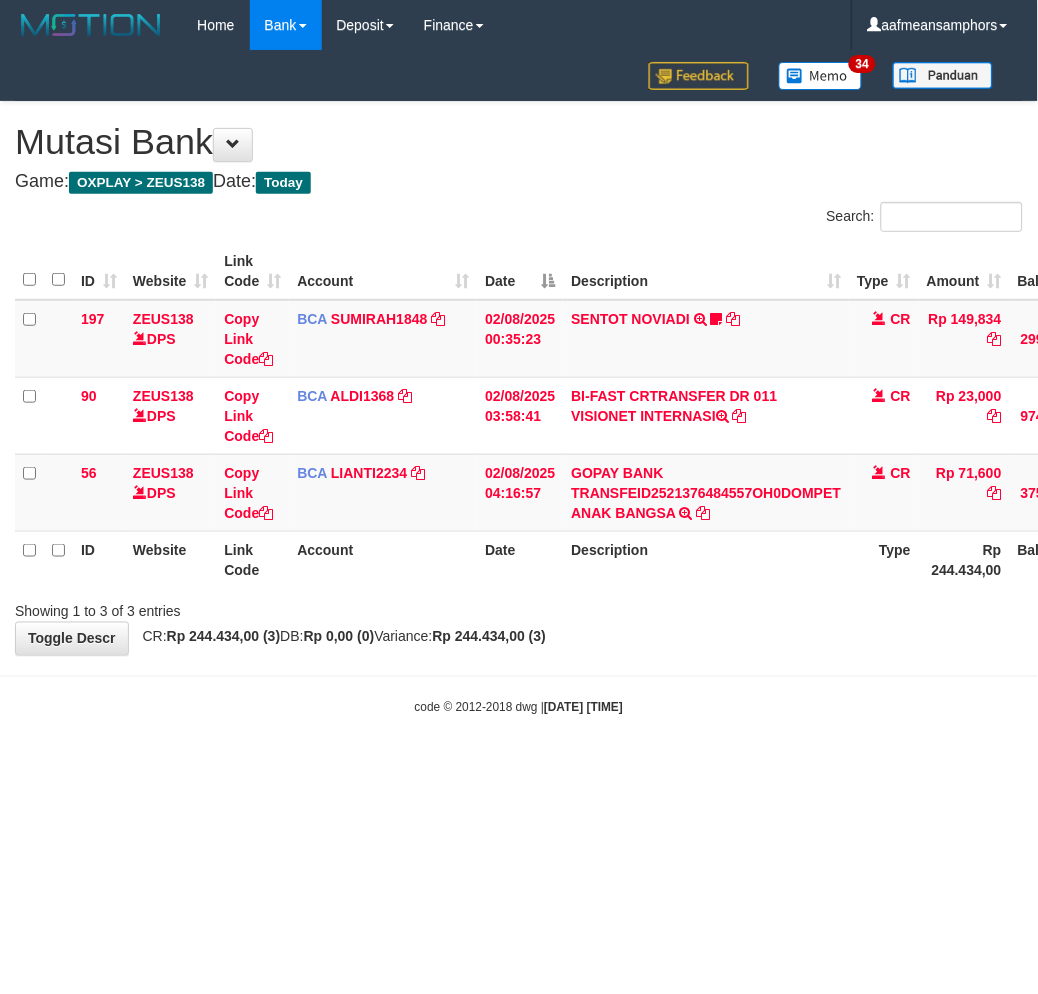 drag, startPoint x: 703, startPoint y: 714, endPoint x: 707, endPoint y: 704, distance: 10.770329 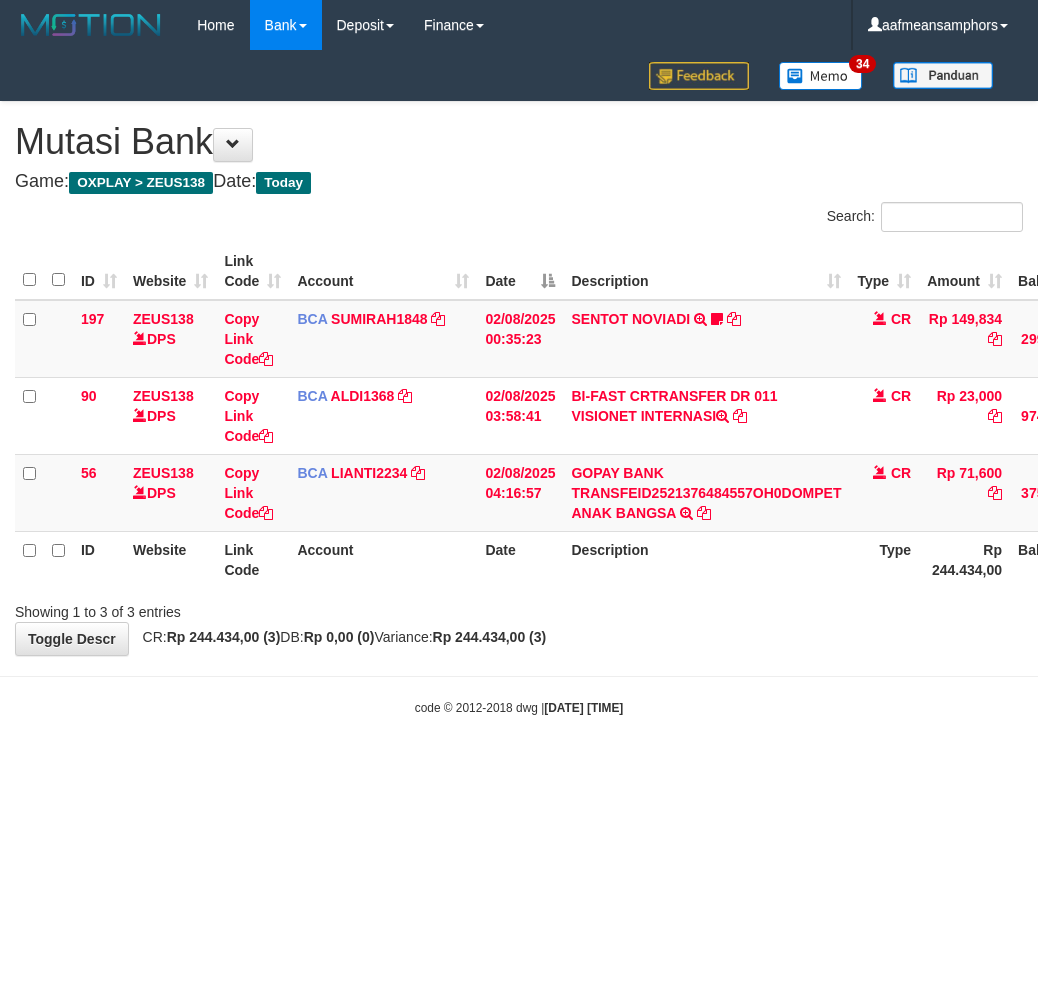 scroll, scrollTop: 0, scrollLeft: 0, axis: both 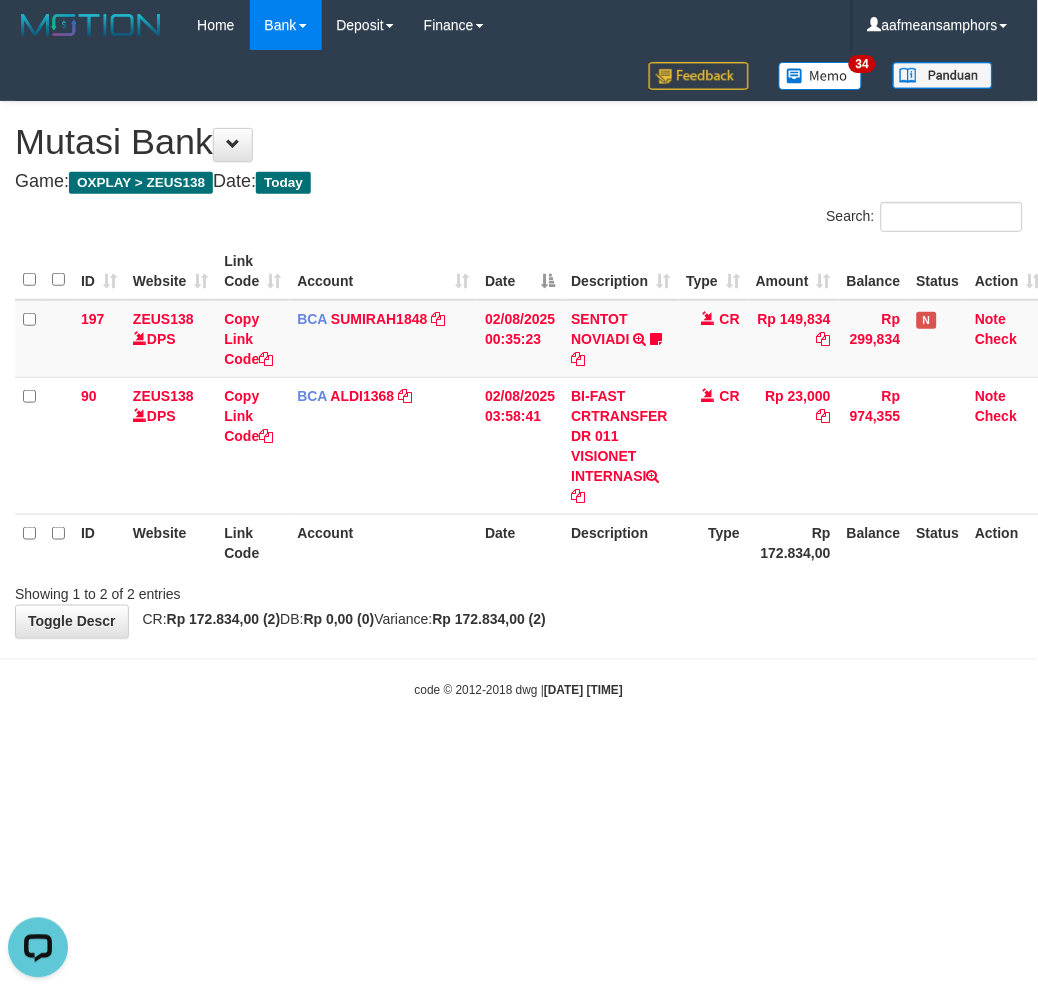 click on "Toggle navigation
Home
Bank
Account List
Load
By Website
Group
[OXPLAY]													ZEUS138
By Load Group (DPS)" at bounding box center [519, 375] 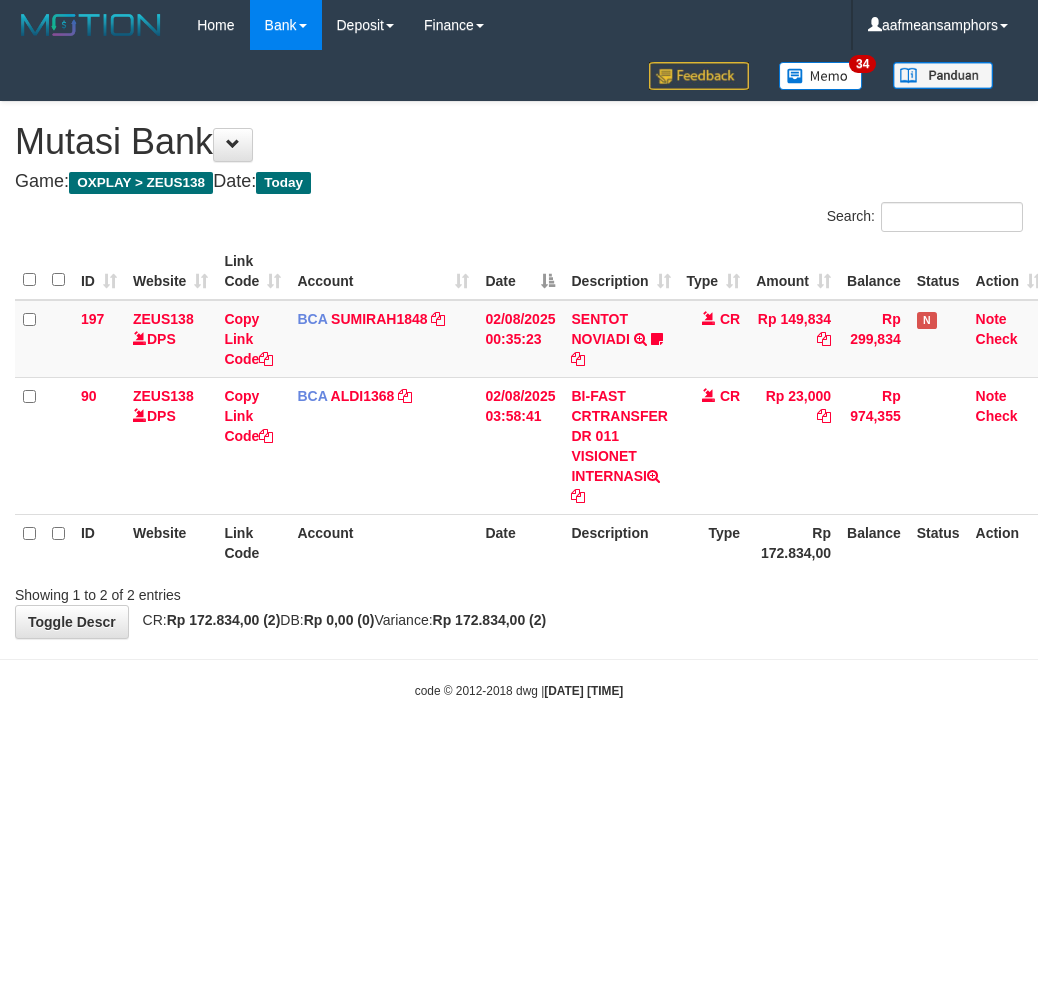scroll, scrollTop: 0, scrollLeft: 0, axis: both 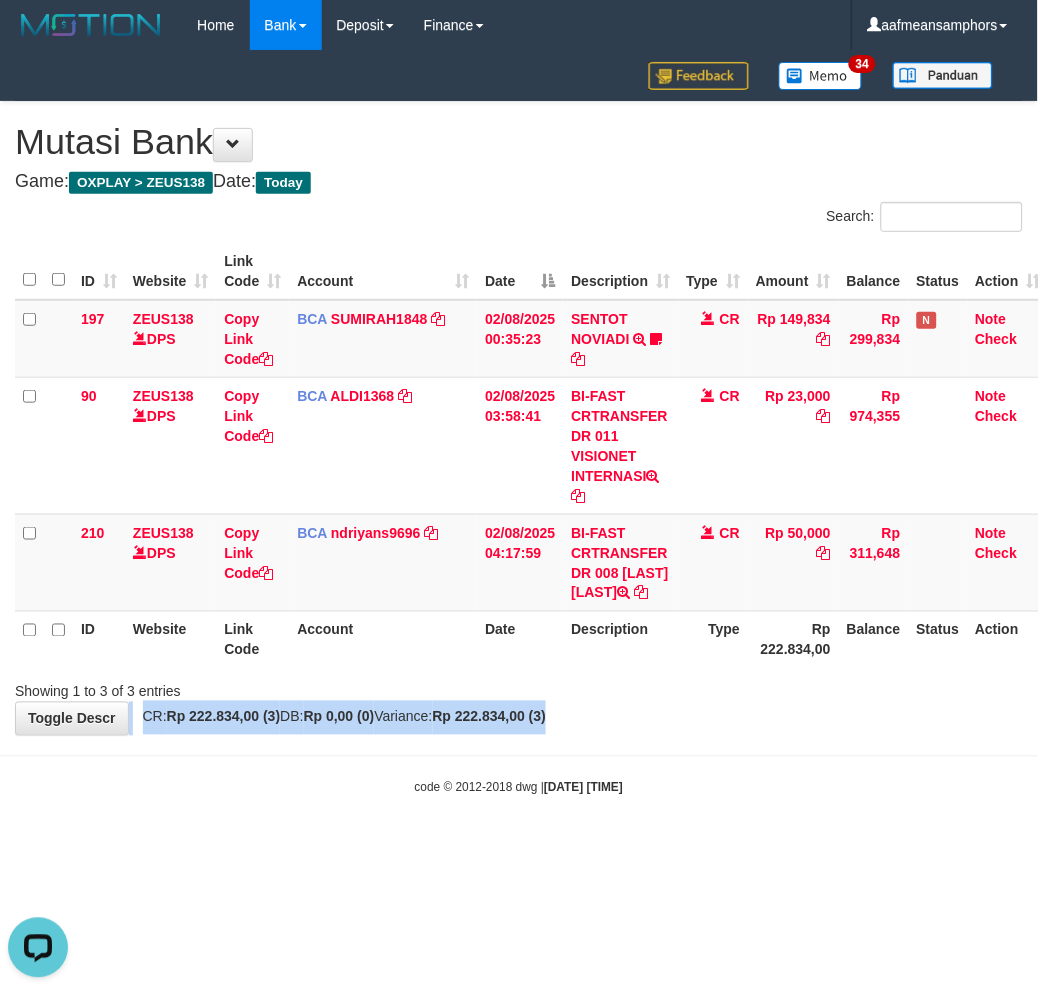 click on "**********" at bounding box center (519, 418) 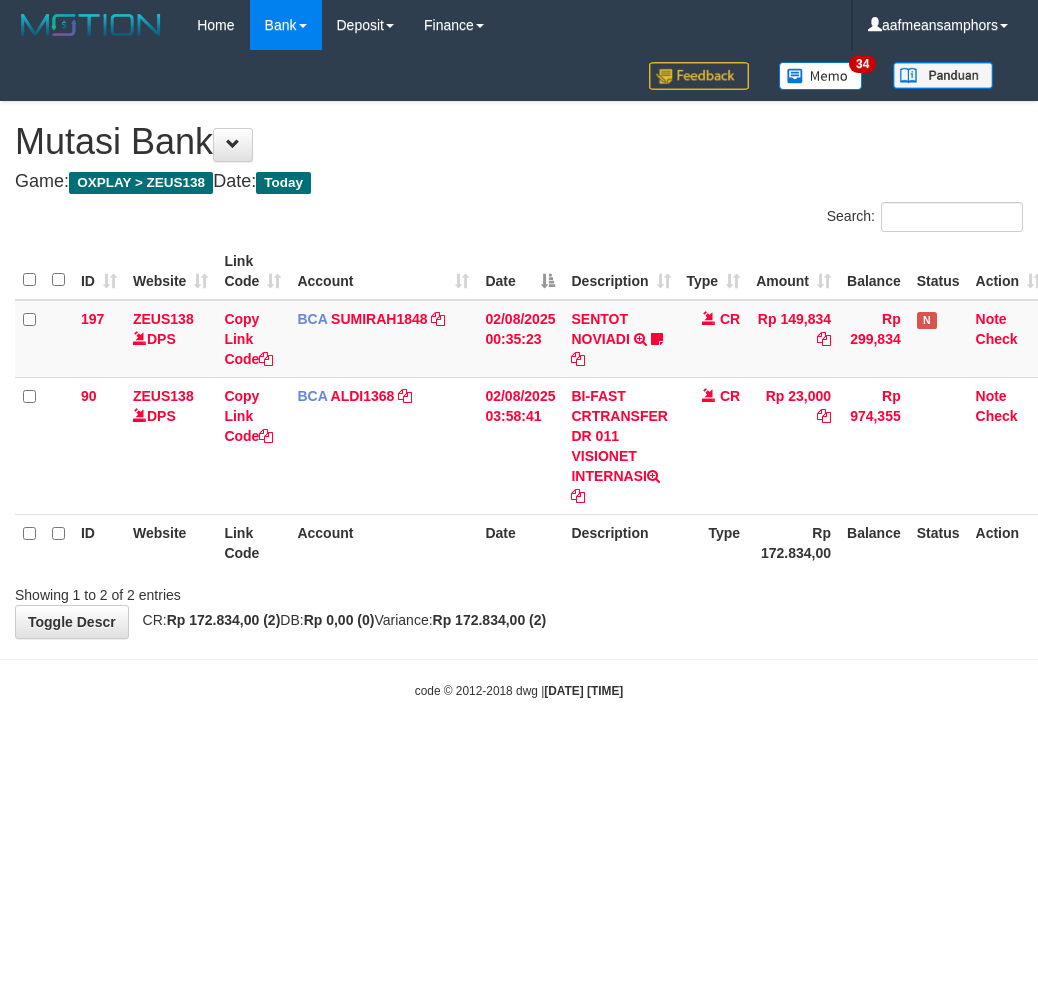 scroll, scrollTop: 0, scrollLeft: 0, axis: both 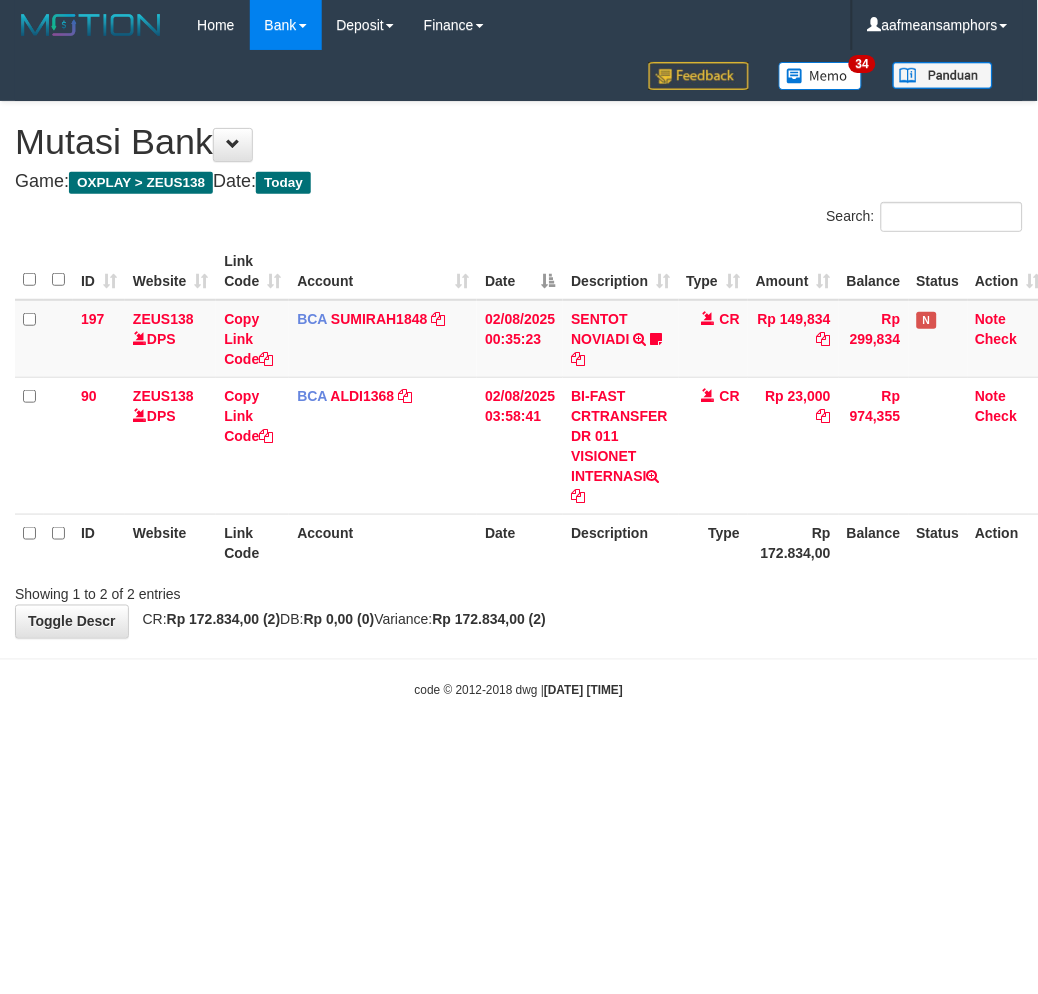 drag, startPoint x: 592, startPoint y: 678, endPoint x: 618, endPoint y: 673, distance: 26.476404 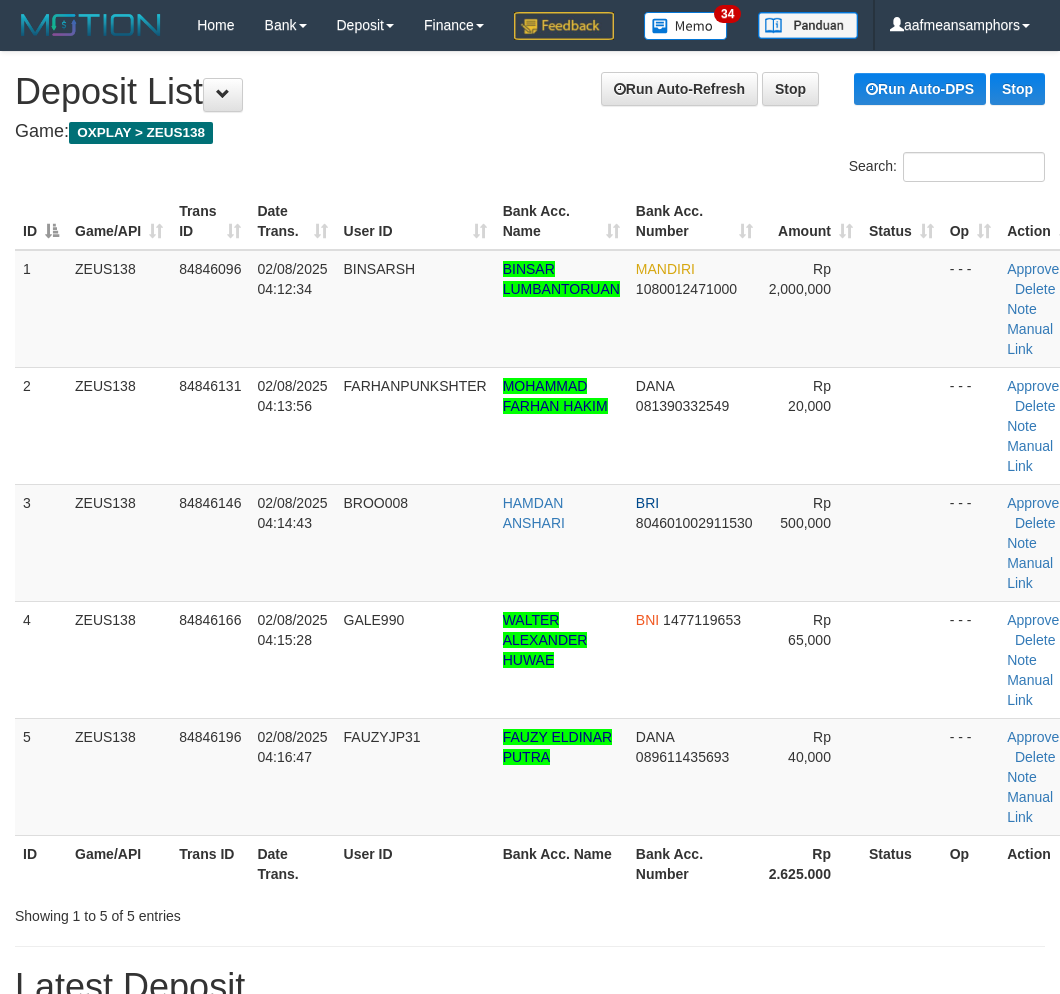 scroll, scrollTop: 0, scrollLeft: 0, axis: both 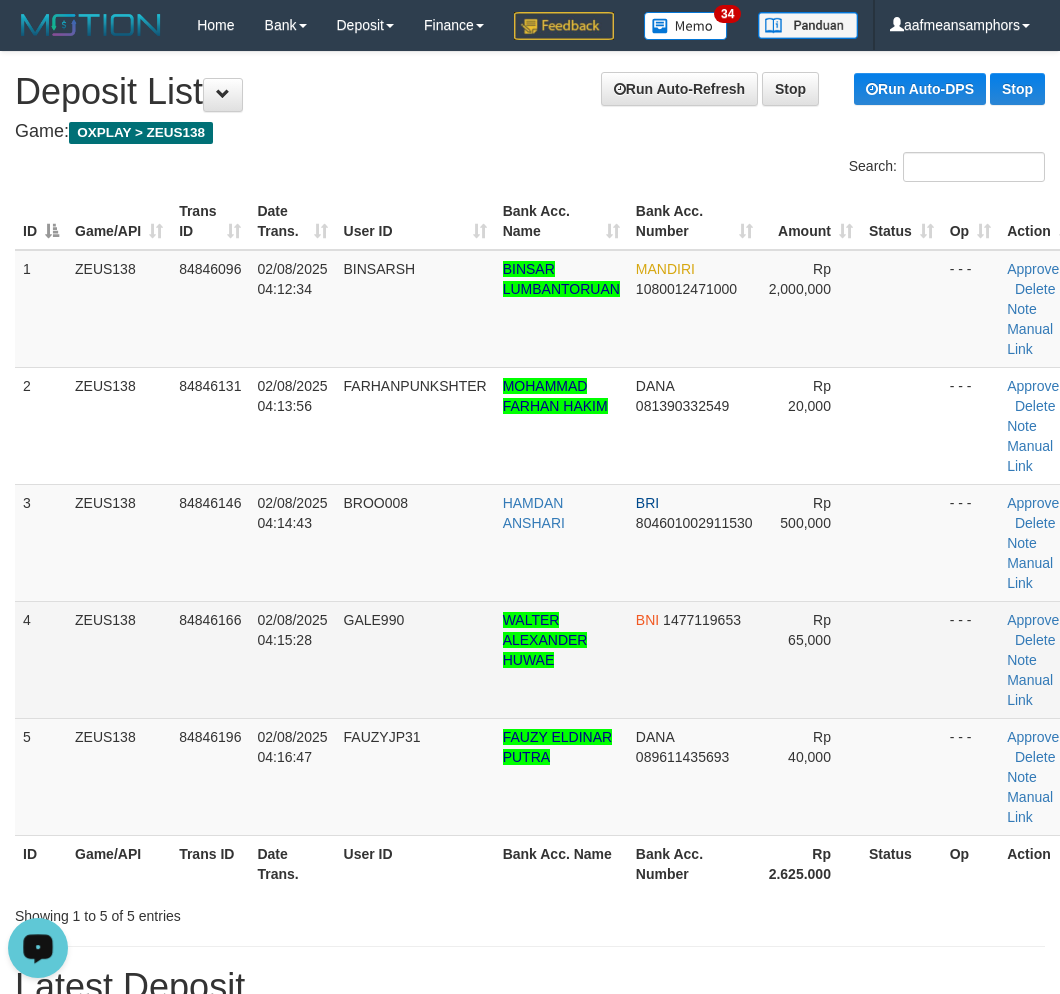 click on "BNI
1477119653" at bounding box center (694, 659) 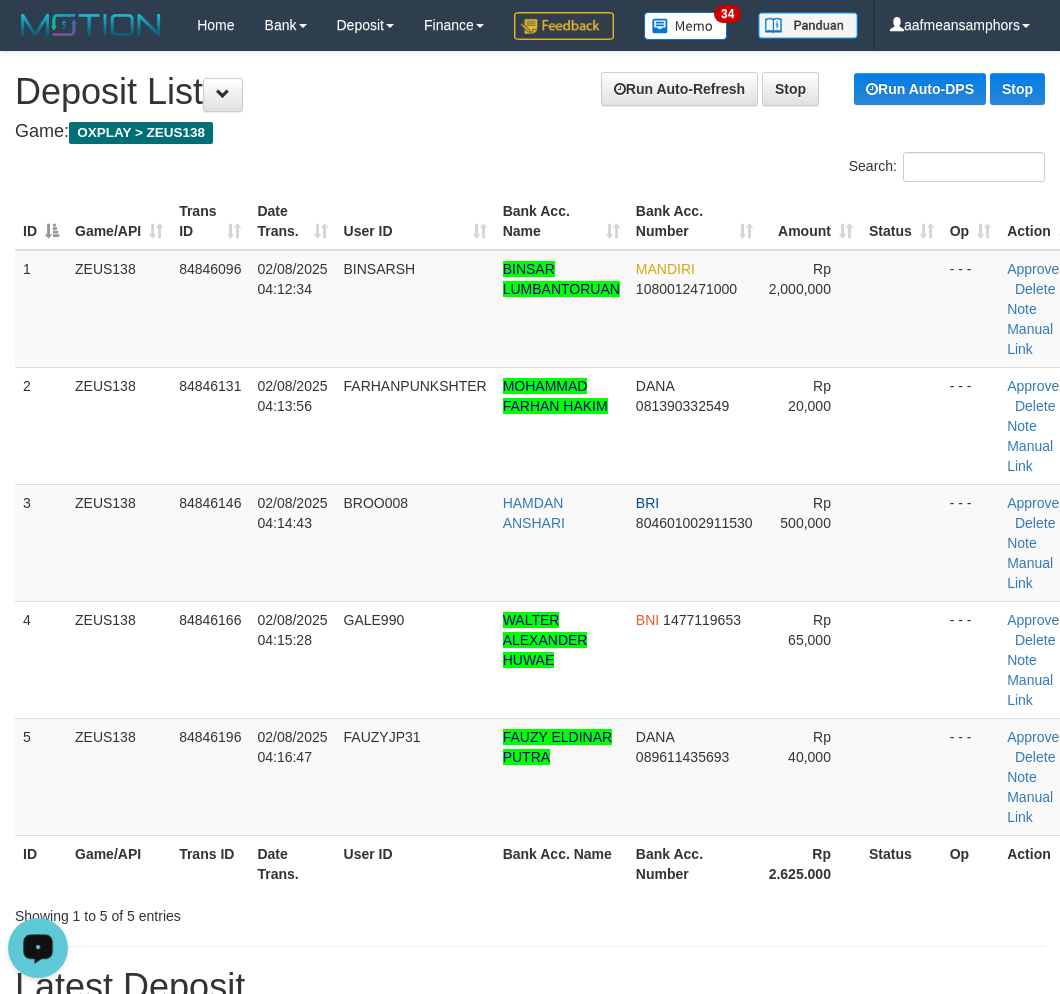 drag, startPoint x: 208, startPoint y: 768, endPoint x: 0, endPoint y: 677, distance: 227.03523 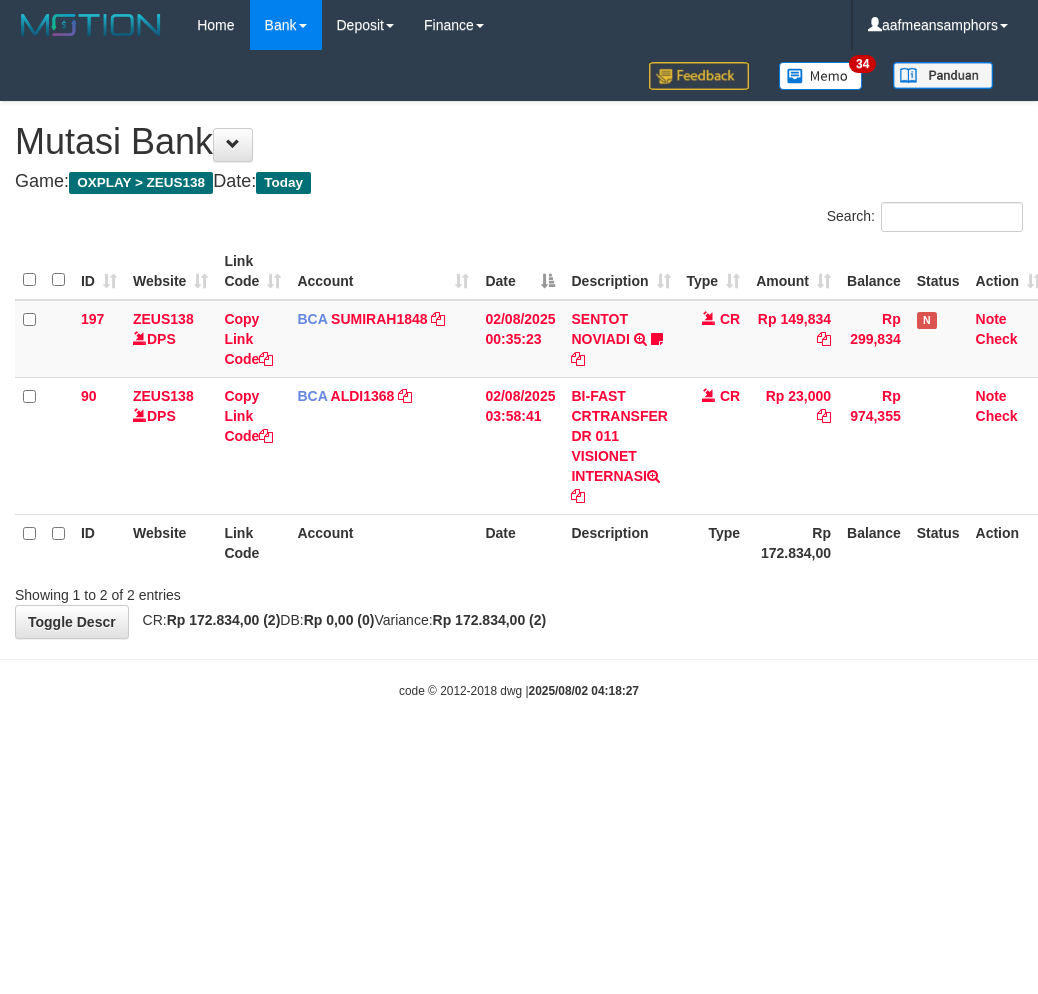 scroll, scrollTop: 0, scrollLeft: 0, axis: both 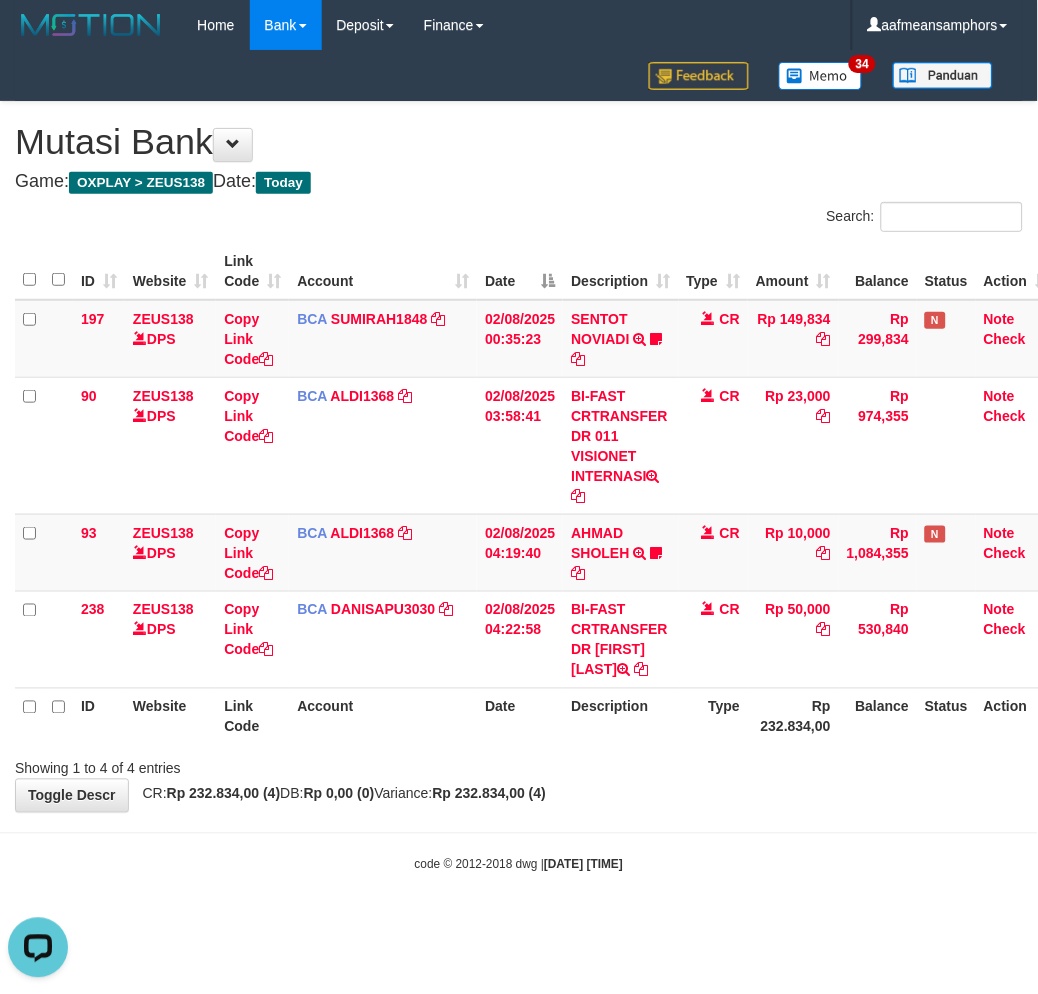 click on "Type" at bounding box center [714, 716] 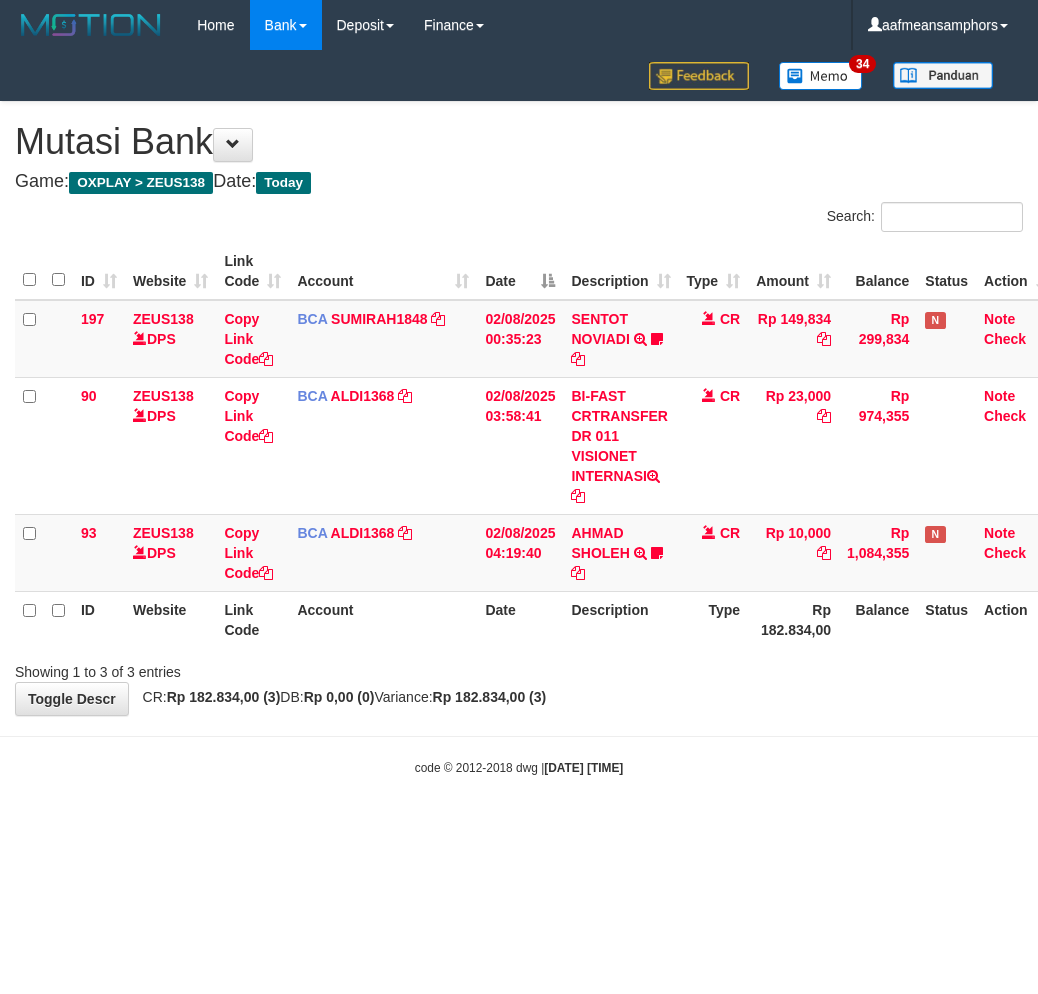 scroll, scrollTop: 0, scrollLeft: 0, axis: both 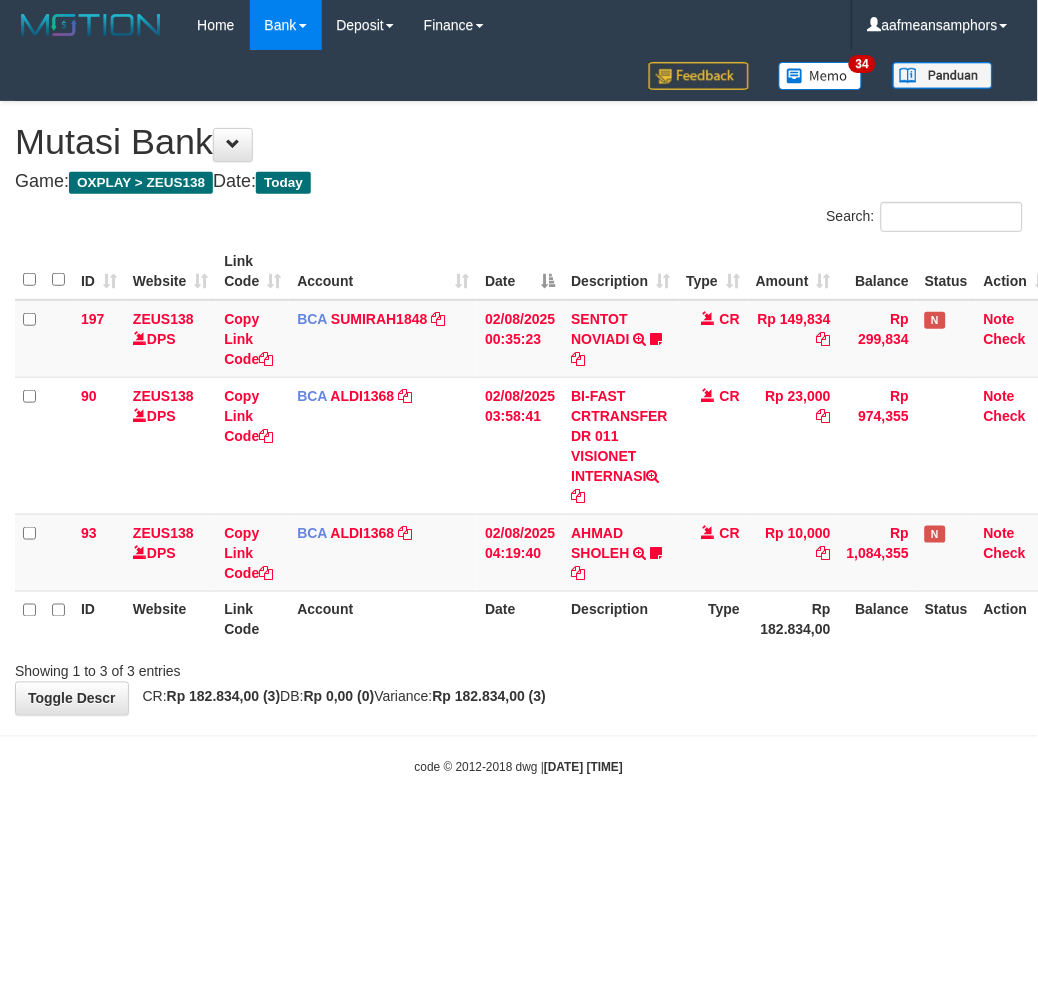 drag, startPoint x: 0, startPoint y: 0, endPoint x: 710, endPoint y: 717, distance: 1009.0535 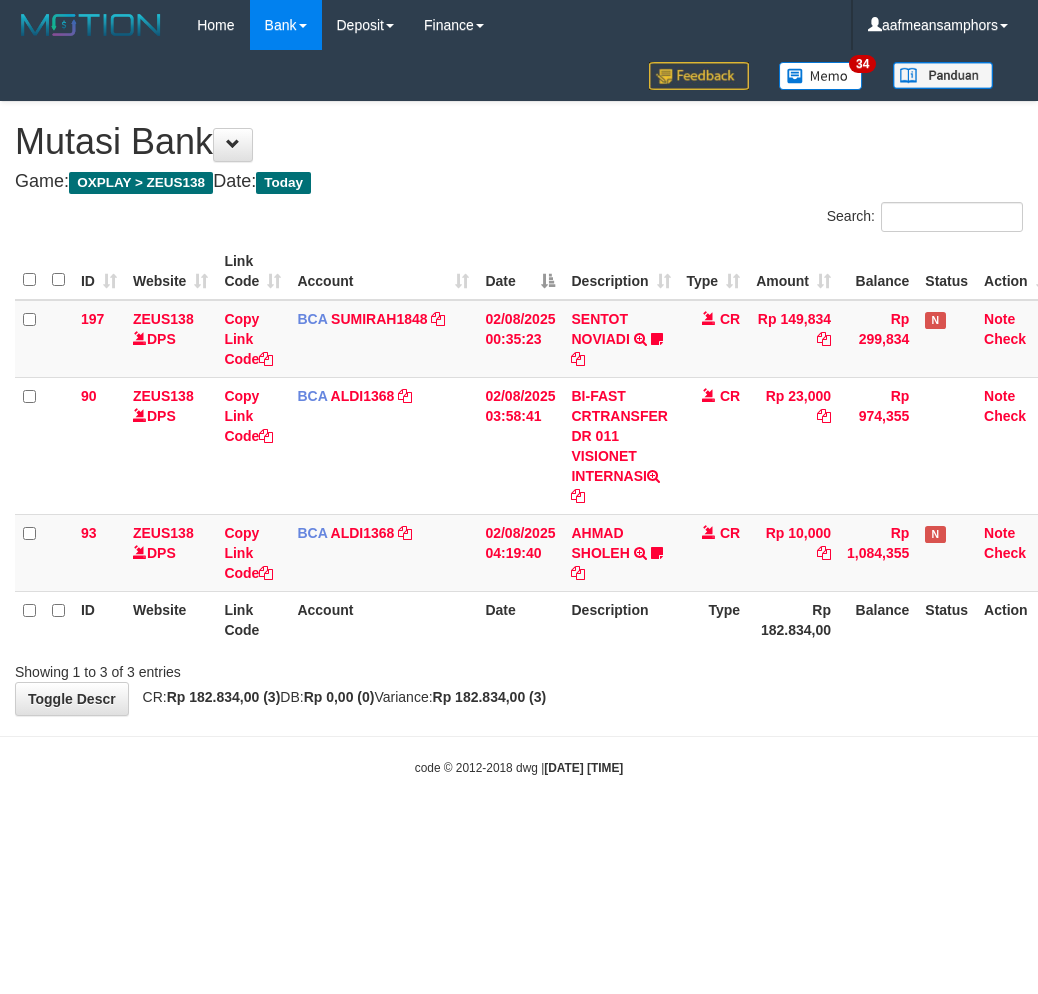scroll, scrollTop: 0, scrollLeft: 0, axis: both 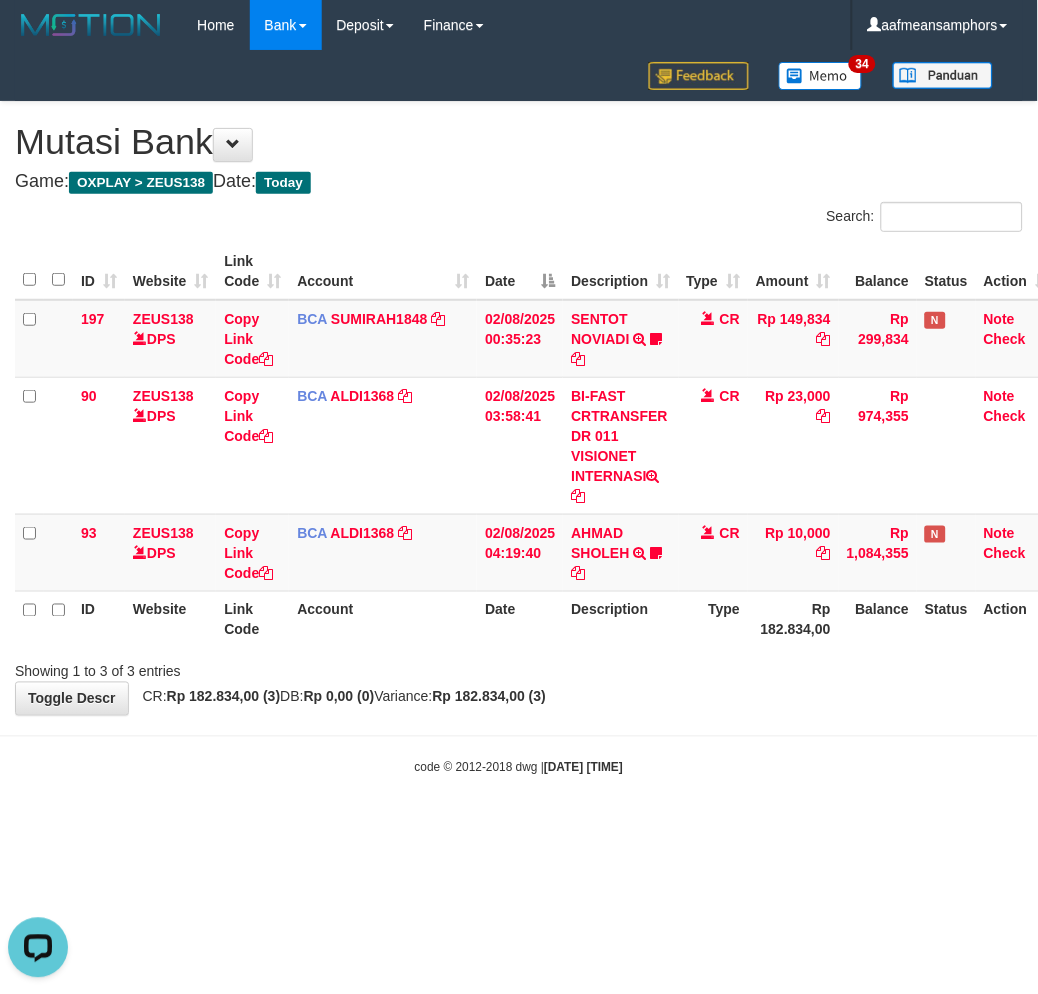 click on "Toggle navigation
Home
Bank
Account List
Load
By Website
Group
[OXPLAY]													ZEUS138
By Load Group (DPS)" at bounding box center (519, 413) 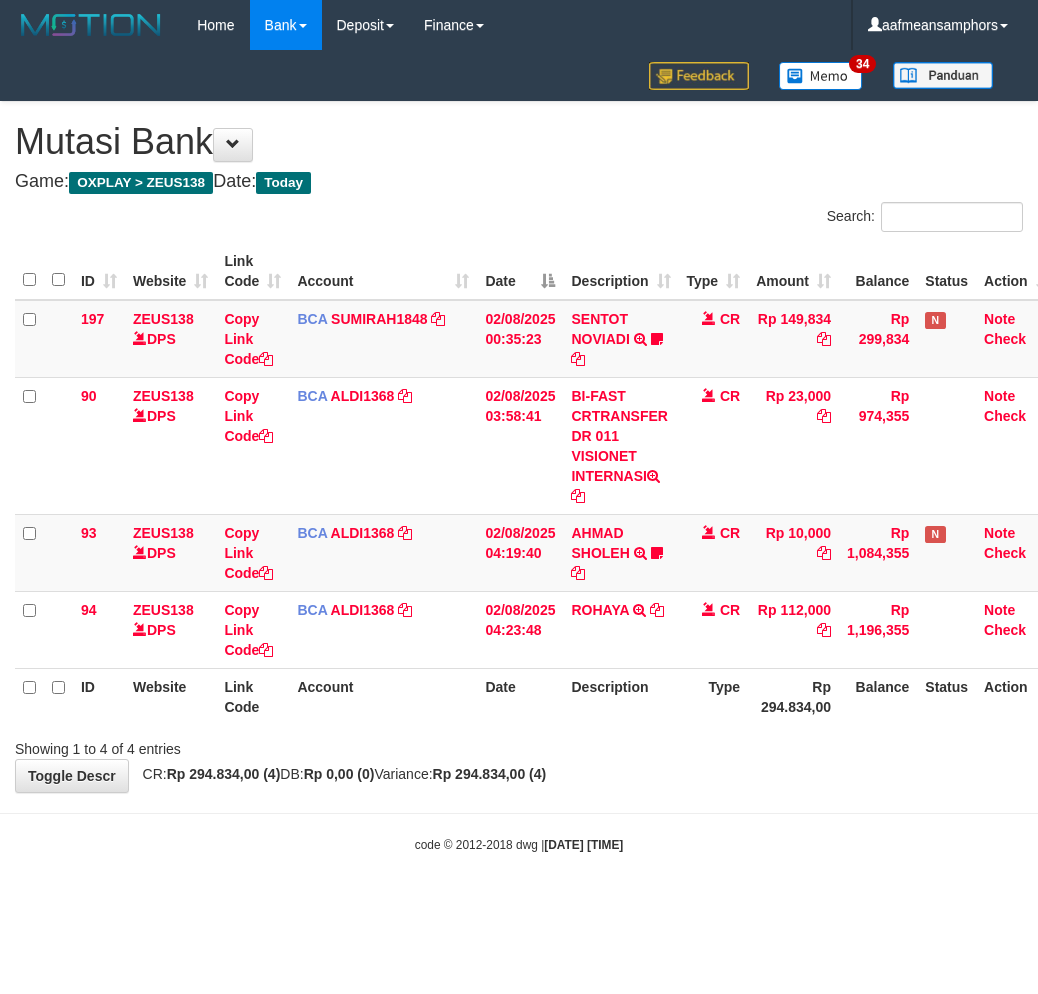 scroll, scrollTop: 0, scrollLeft: 0, axis: both 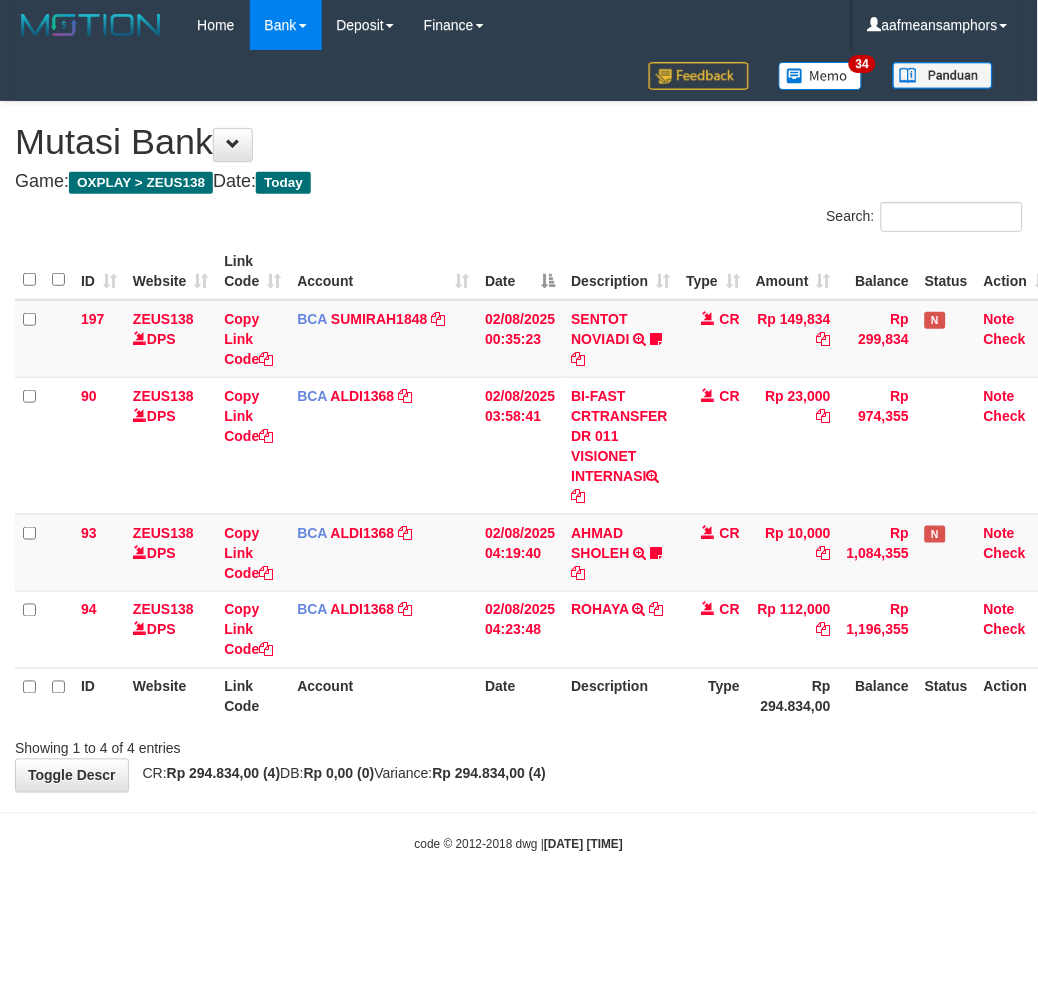 drag, startPoint x: 668, startPoint y: 871, endPoint x: 654, endPoint y: 865, distance: 15.231546 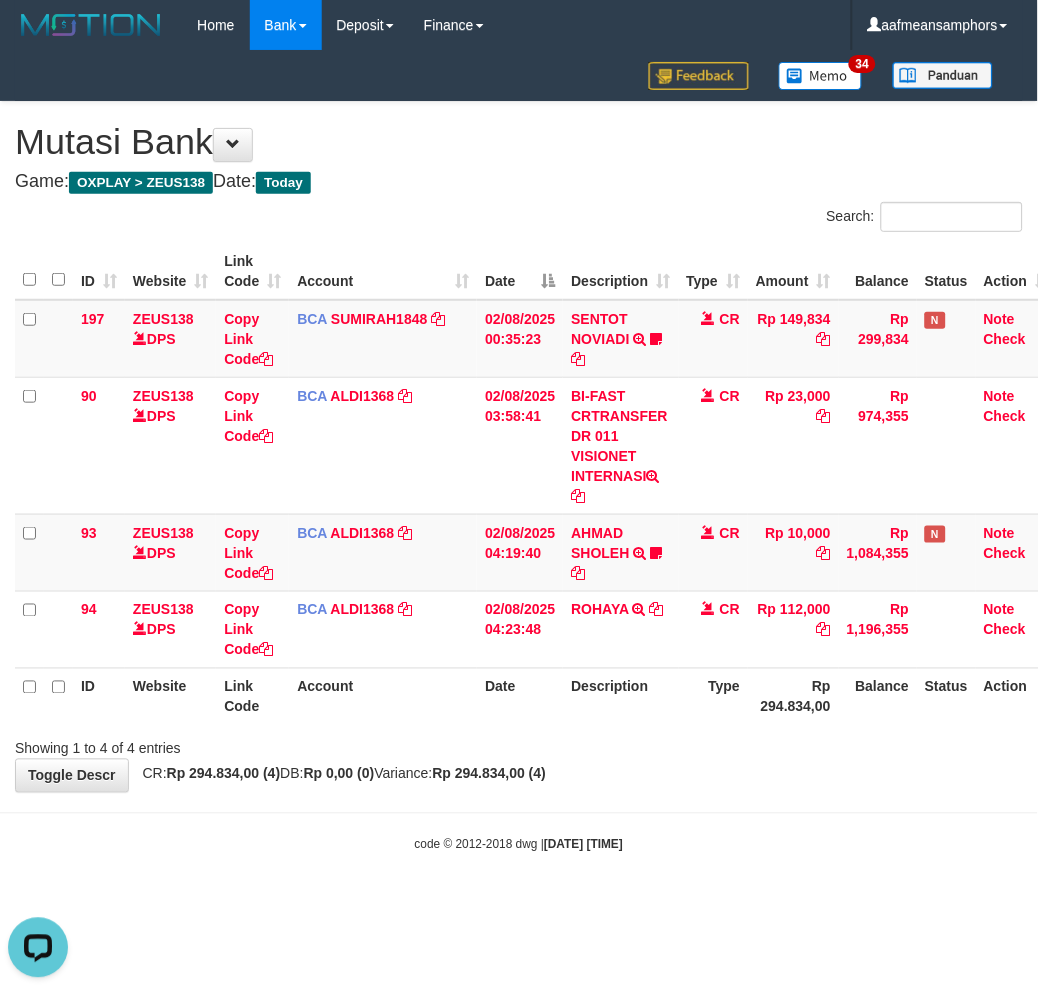 scroll, scrollTop: 0, scrollLeft: 0, axis: both 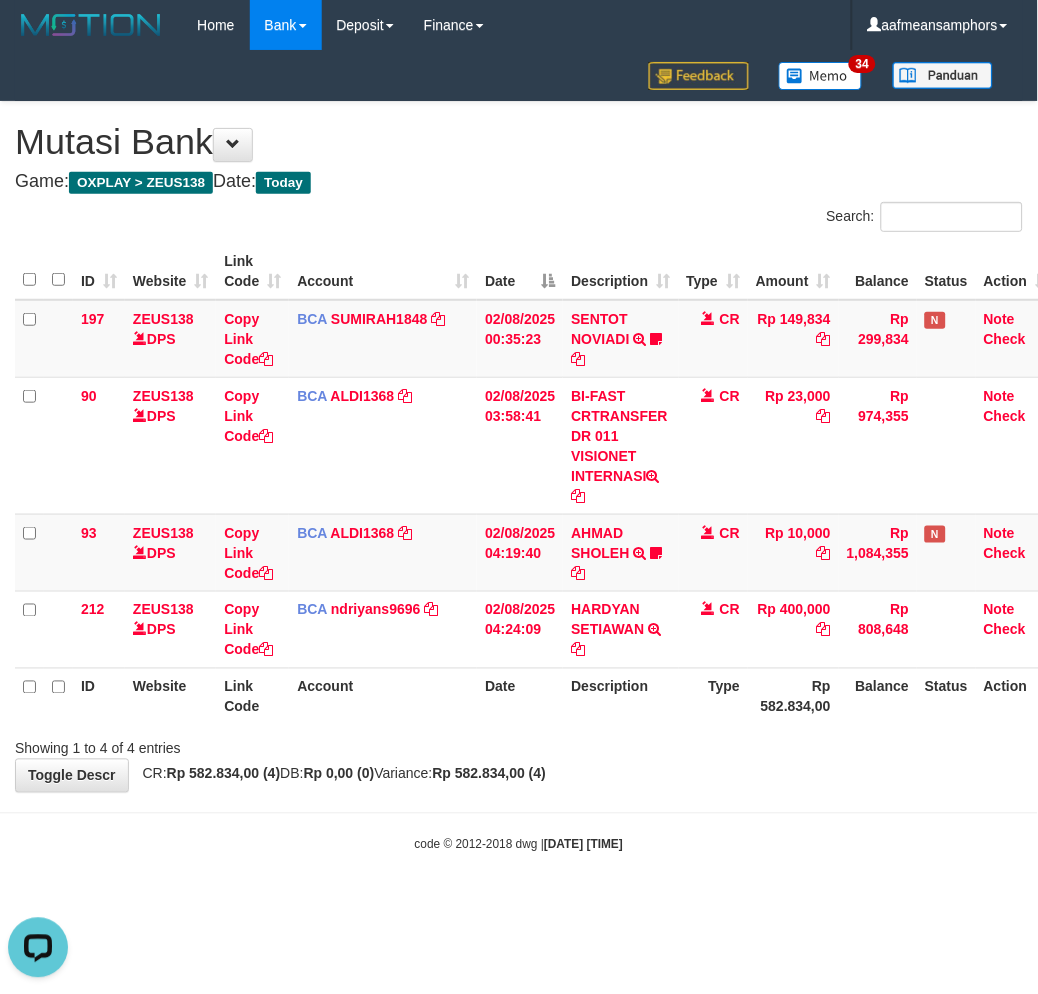 click on "code © 2012-2018 dwg |  2025/08/02 04:24:10" at bounding box center (519, 844) 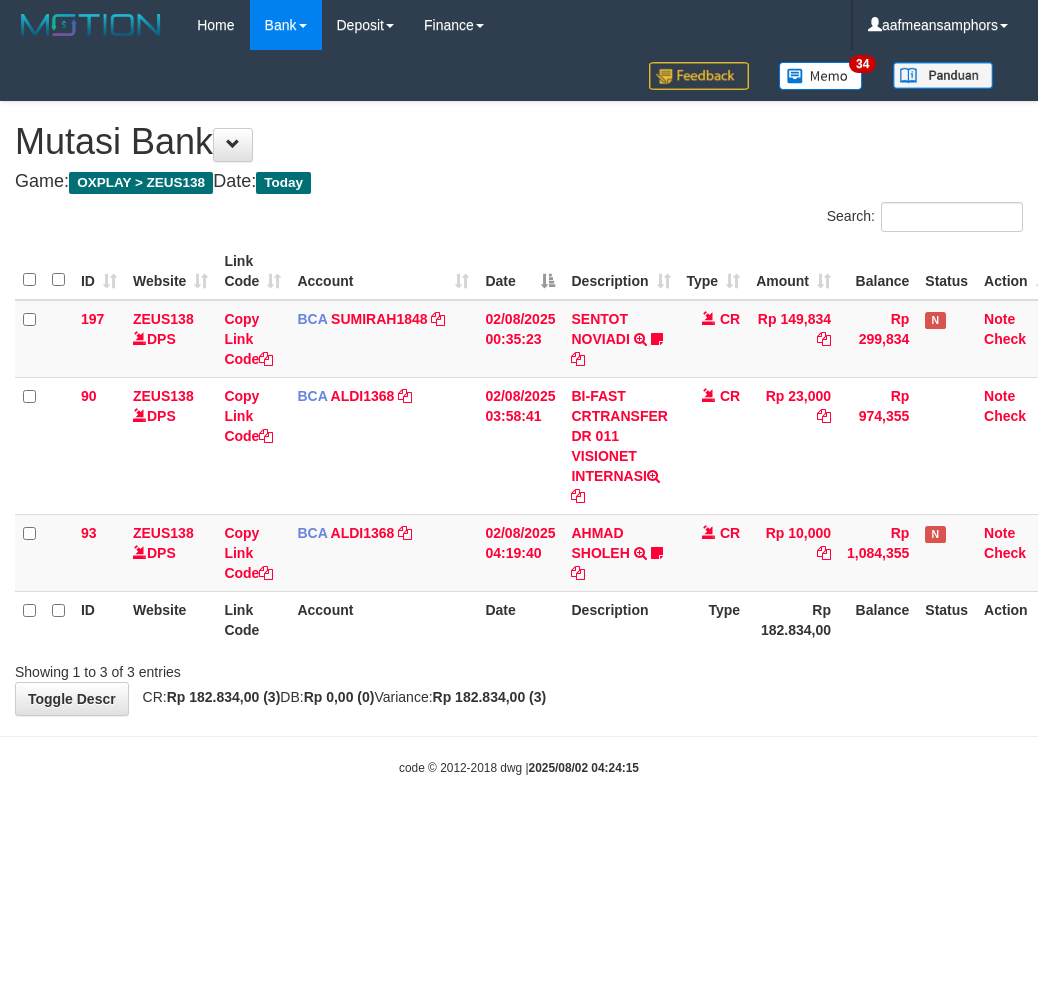 scroll, scrollTop: 0, scrollLeft: 0, axis: both 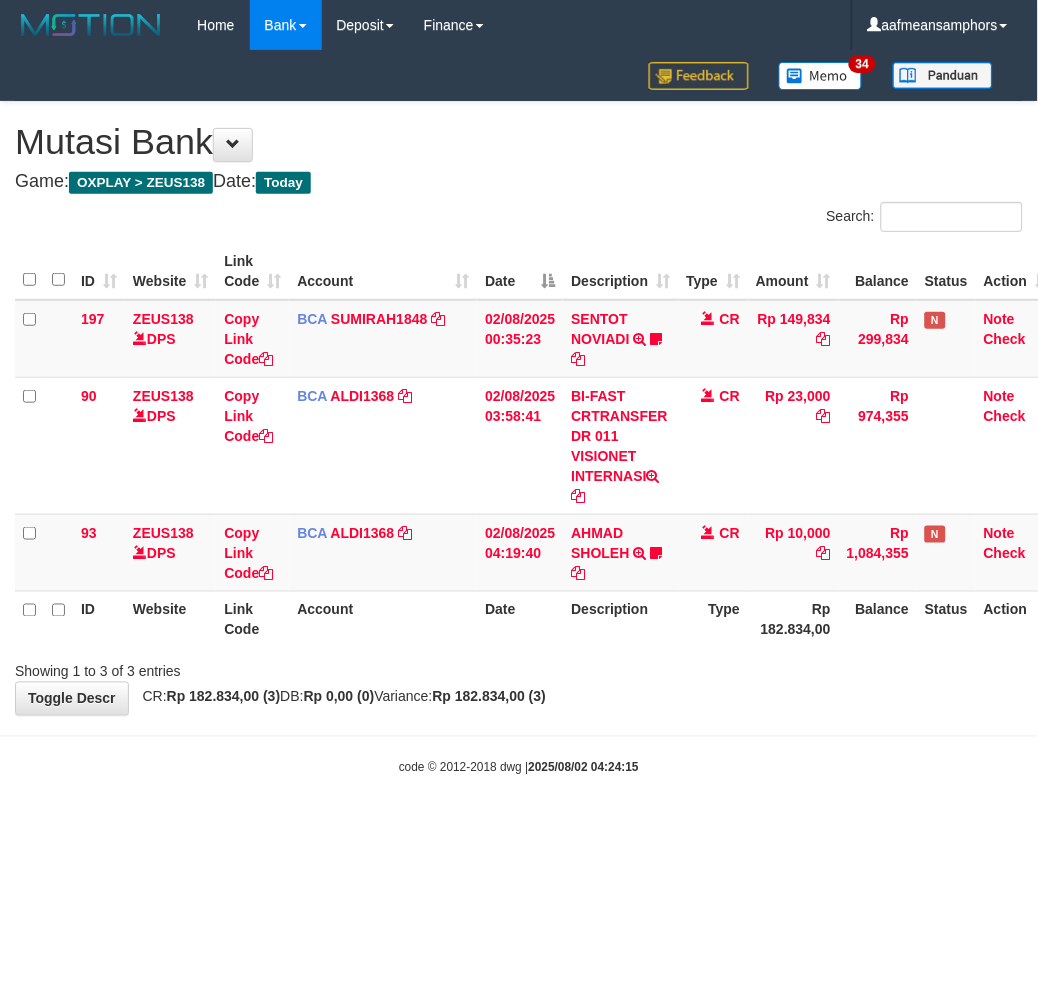 drag, startPoint x: 682, startPoint y: 790, endPoint x: 700, endPoint y: 772, distance: 25.455845 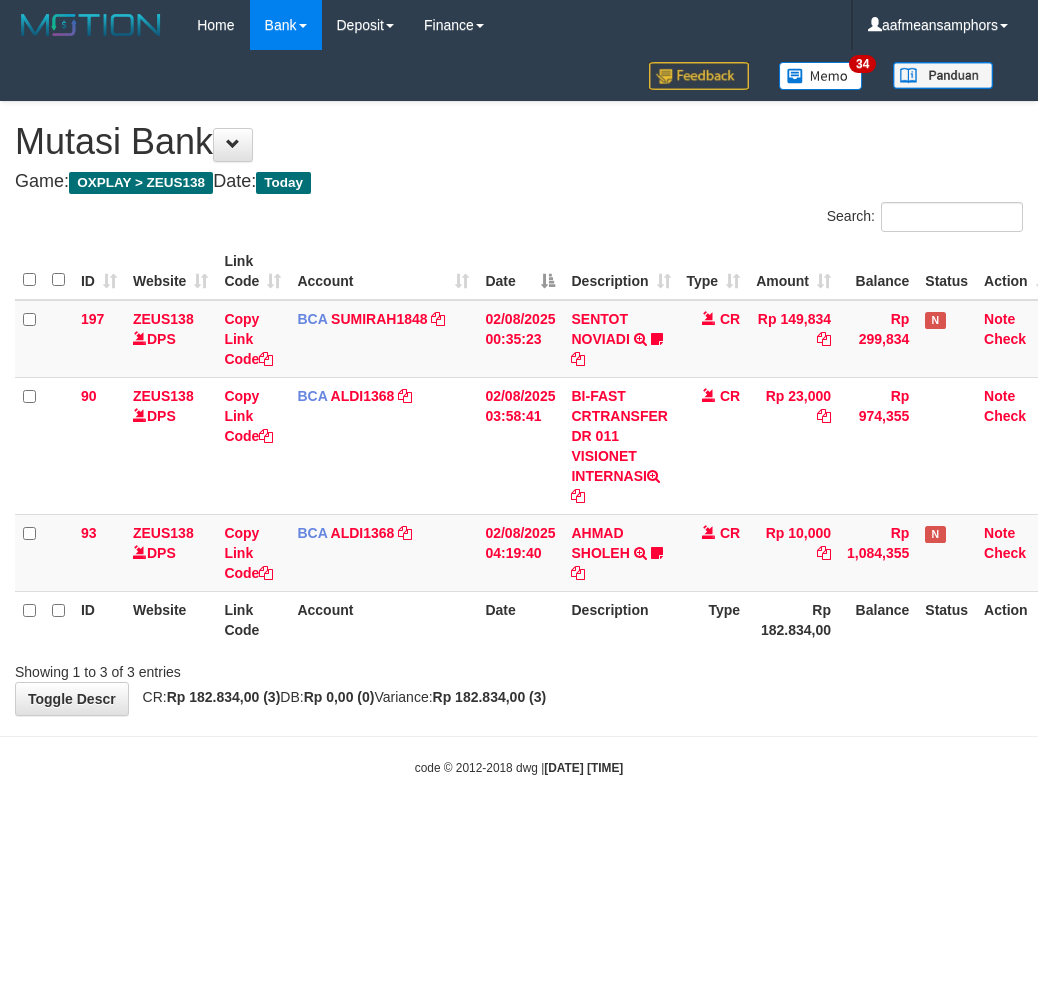 scroll, scrollTop: 0, scrollLeft: 0, axis: both 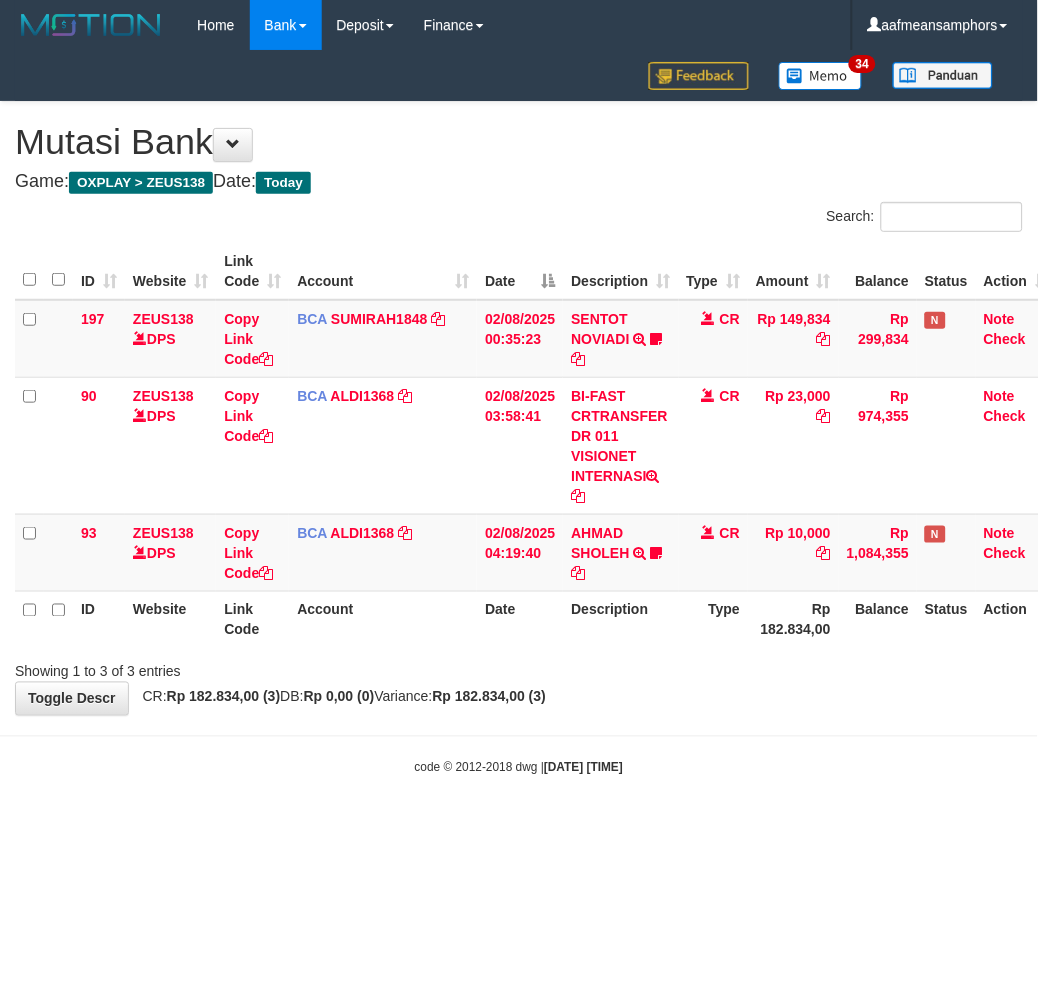 click on "Toggle navigation
Home
Bank
Account List
Load
By Website
Group
[OXPLAY]													ZEUS138
By Load Group (DPS)" at bounding box center [519, 413] 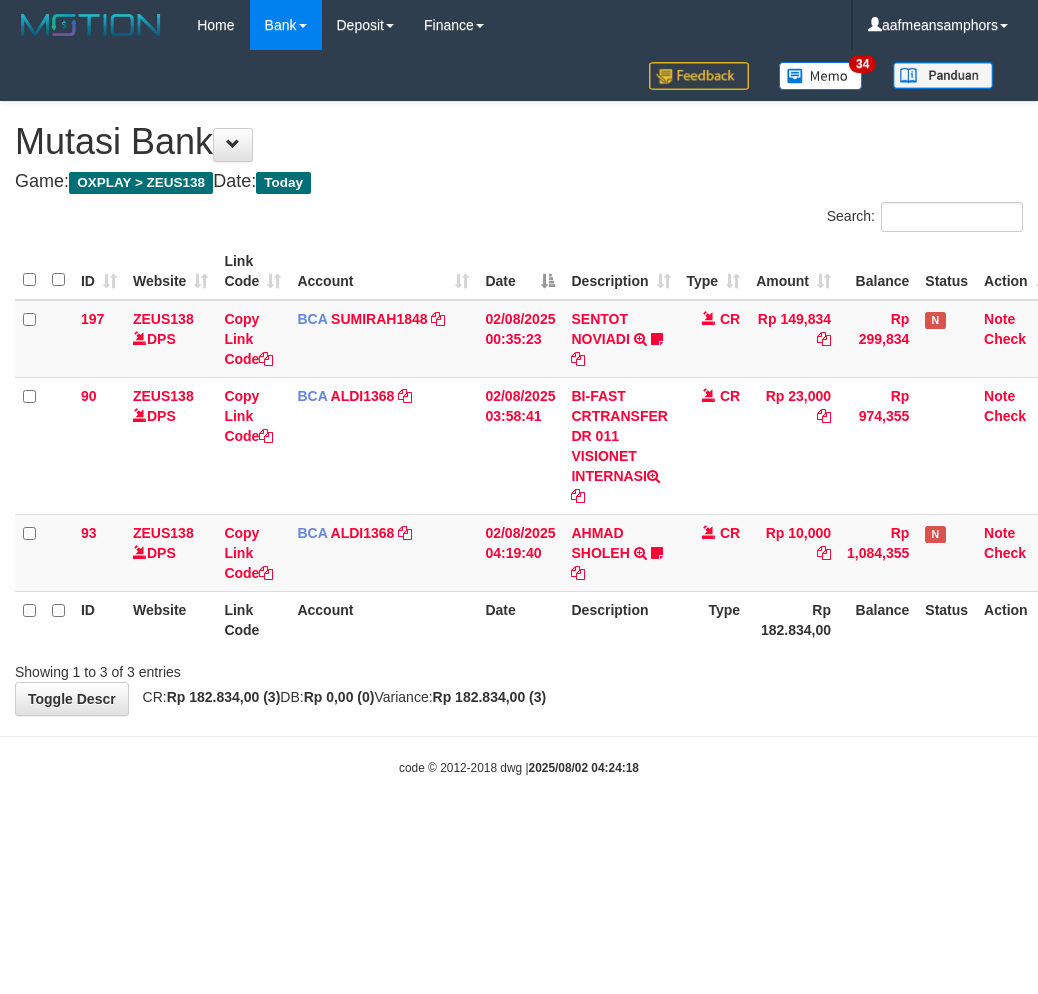 scroll, scrollTop: 0, scrollLeft: 0, axis: both 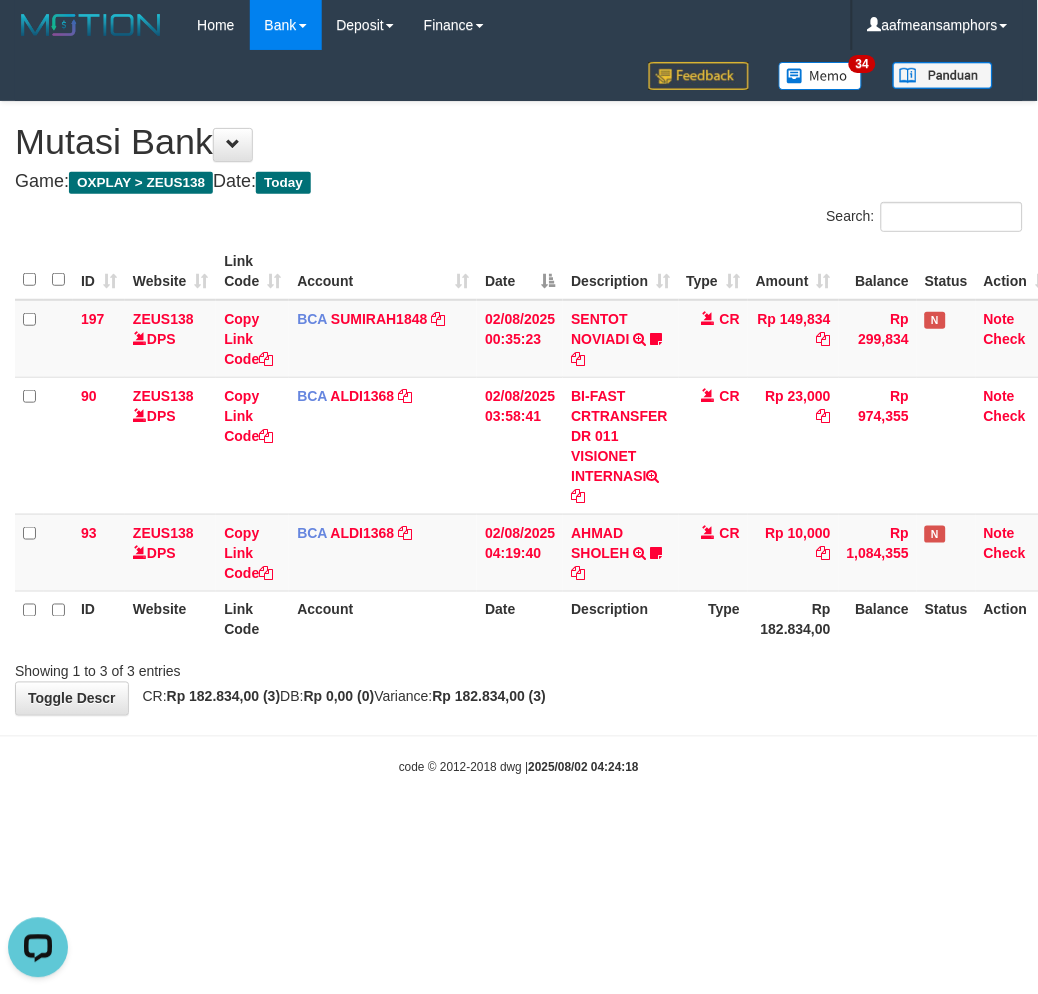 click on "Toggle navigation
Home
Bank
Account List
Load
By Website
Group
[OXPLAY]													ZEUS138
By Load Group (DPS)" at bounding box center [519, 413] 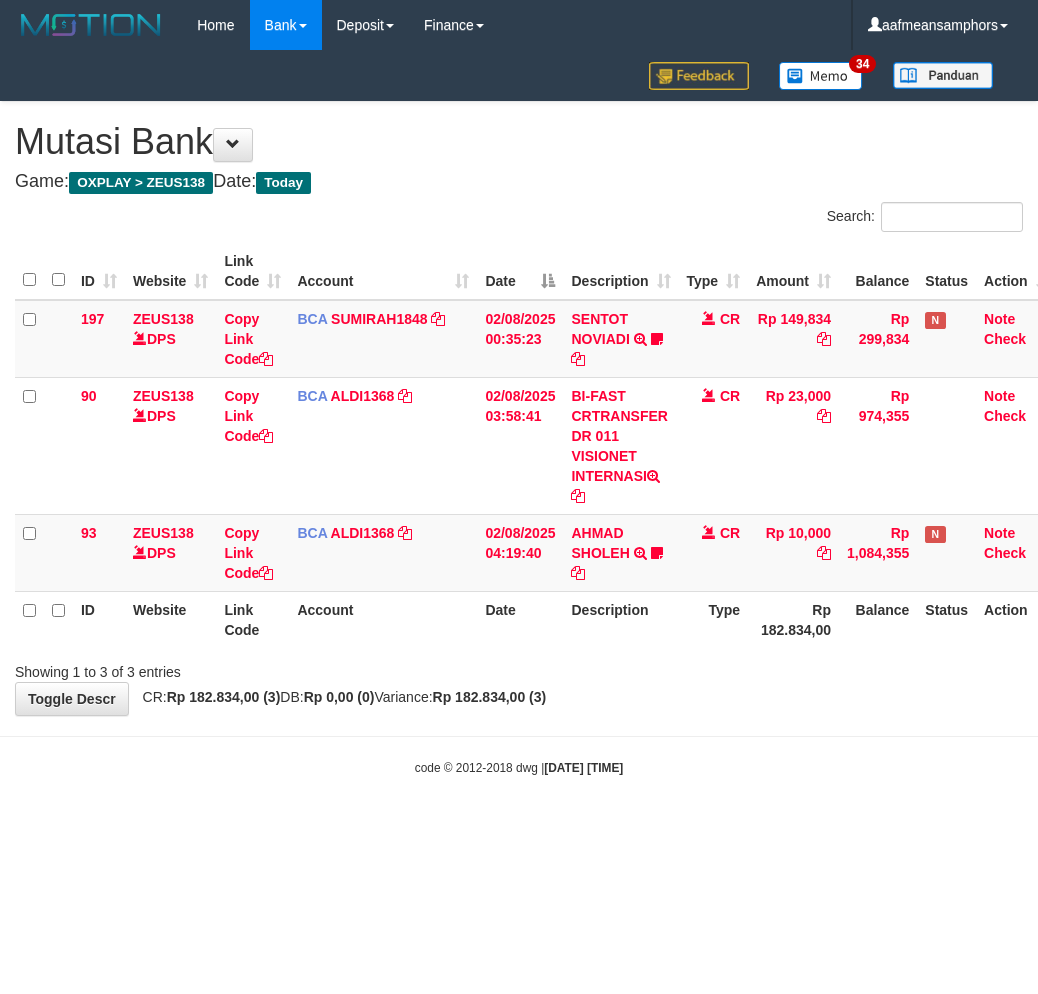 scroll, scrollTop: 0, scrollLeft: 0, axis: both 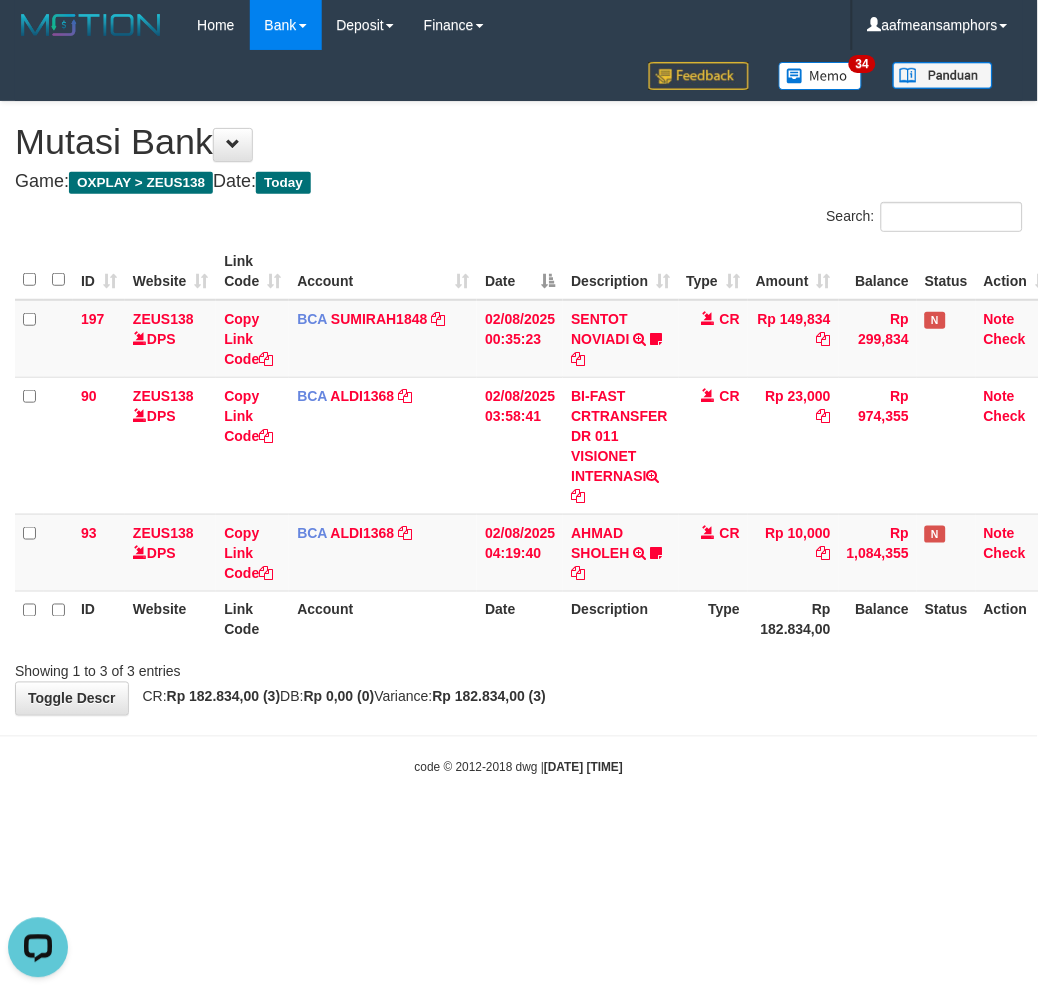 click on "Toggle navigation
Home
Bank
Account List
Load
By Website
Group
[OXPLAY]													ZEUS138
By Load Group (DPS)" at bounding box center (519, 413) 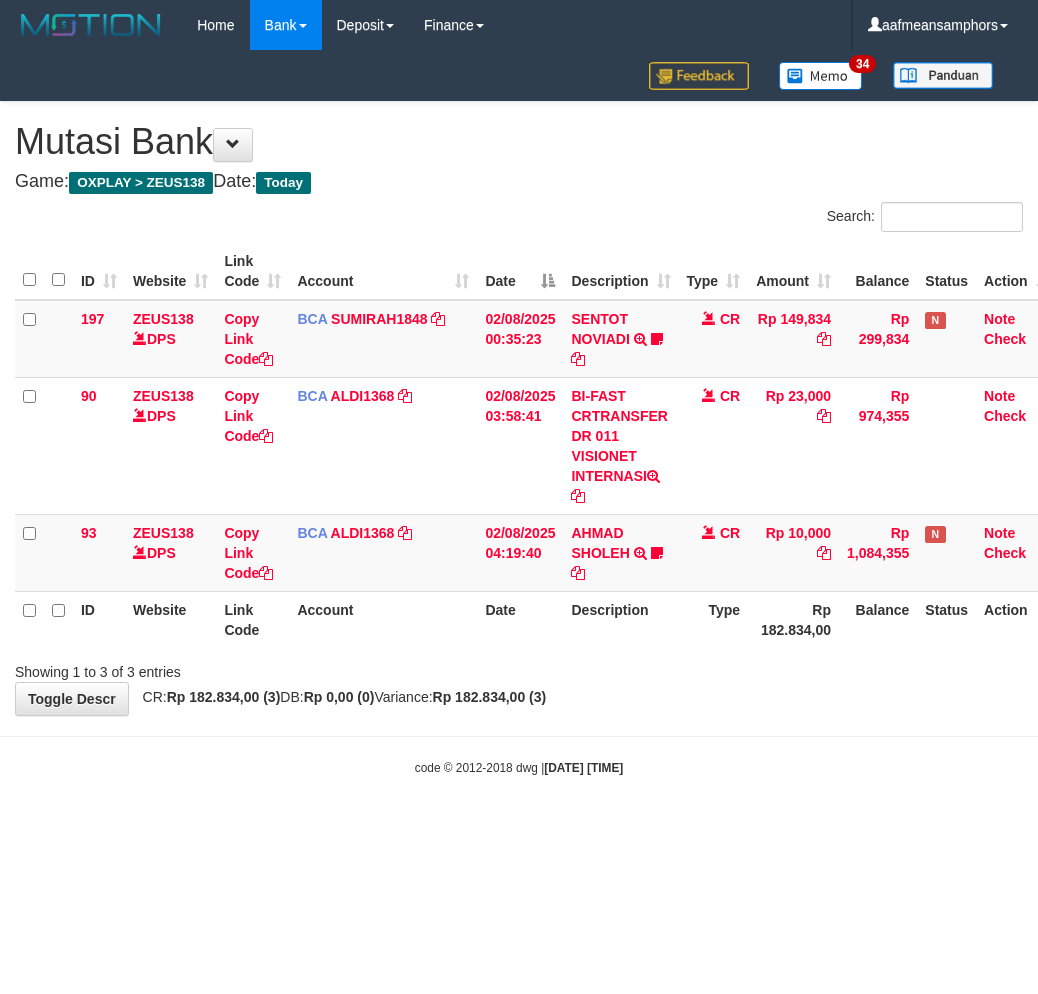 scroll, scrollTop: 0, scrollLeft: 0, axis: both 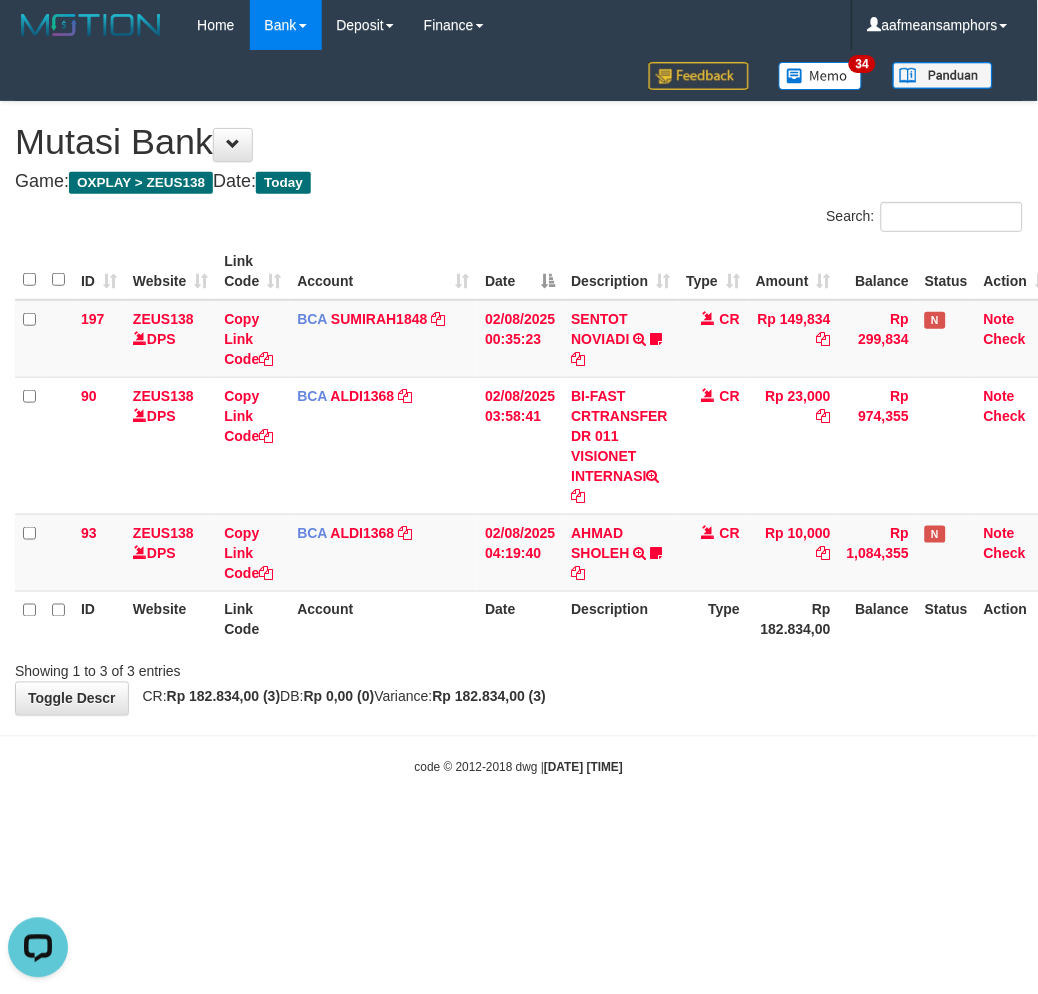 click on "Toggle navigation
Home
Bank
Account List
Load
By Website
Group
[OXPLAY]													ZEUS138
By Load Group (DPS)" at bounding box center [519, 413] 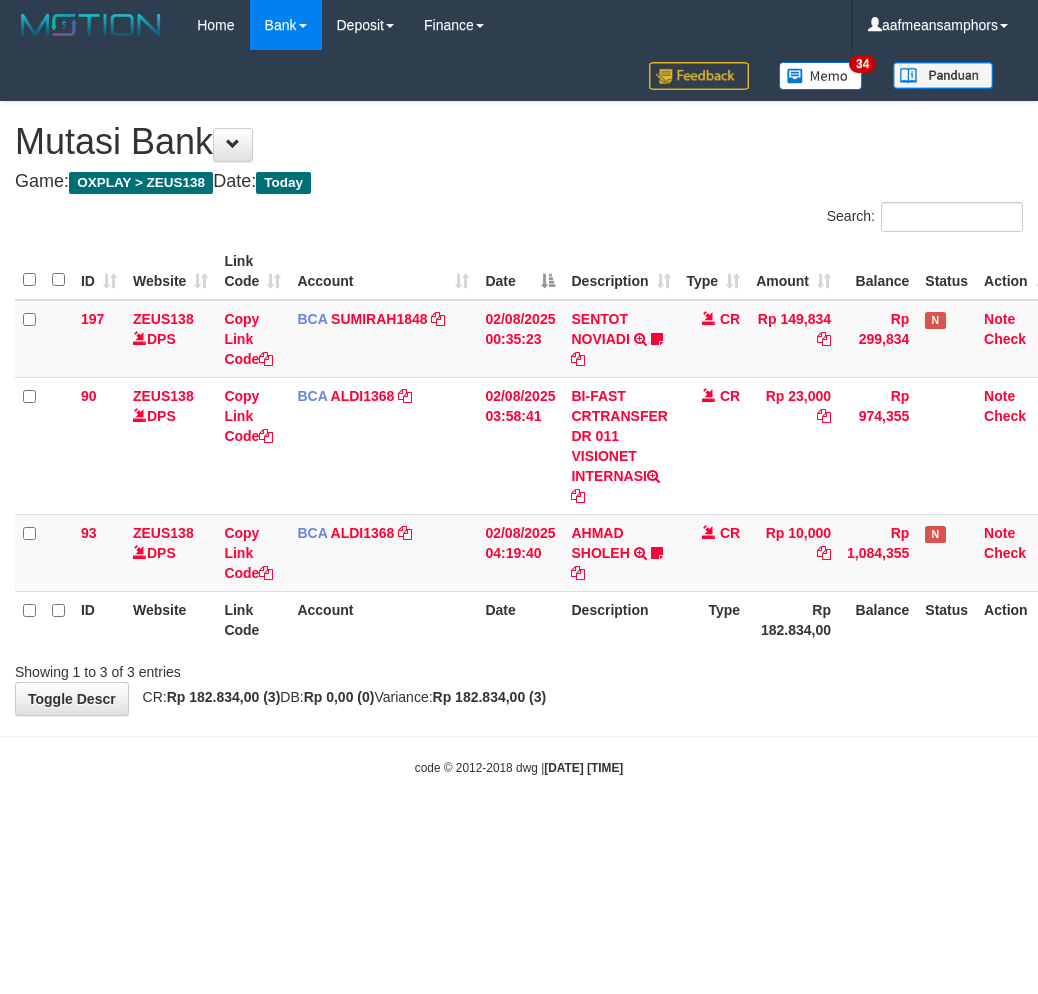 scroll, scrollTop: 0, scrollLeft: 0, axis: both 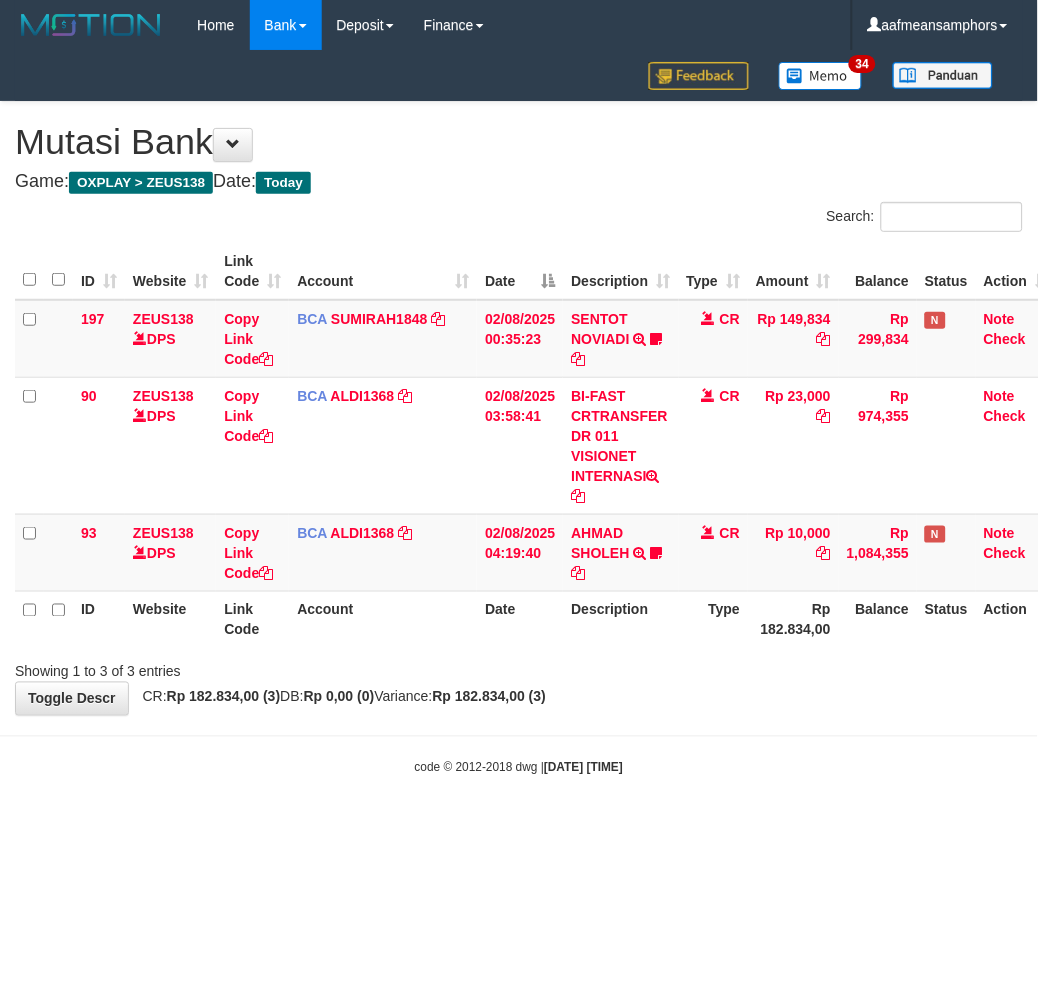 click on "Toggle navigation
Home
Bank
Account List
Load
By Website
Group
[OXPLAY]													ZEUS138
By Load Group (DPS)" at bounding box center (519, 413) 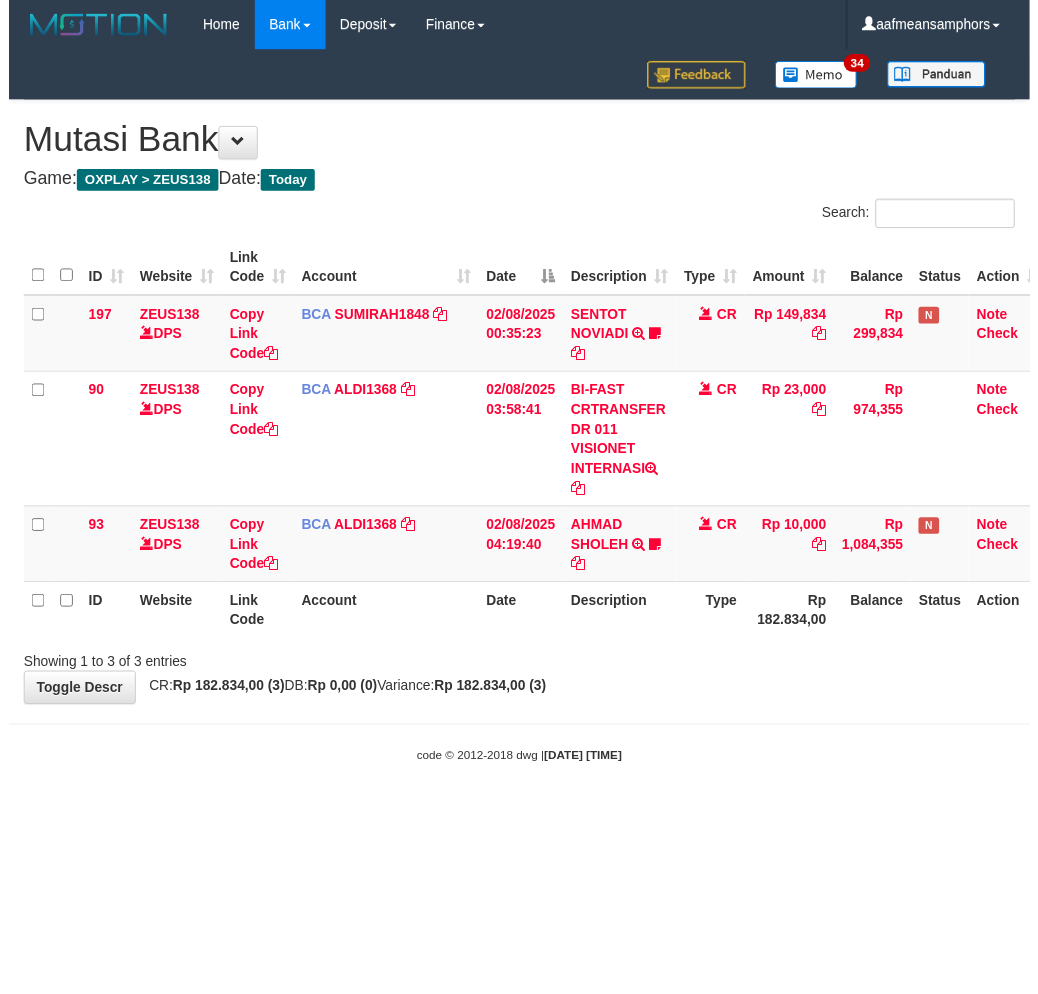 scroll, scrollTop: 0, scrollLeft: 0, axis: both 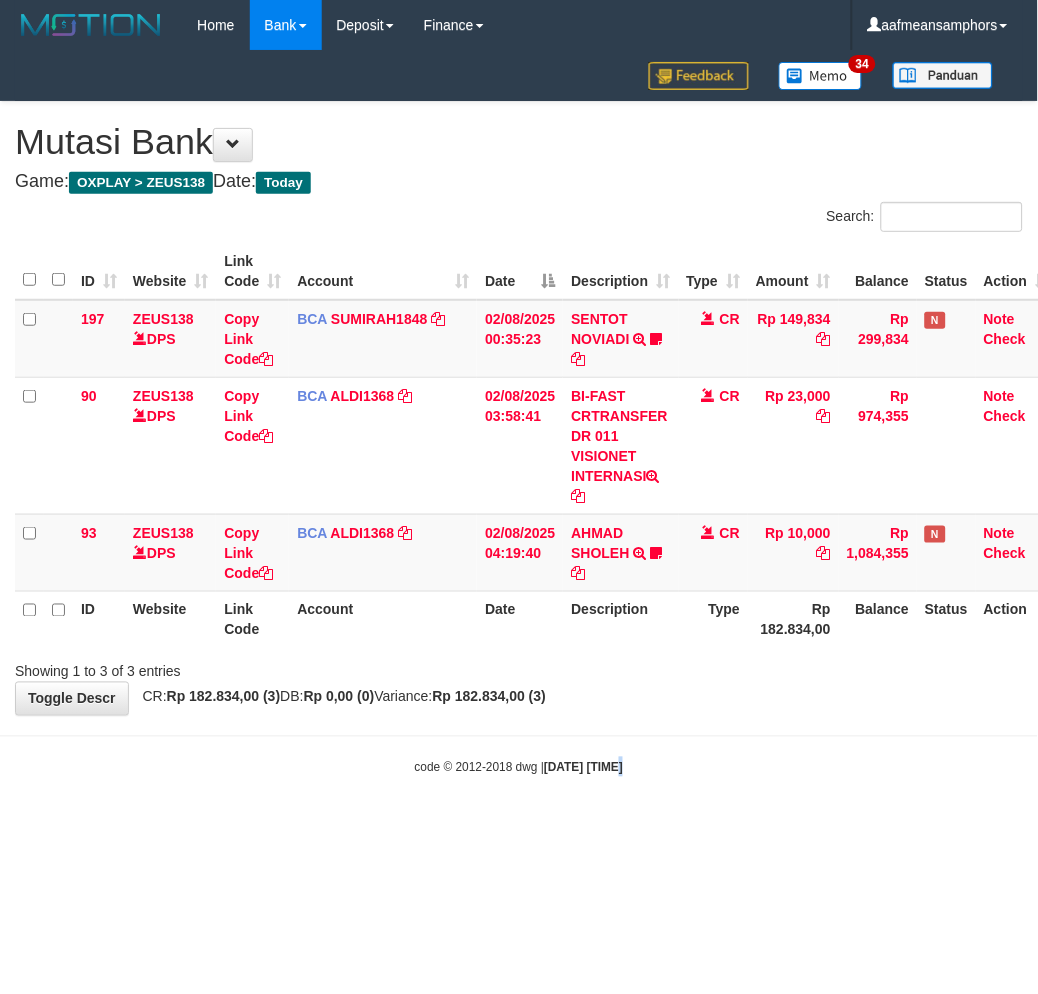 click on "Toggle navigation
Home
Bank
Account List
Load
By Website
Group
[OXPLAY]													ZEUS138
By Load Group (DPS)" at bounding box center [519, 413] 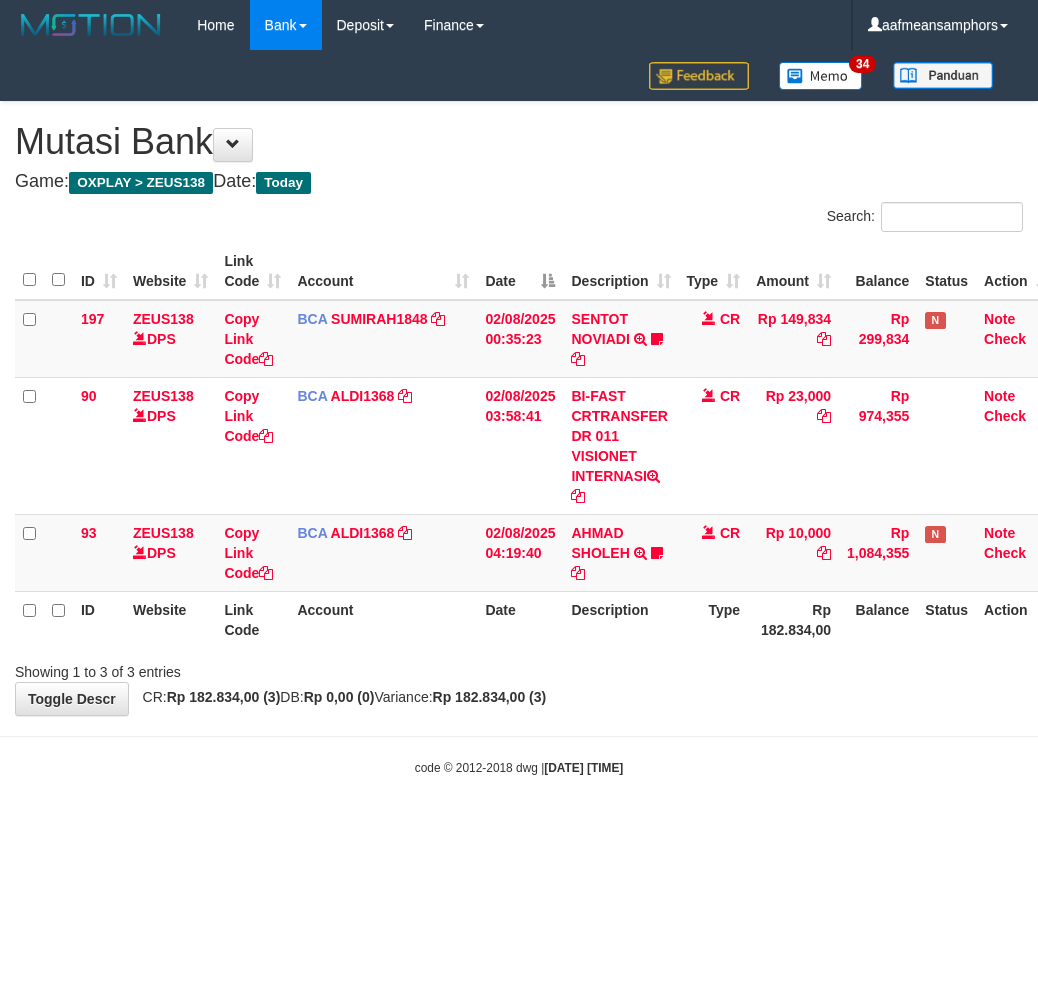 click on "Toggle navigation
Home
Bank
Account List
Load
By Website
Group
[OXPLAY]													ZEUS138
By Load Group (DPS)" at bounding box center [519, 413] 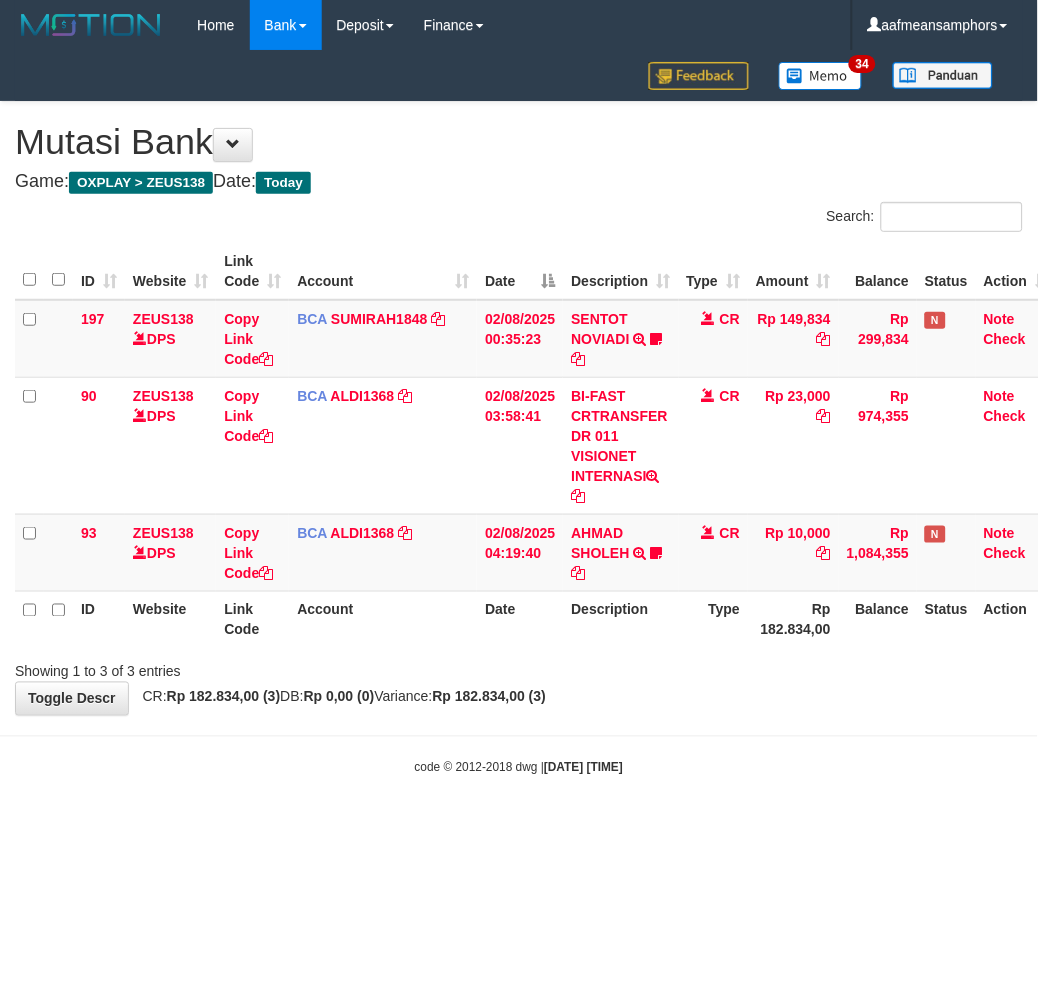 click on "Toggle navigation
Home
Bank
Account List
Load
By Website
Group
[OXPLAY]													ZEUS138
By Load Group (DPS)" at bounding box center (519, 413) 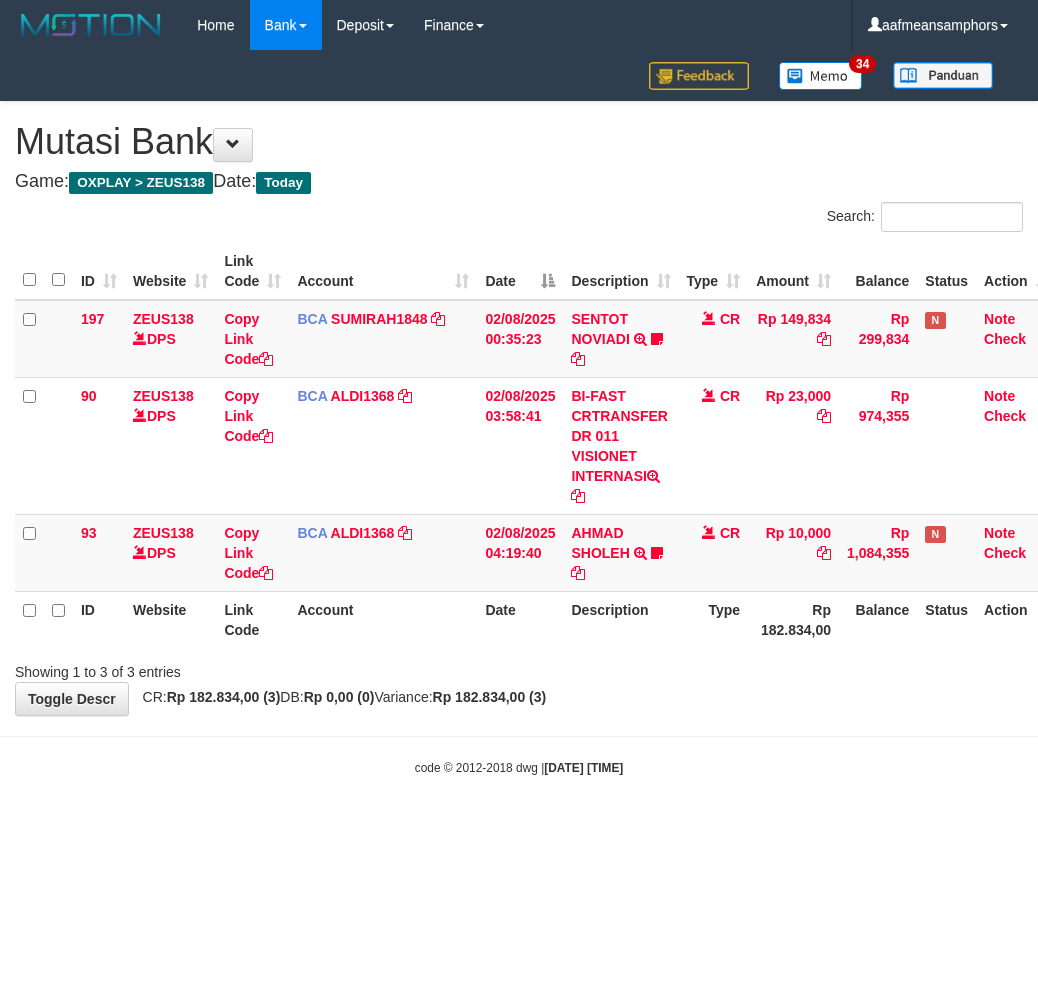 scroll, scrollTop: 0, scrollLeft: 0, axis: both 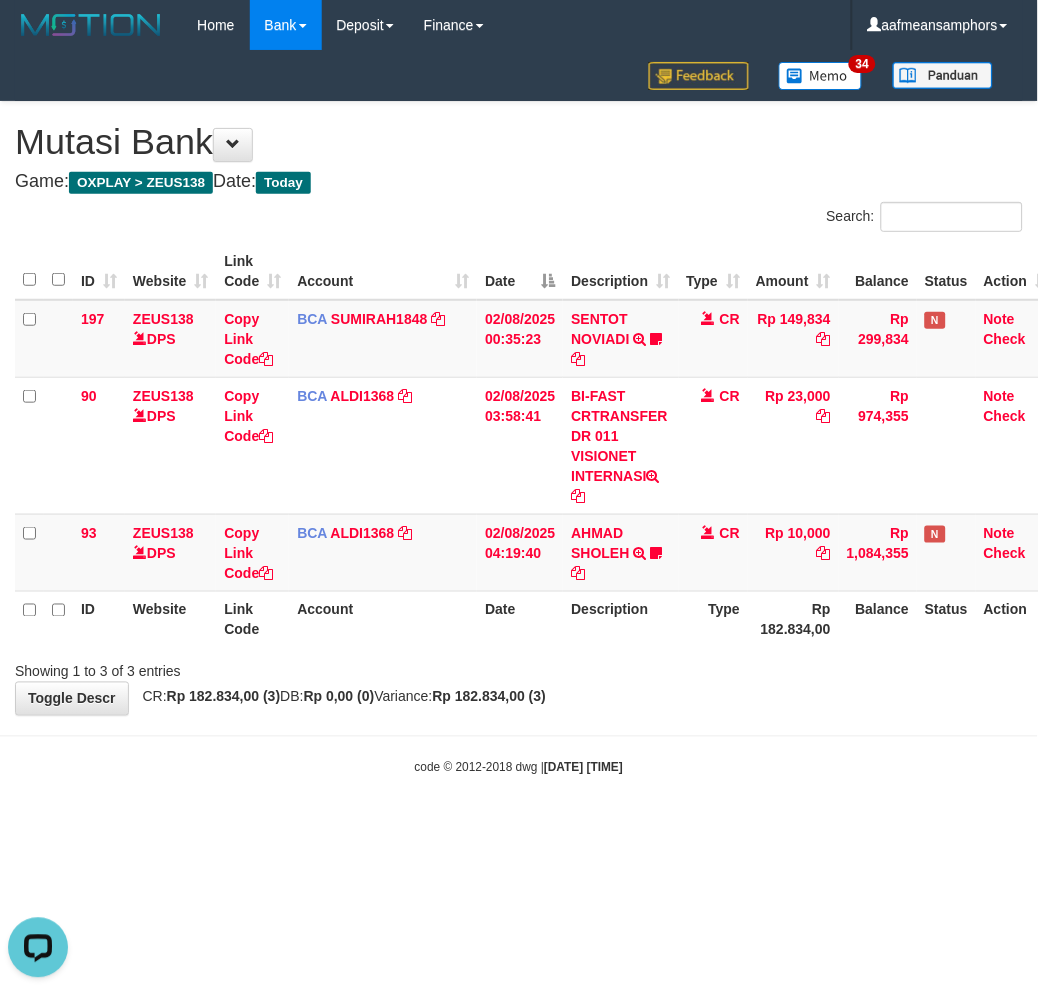 click on "Toggle navigation
Home
Bank
Account List
Load
By Website
Group
[OXPLAY]													ZEUS138
By Load Group (DPS)" at bounding box center (519, 413) 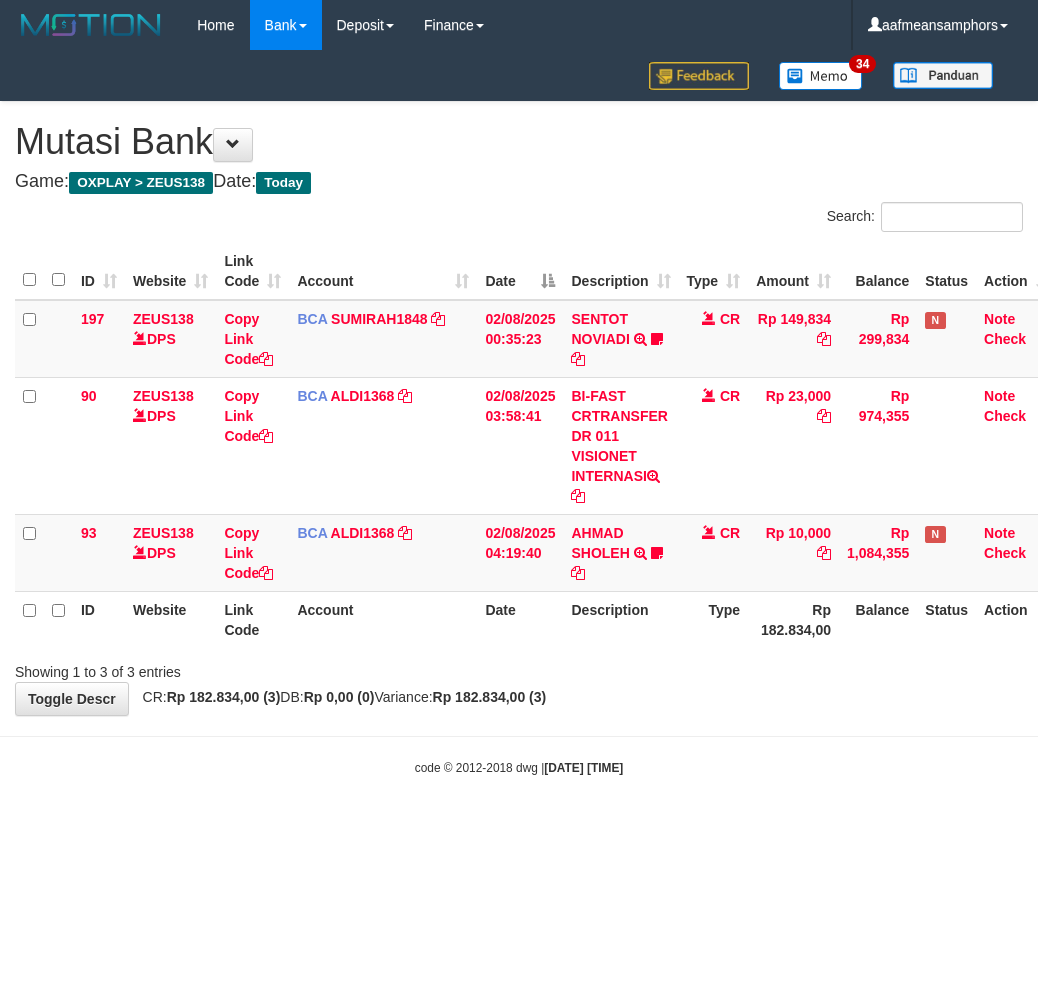 scroll, scrollTop: 0, scrollLeft: 0, axis: both 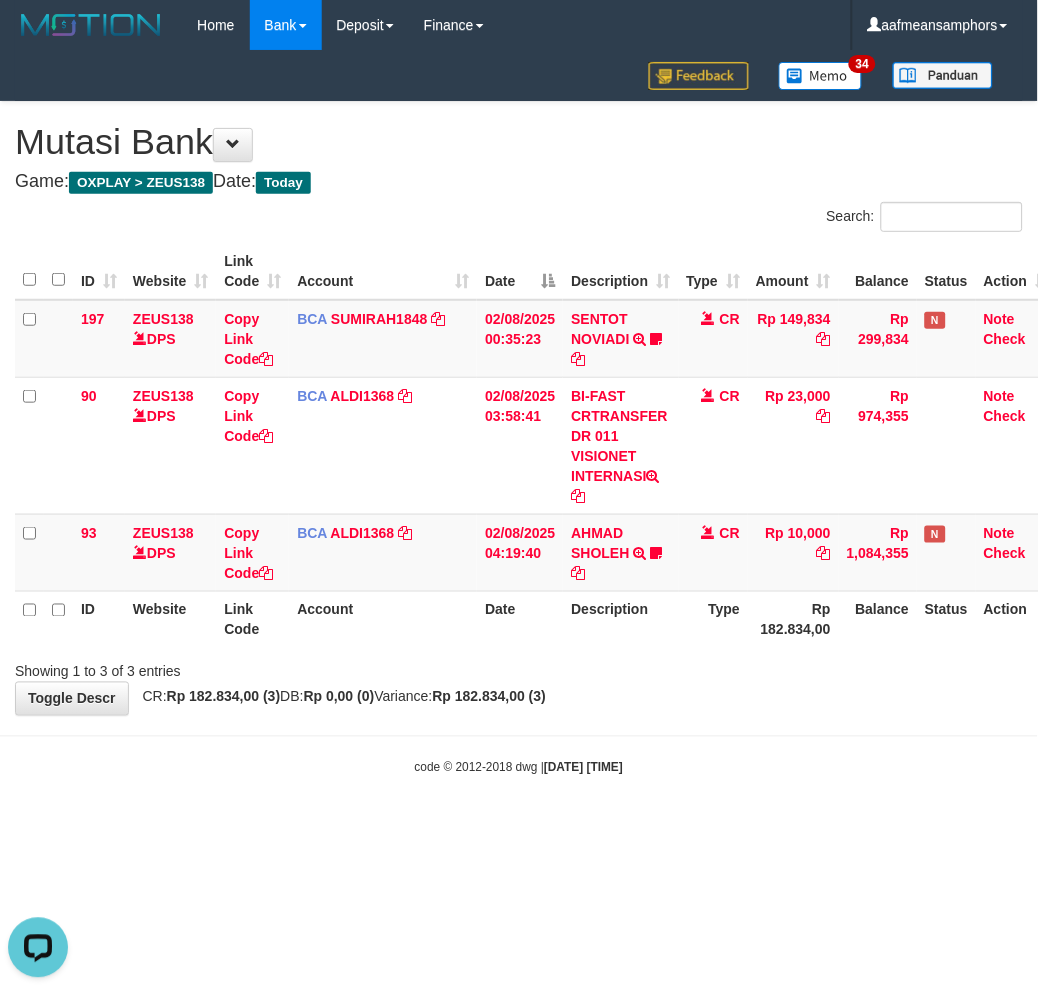 click on "Toggle navigation
Home
Bank
Account List
Load
By Website
Group
[OXPLAY]													ZEUS138
By Load Group (DPS)" at bounding box center (519, 413) 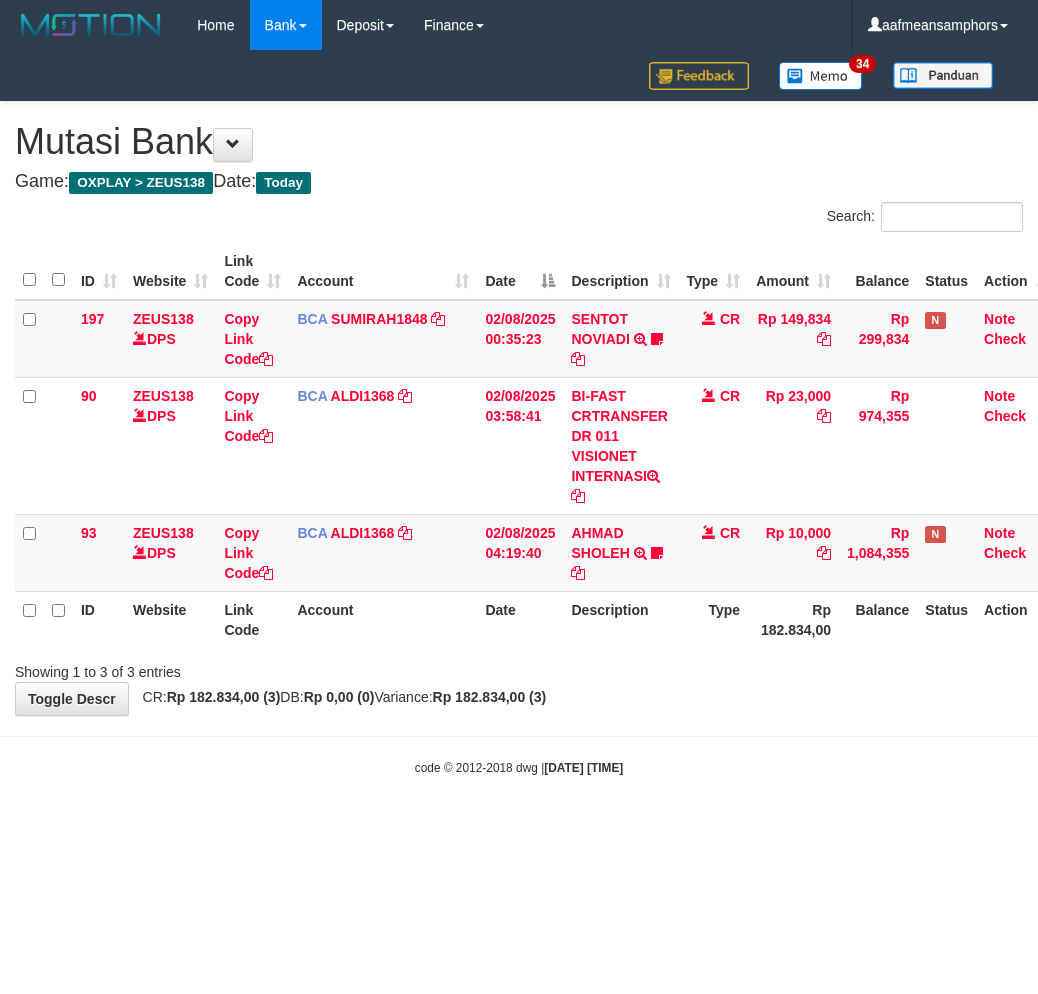 click on "Toggle navigation
Home
Bank
Account List
Load
By Website
Group
[OXPLAY]													ZEUS138
By Load Group (DPS)" at bounding box center [519, 413] 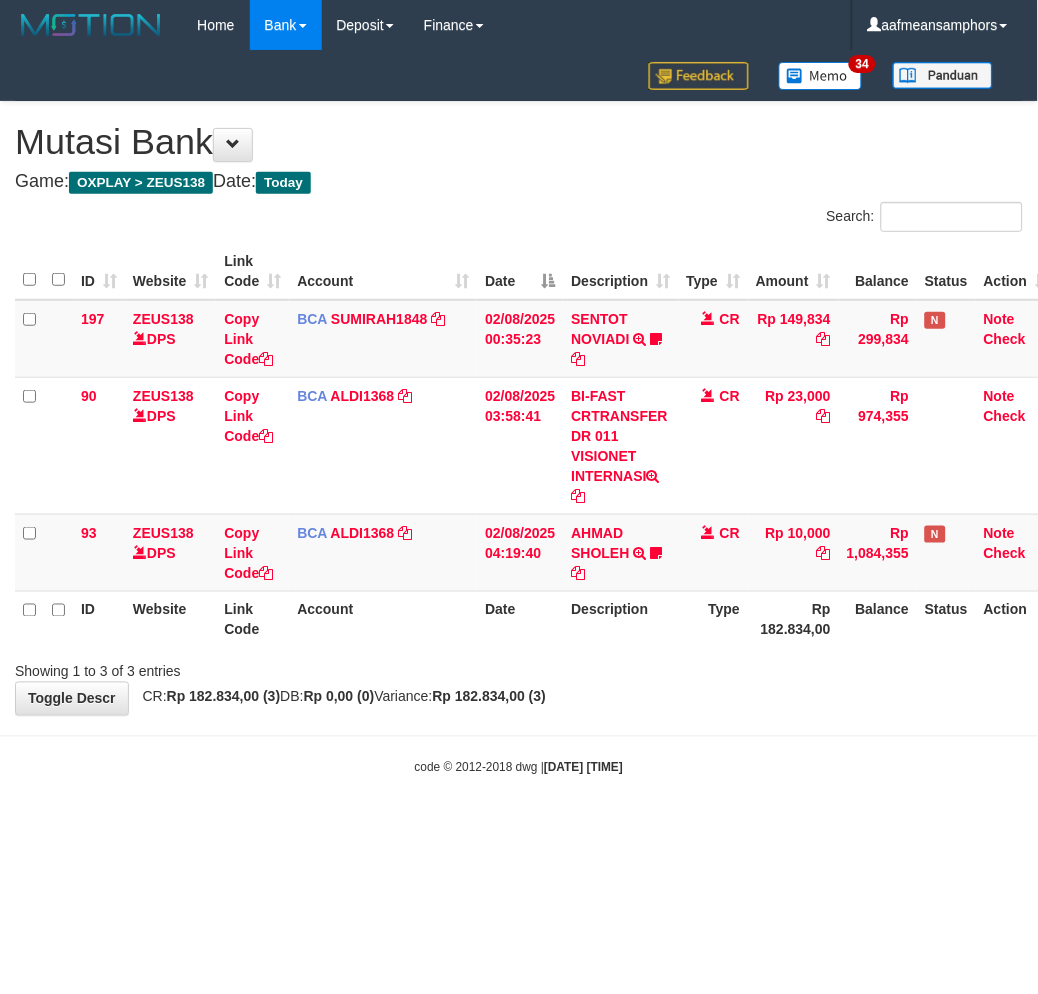 click on "Toggle navigation
Home
Bank
Account List
Load
By Website
Group
[OXPLAY]													ZEUS138
By Load Group (DPS)" at bounding box center (519, 413) 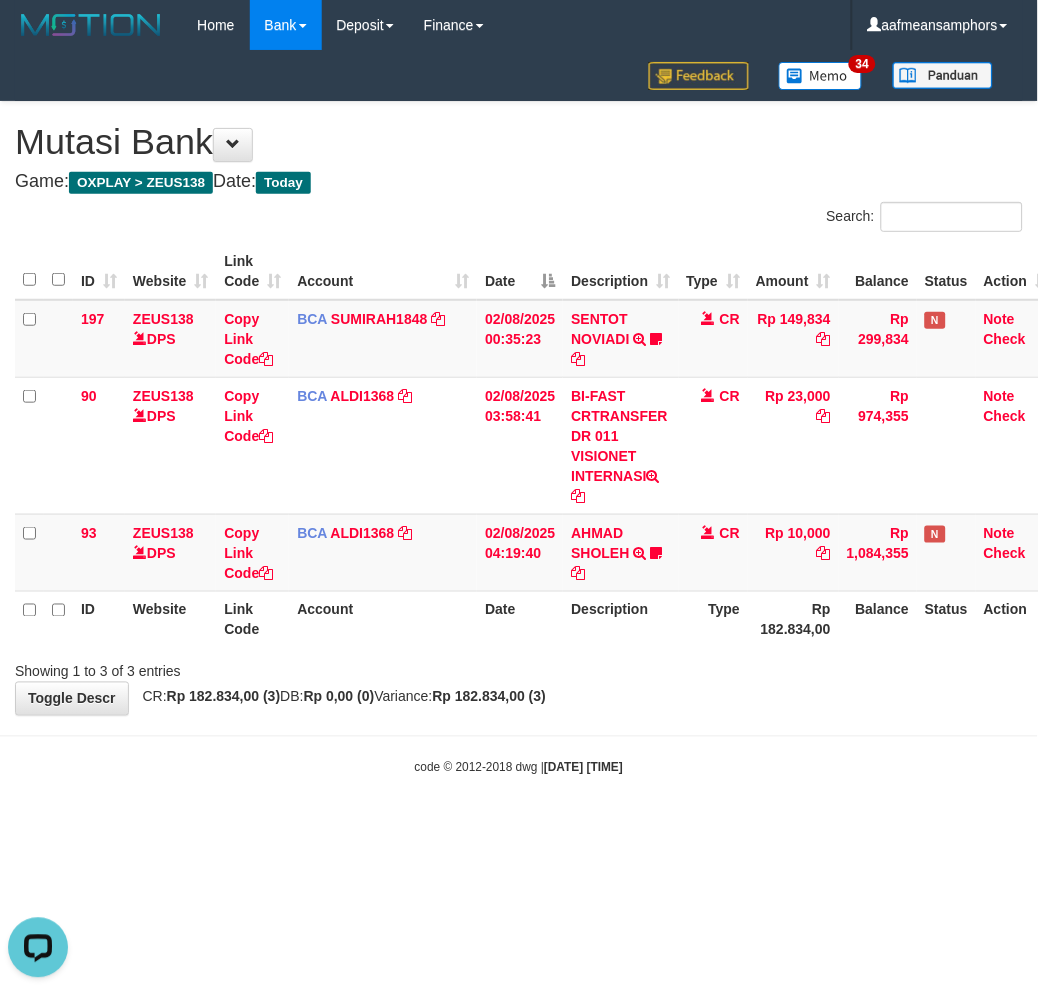scroll, scrollTop: 0, scrollLeft: 0, axis: both 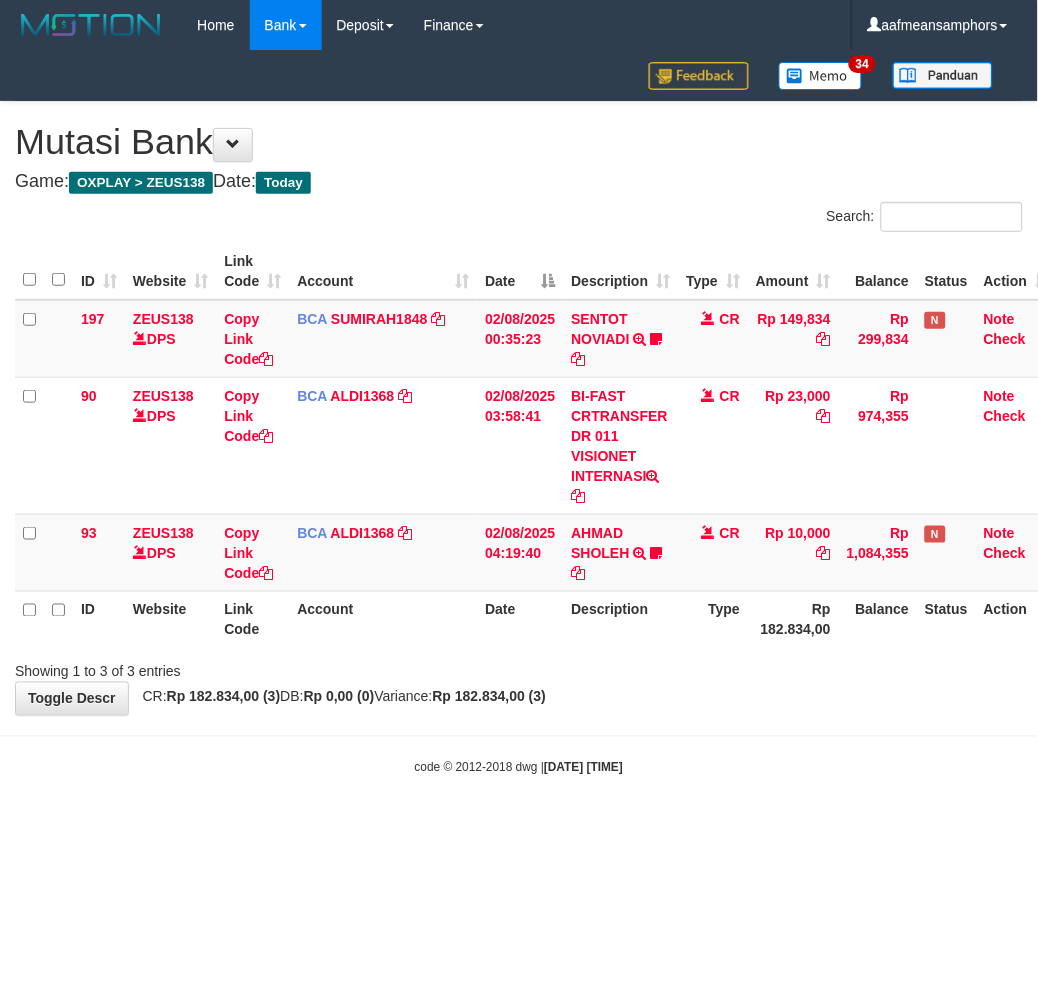 click on "Toggle navigation
Home
Bank
Account List
Load
By Website
Group
[OXPLAY]													ZEUS138
By Load Group (DPS)" at bounding box center (519, 413) 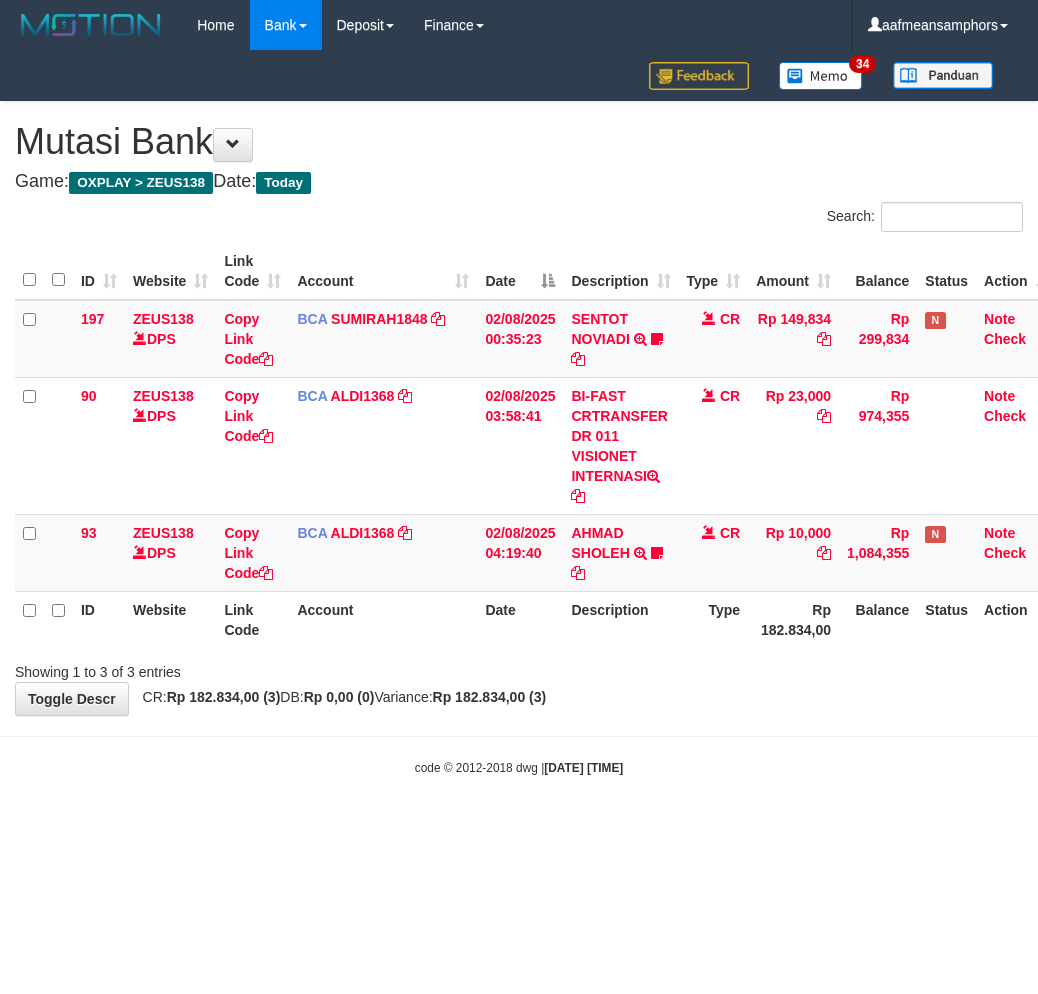 scroll, scrollTop: 0, scrollLeft: 0, axis: both 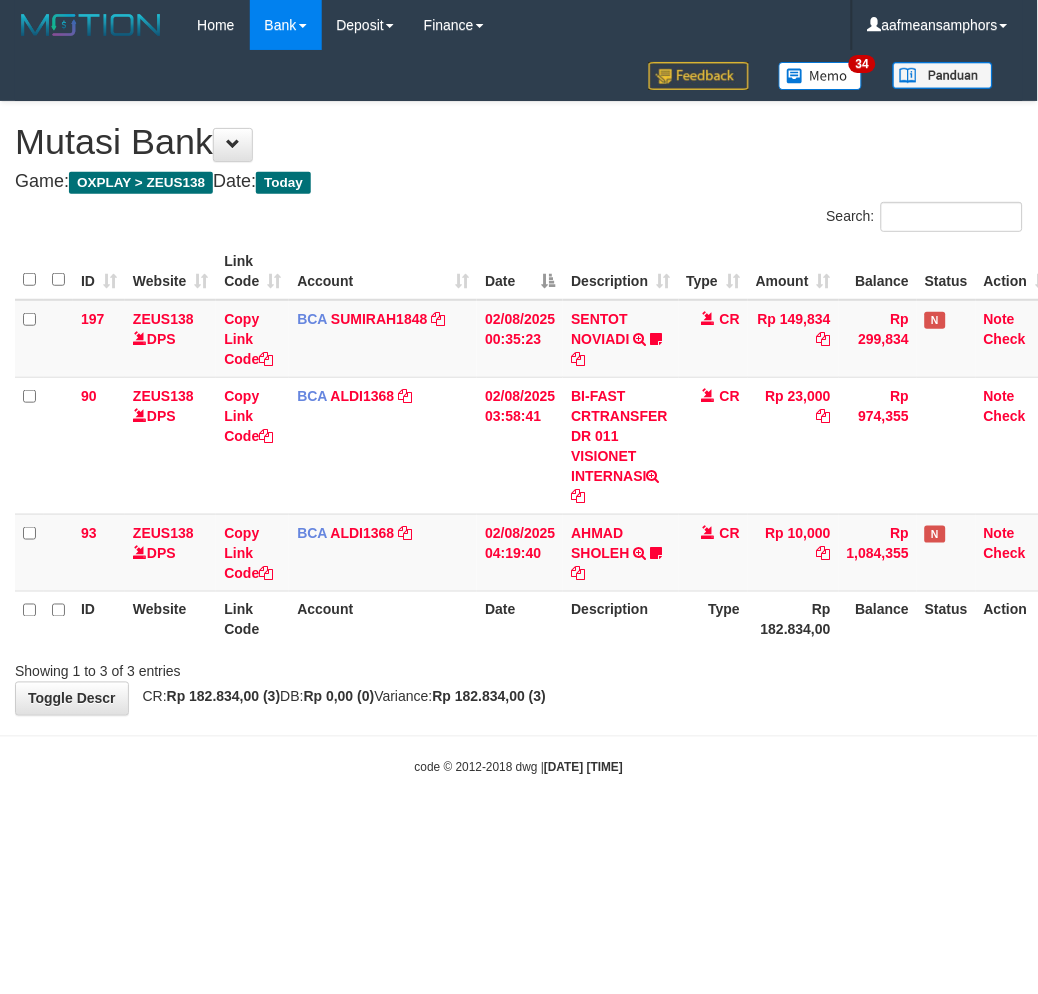 click on "Toggle navigation
Home
Bank
Account List
Load
By Website
Group
[OXPLAY]													ZEUS138
By Load Group (DPS)" at bounding box center (519, 413) 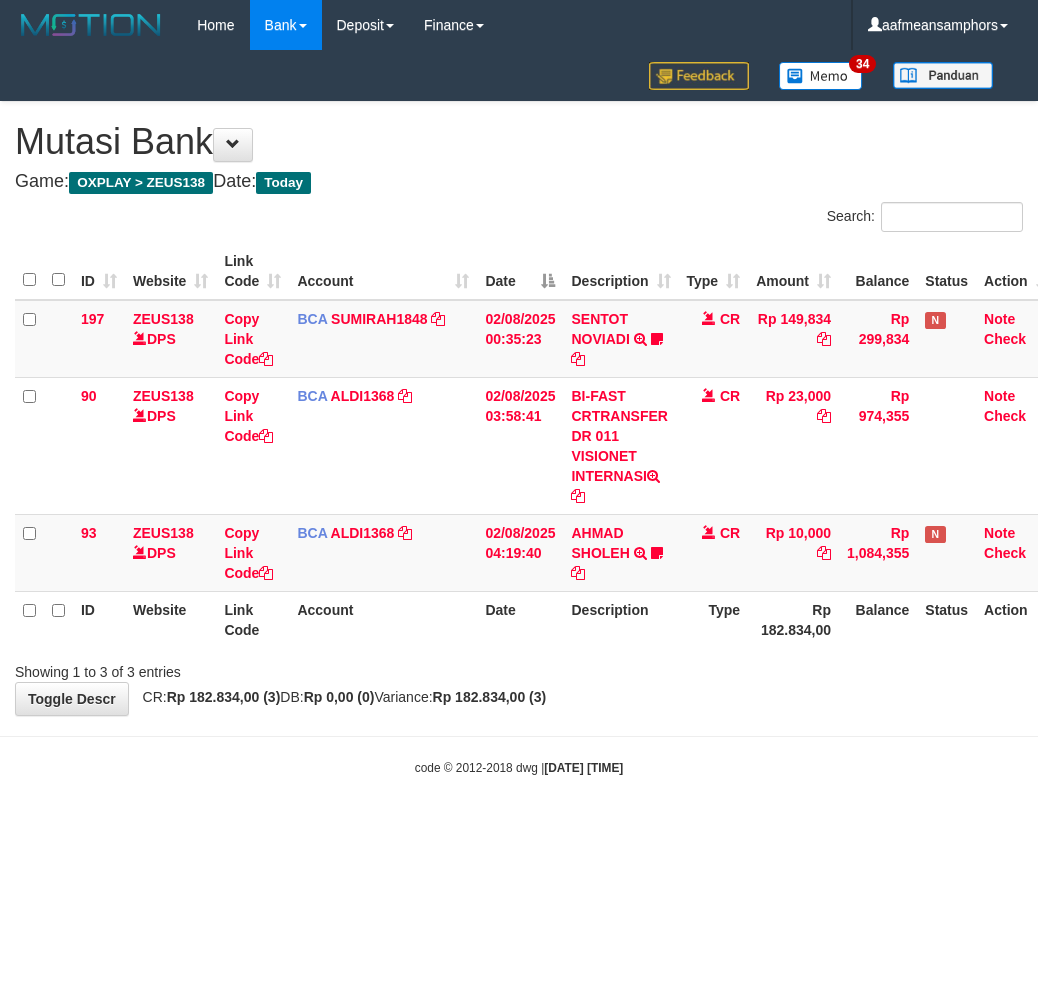 scroll, scrollTop: 0, scrollLeft: 0, axis: both 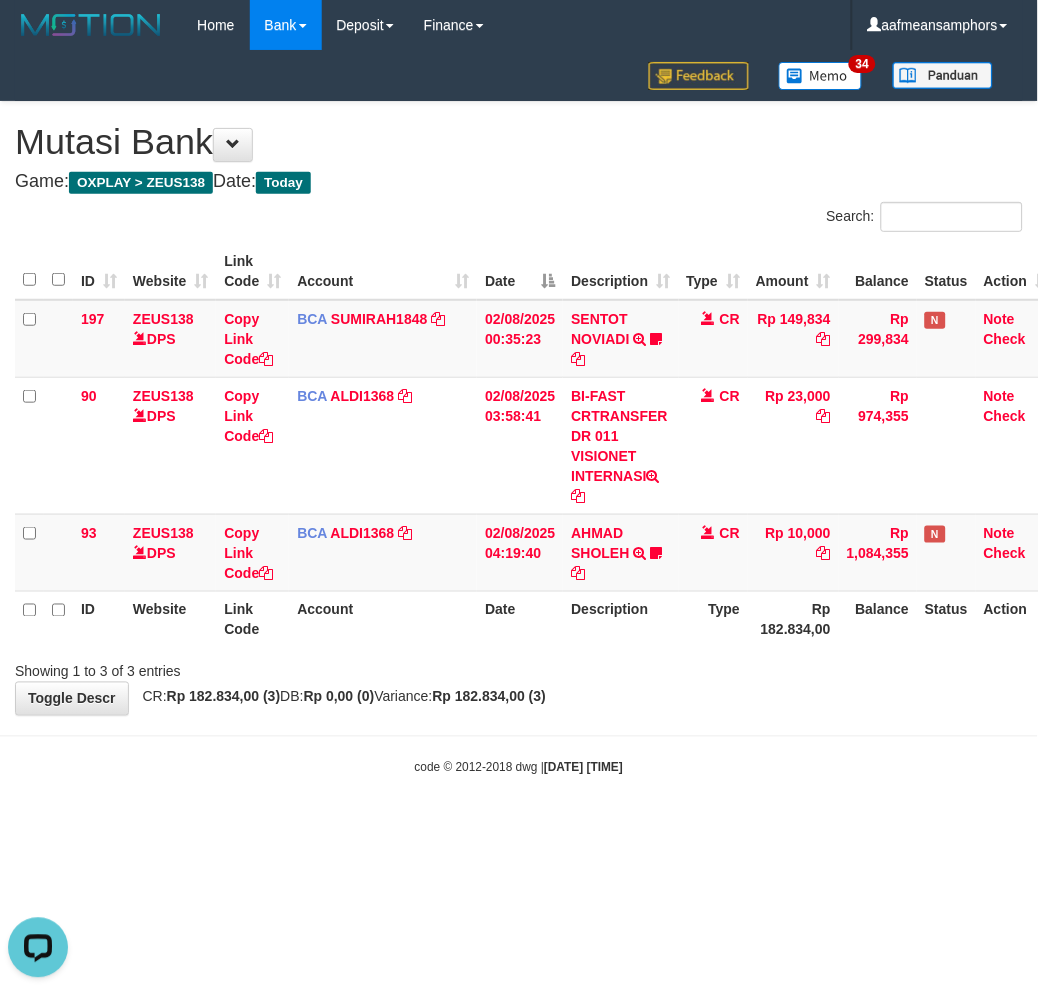drag, startPoint x: 954, startPoint y: 760, endPoint x: 943, endPoint y: 758, distance: 11.18034 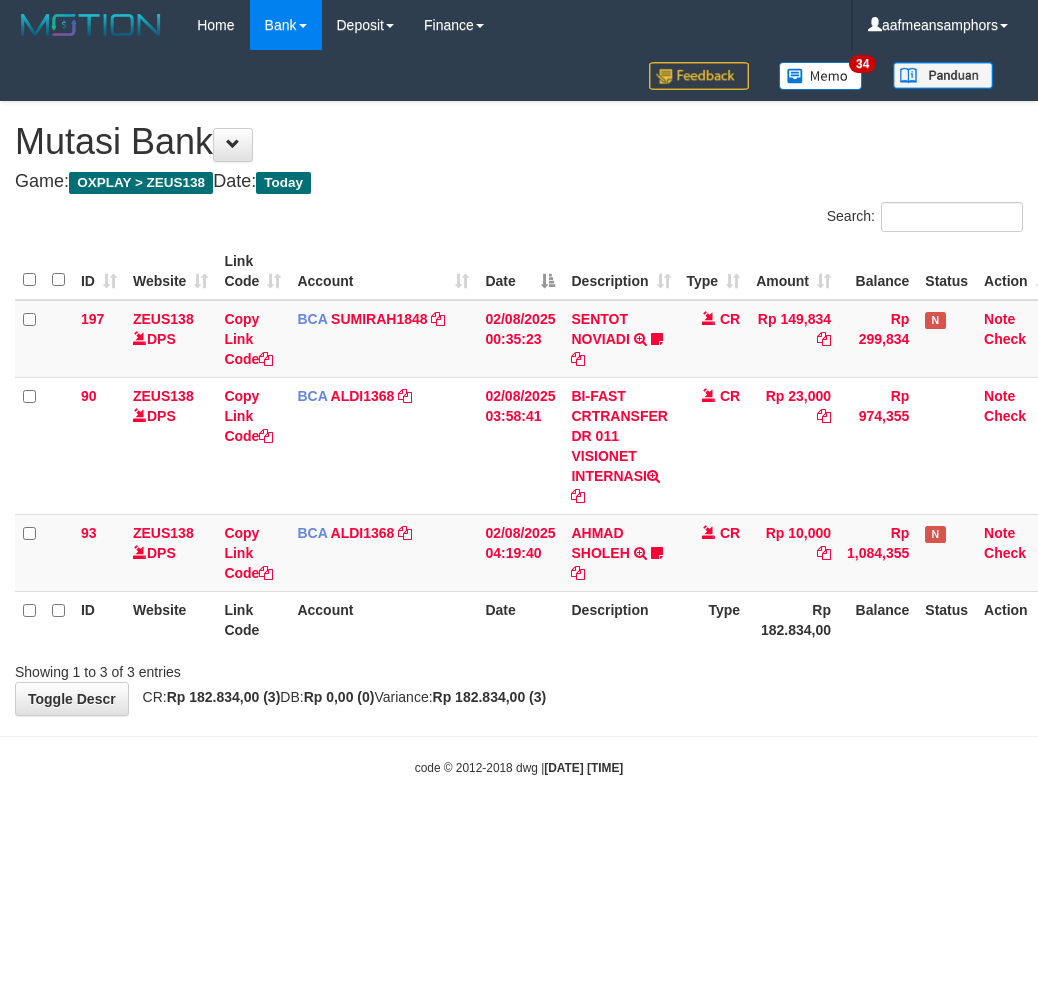 scroll, scrollTop: 0, scrollLeft: 0, axis: both 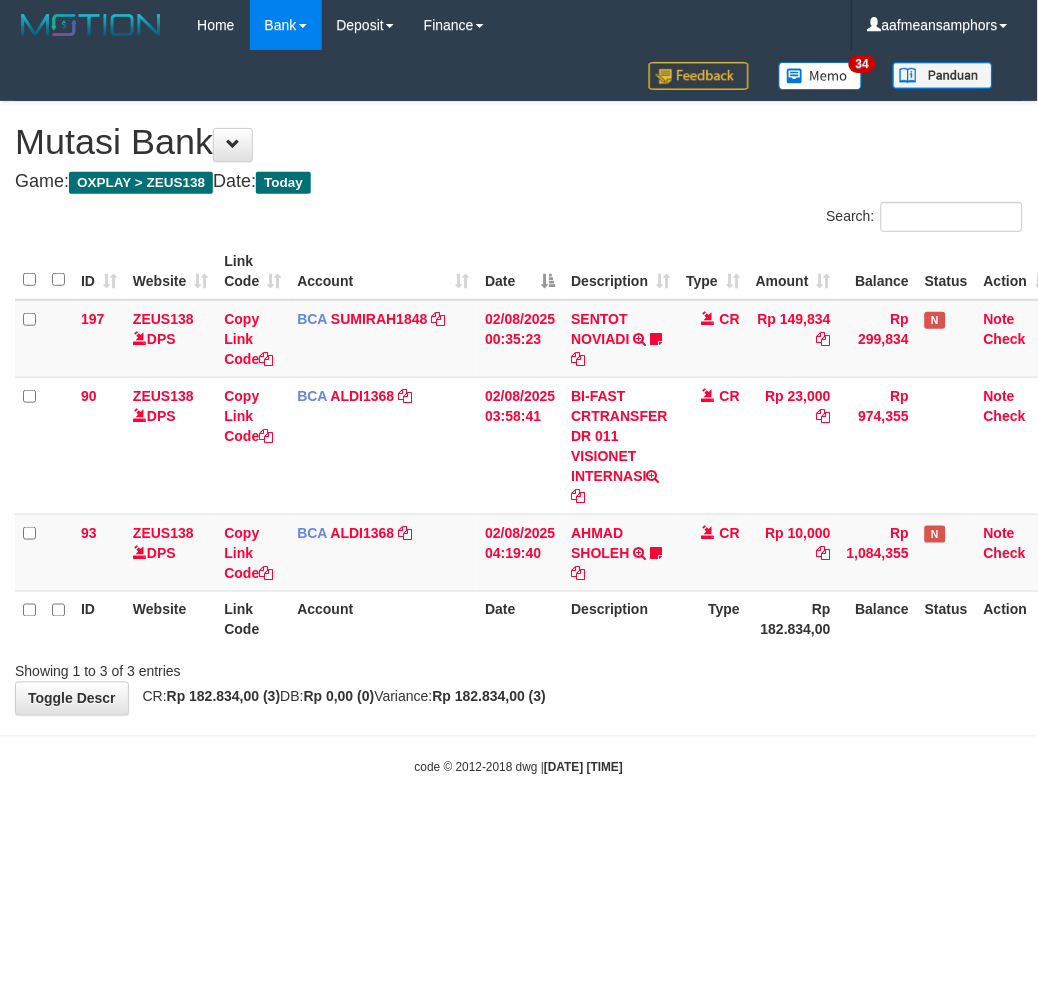 click on "Toggle navigation
Home
Bank
Account List
Load
By Website
Group
[OXPLAY]													ZEUS138
By Load Group (DPS)" at bounding box center (519, 413) 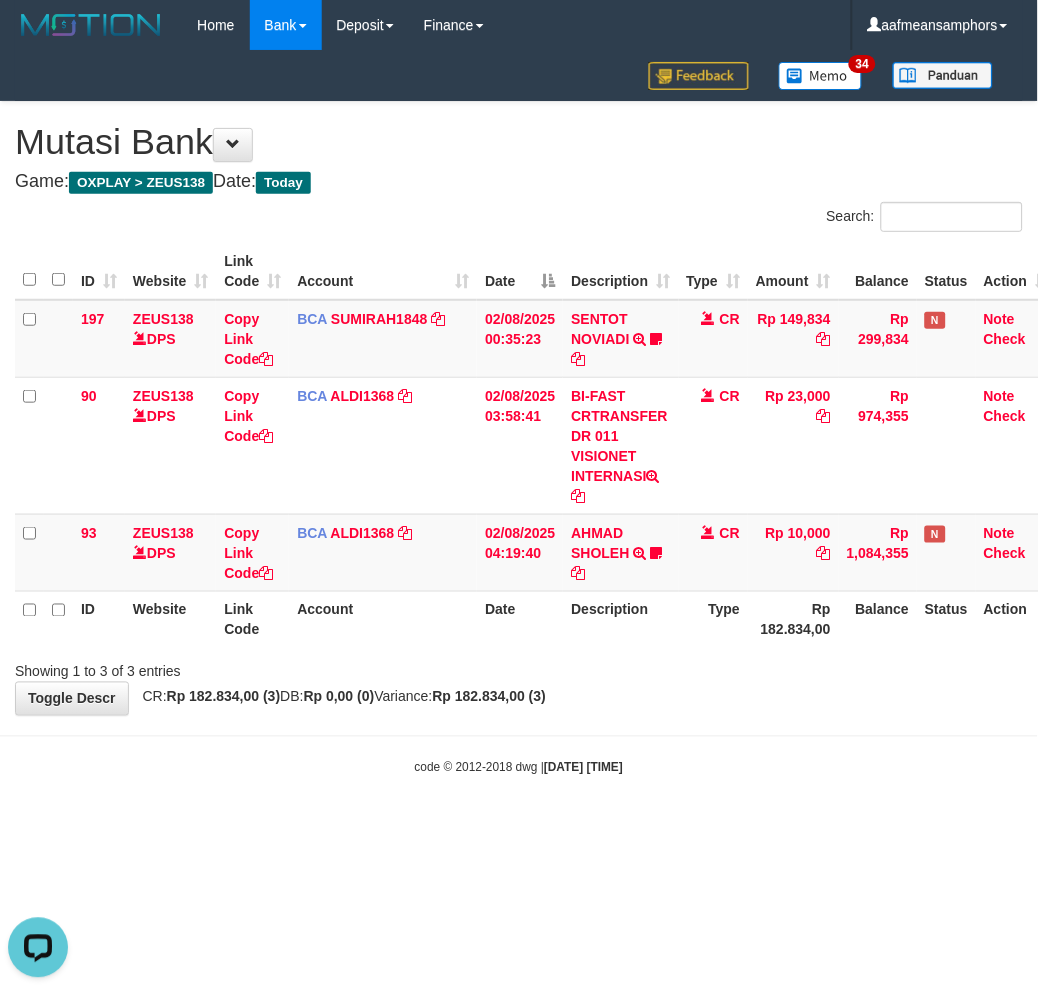 scroll, scrollTop: 0, scrollLeft: 0, axis: both 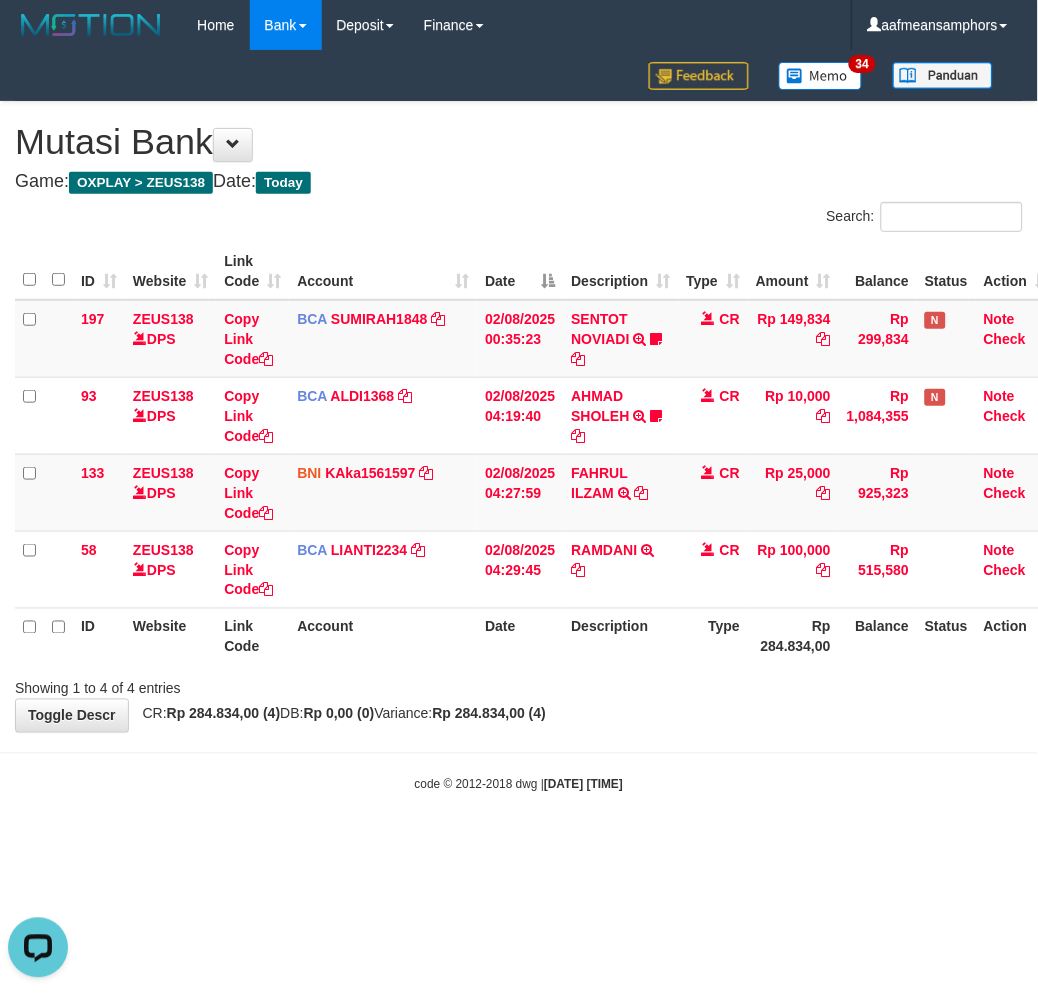 click on "Toggle navigation
Home
Bank
Account List
Load
By Website
Group
[OXPLAY]													ZEUS138
By Load Group (DPS)" at bounding box center (519, 422) 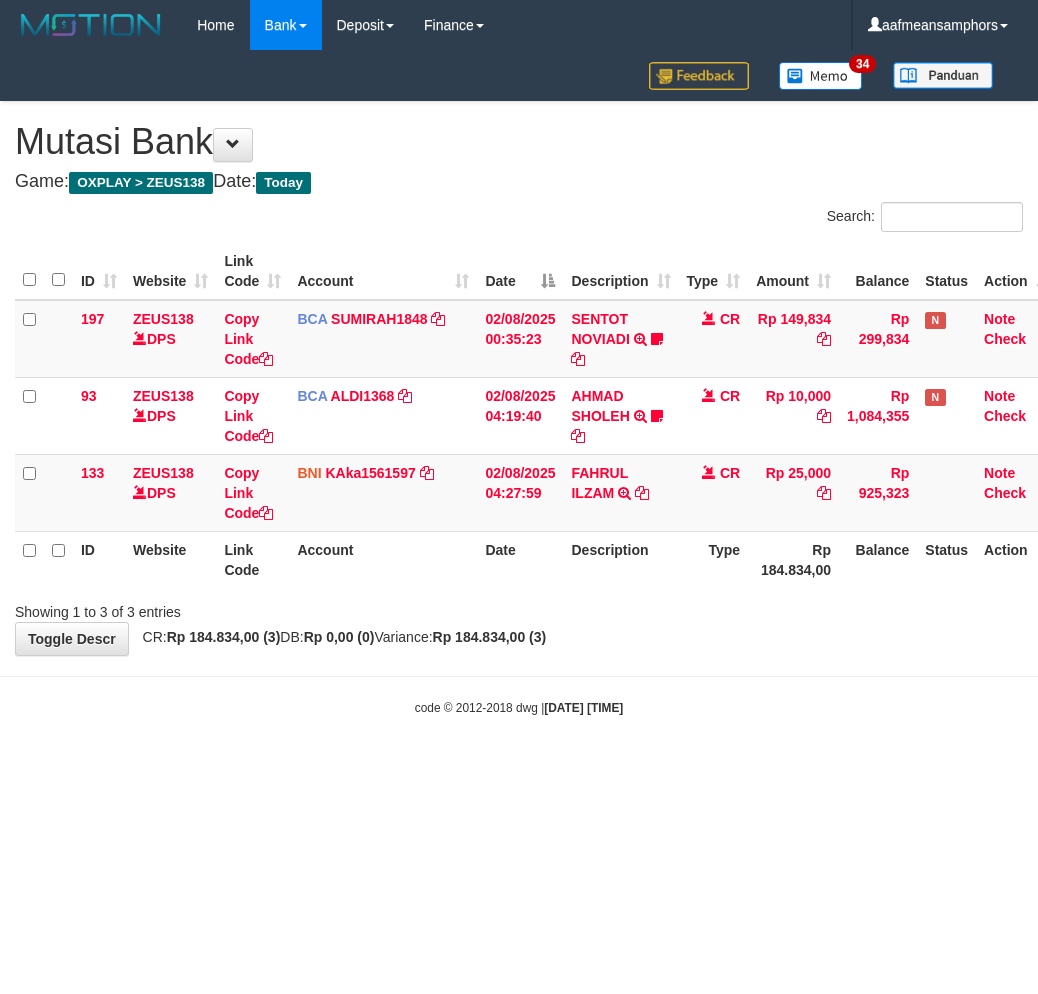 scroll, scrollTop: 0, scrollLeft: 0, axis: both 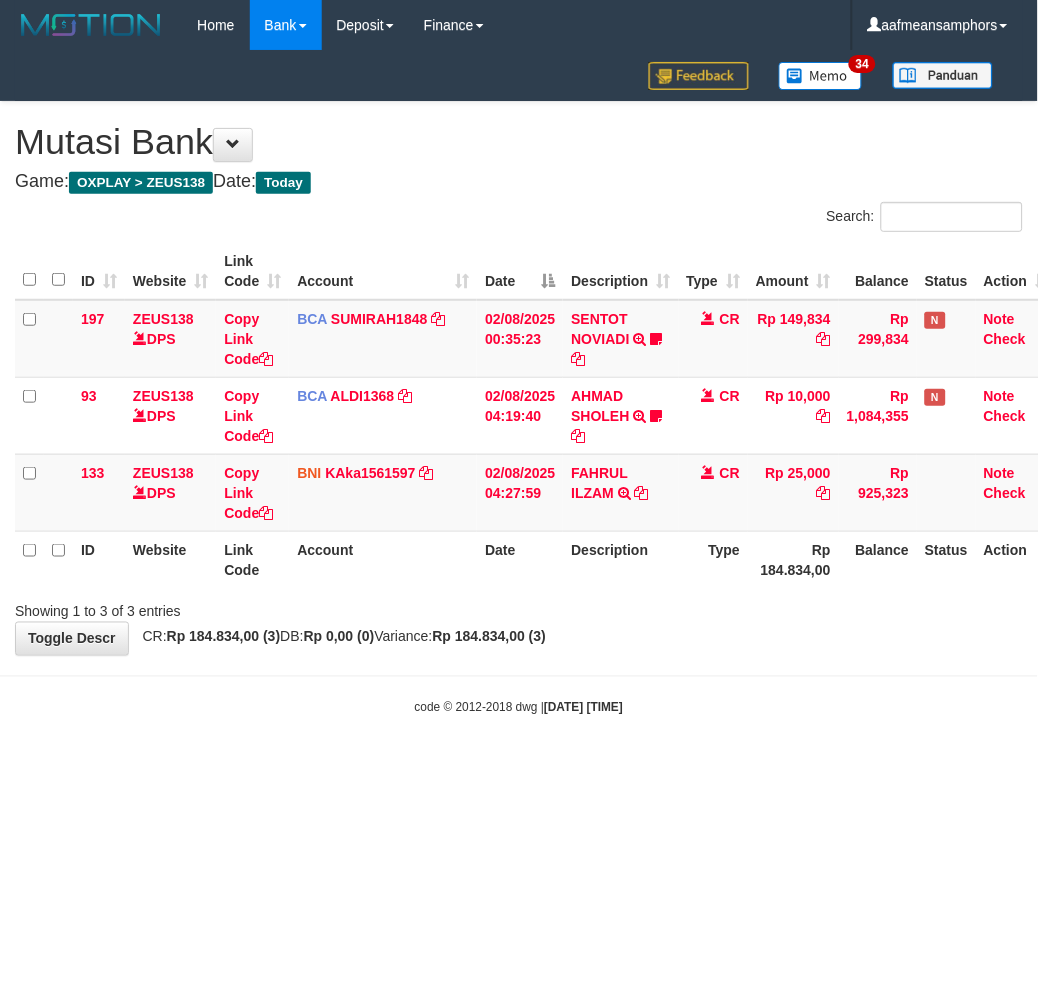 click on "Toggle navigation
Home
Bank
Account List
Load
By Website
Group
[OXPLAY]													ZEUS138
By Load Group (DPS)" at bounding box center (519, 383) 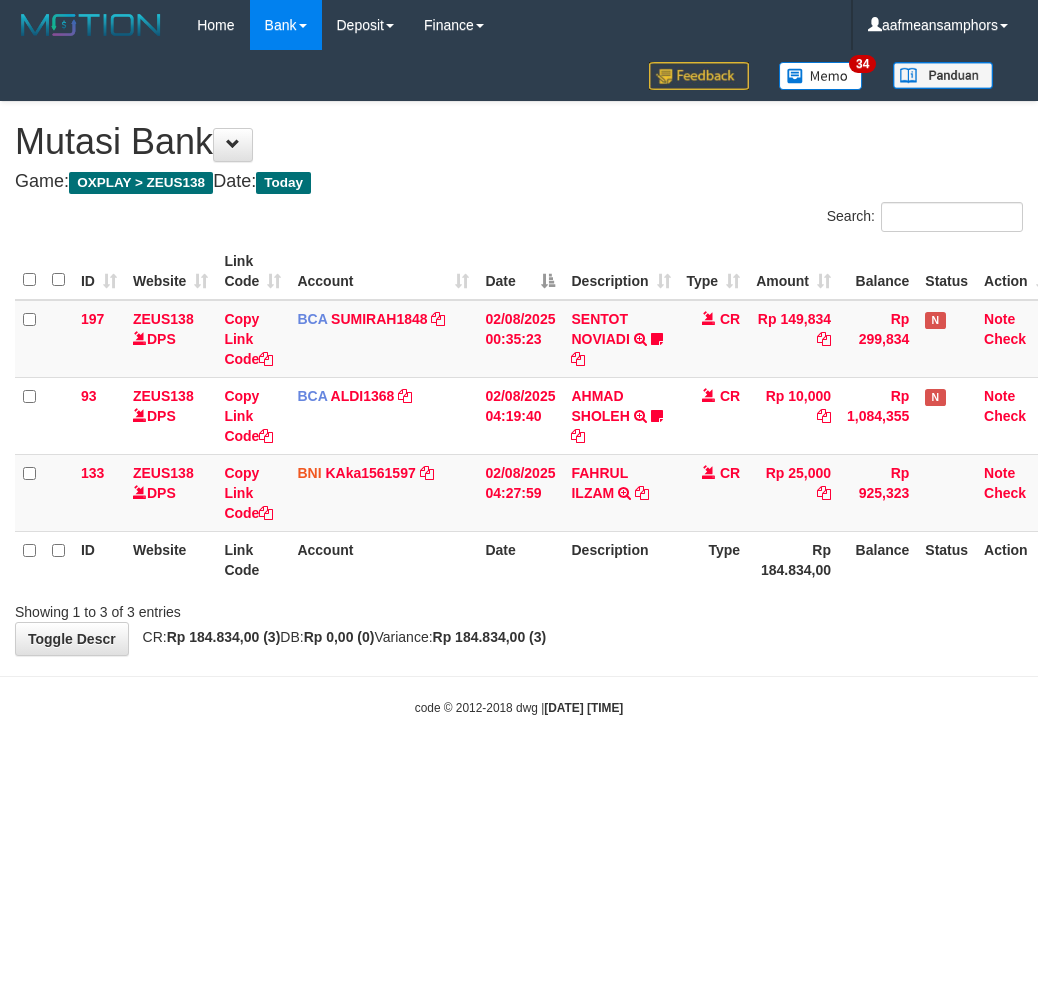 scroll, scrollTop: 0, scrollLeft: 0, axis: both 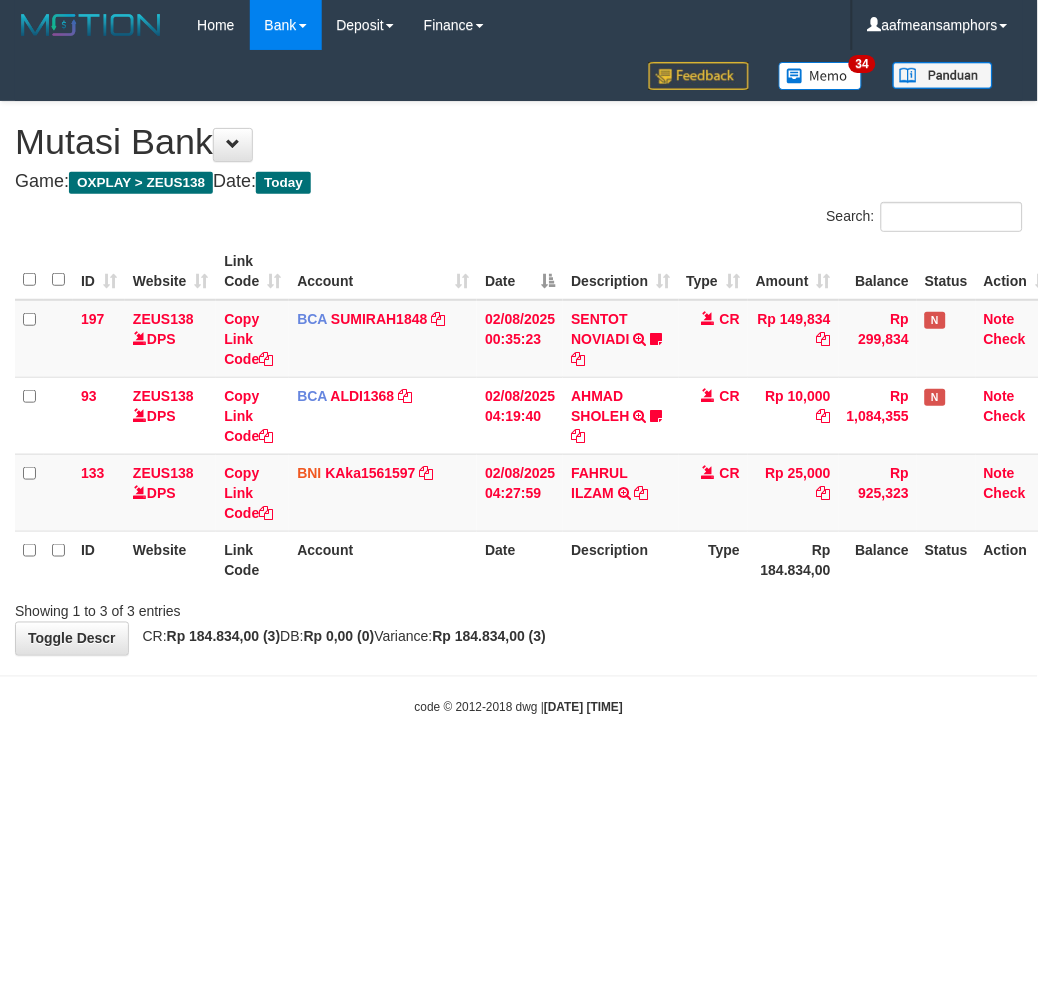 click on "Toggle navigation
Home
Bank
Account List
Load
By Website
Group
[OXPLAY]													ZEUS138
By Load Group (DPS)" at bounding box center [519, 383] 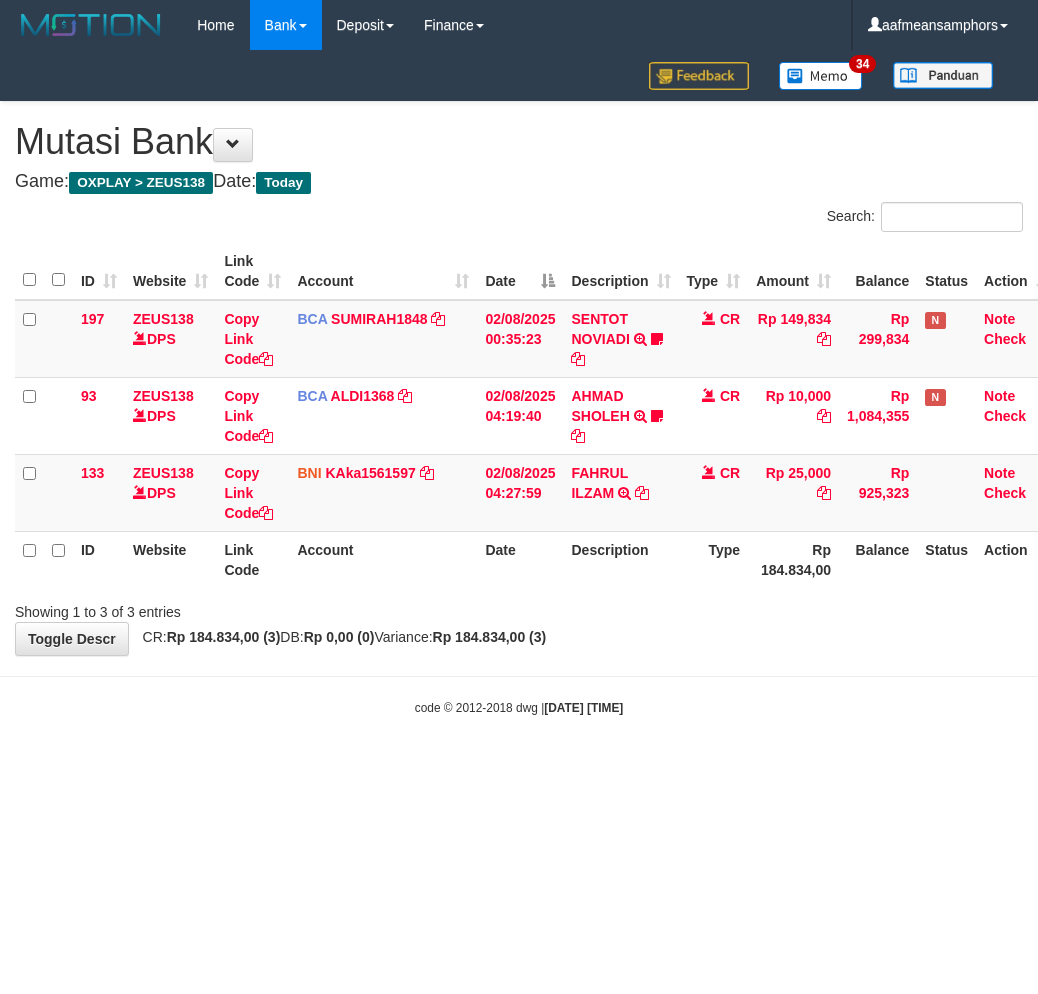 scroll, scrollTop: 0, scrollLeft: 0, axis: both 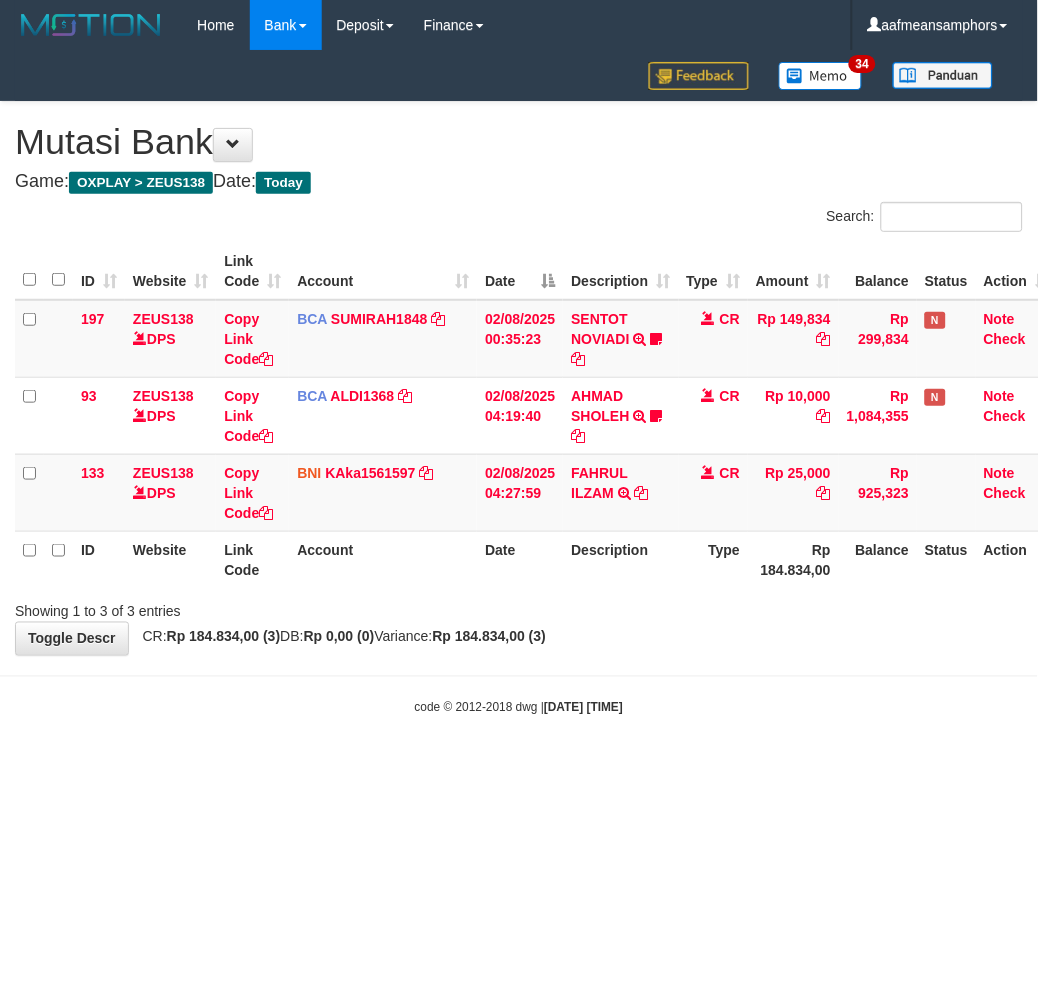 click on "Toggle navigation
Home
Bank
Account List
Load
By Website
Group
[OXPLAY]													ZEUS138
By Load Group (DPS)" at bounding box center (519, 383) 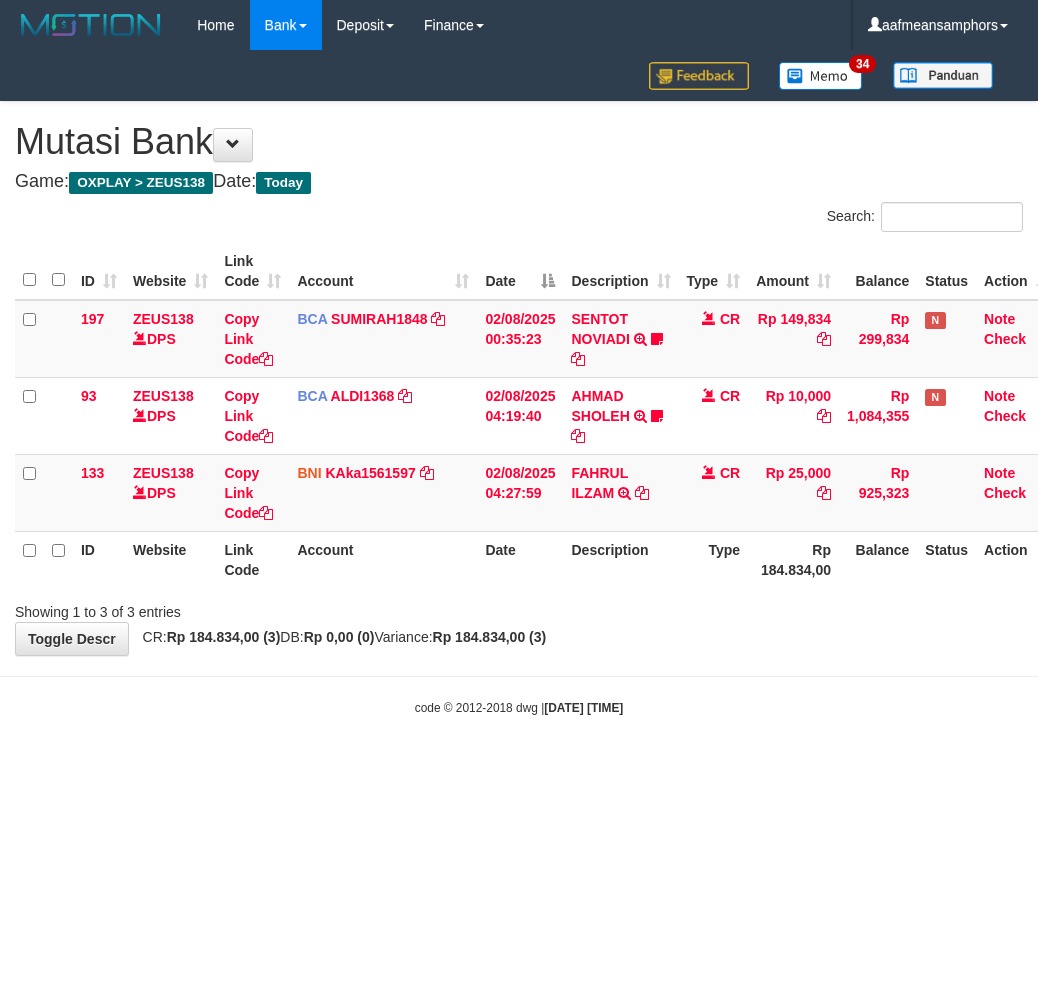 scroll, scrollTop: 0, scrollLeft: 0, axis: both 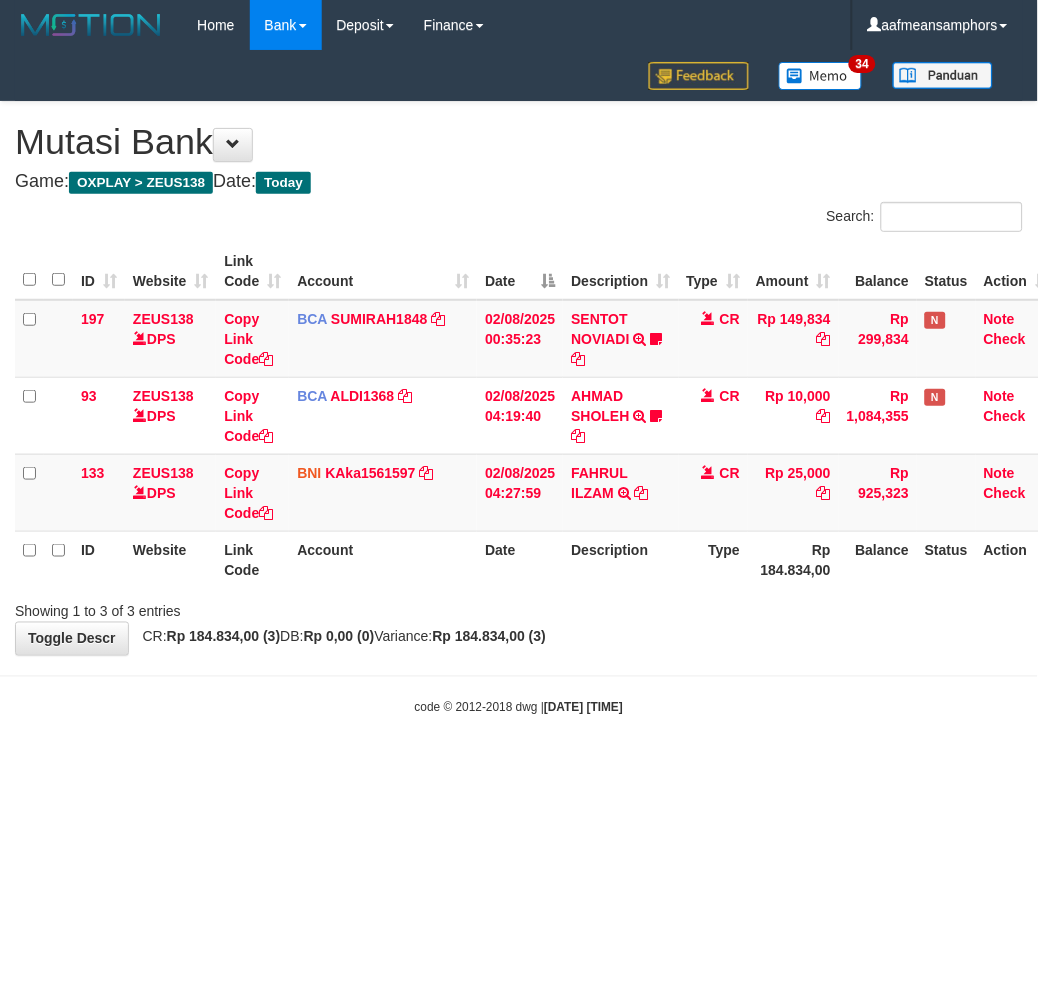 drag, startPoint x: 0, startPoint y: 0, endPoint x: 777, endPoint y: 684, distance: 1035.174 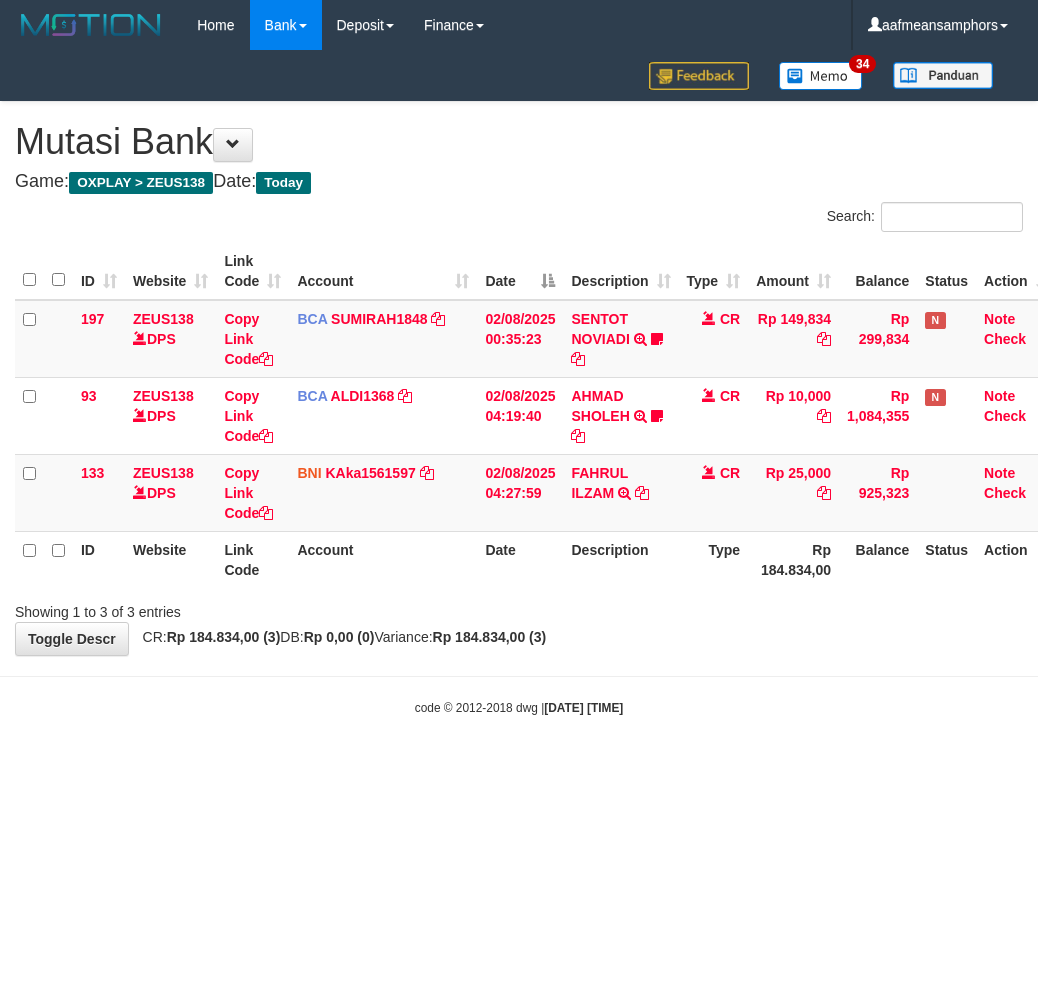 scroll, scrollTop: 0, scrollLeft: 0, axis: both 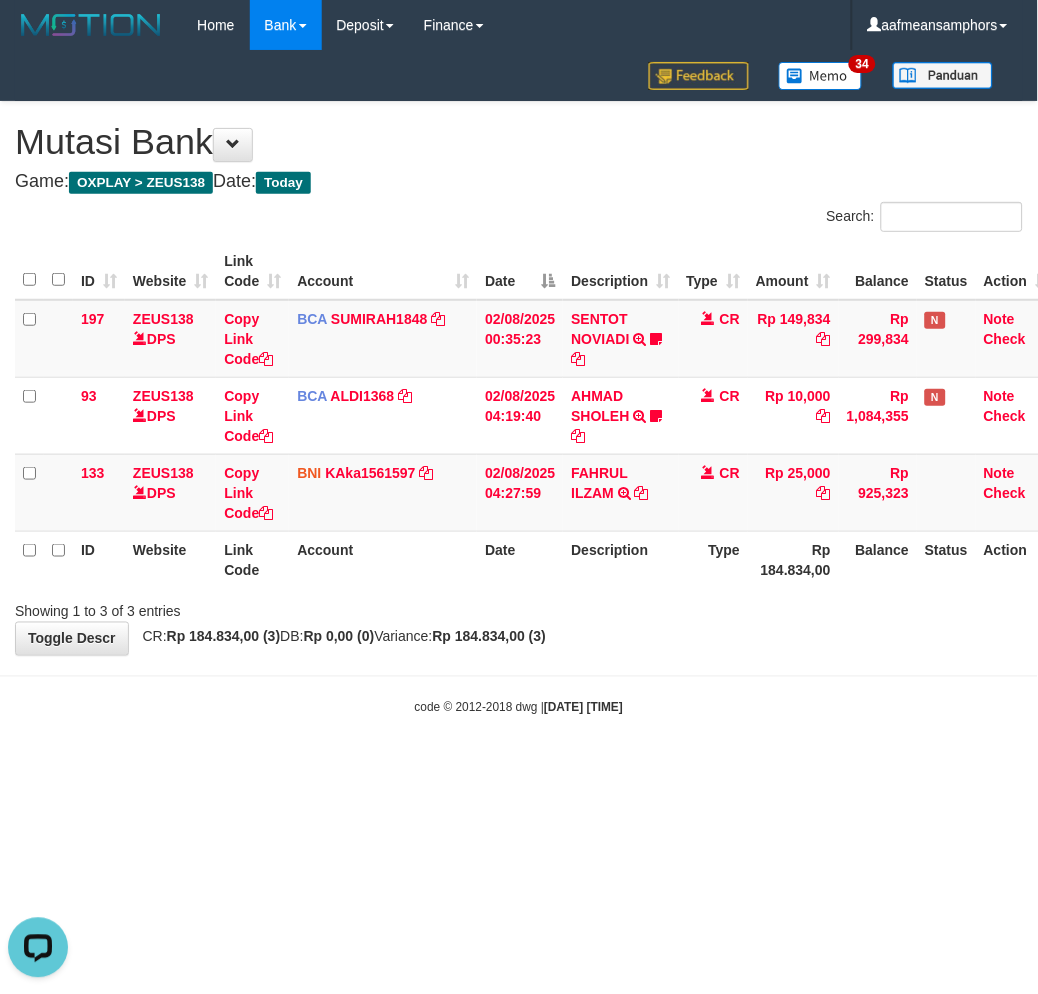 click on "Toggle navigation
Home
Bank
Account List
Load
By Website
Group
[OXPLAY]													ZEUS138
By Load Group (DPS)
Sync" at bounding box center (519, 383) 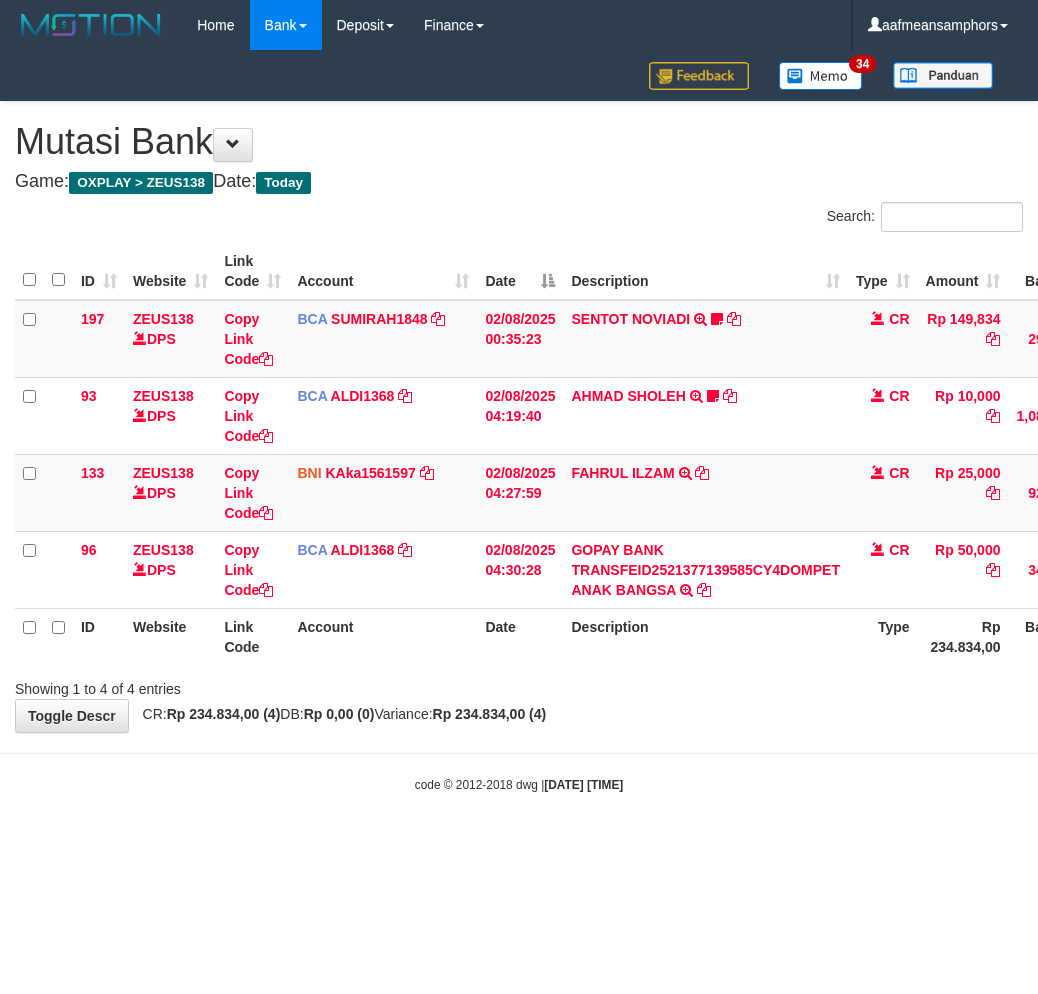 scroll, scrollTop: 0, scrollLeft: 0, axis: both 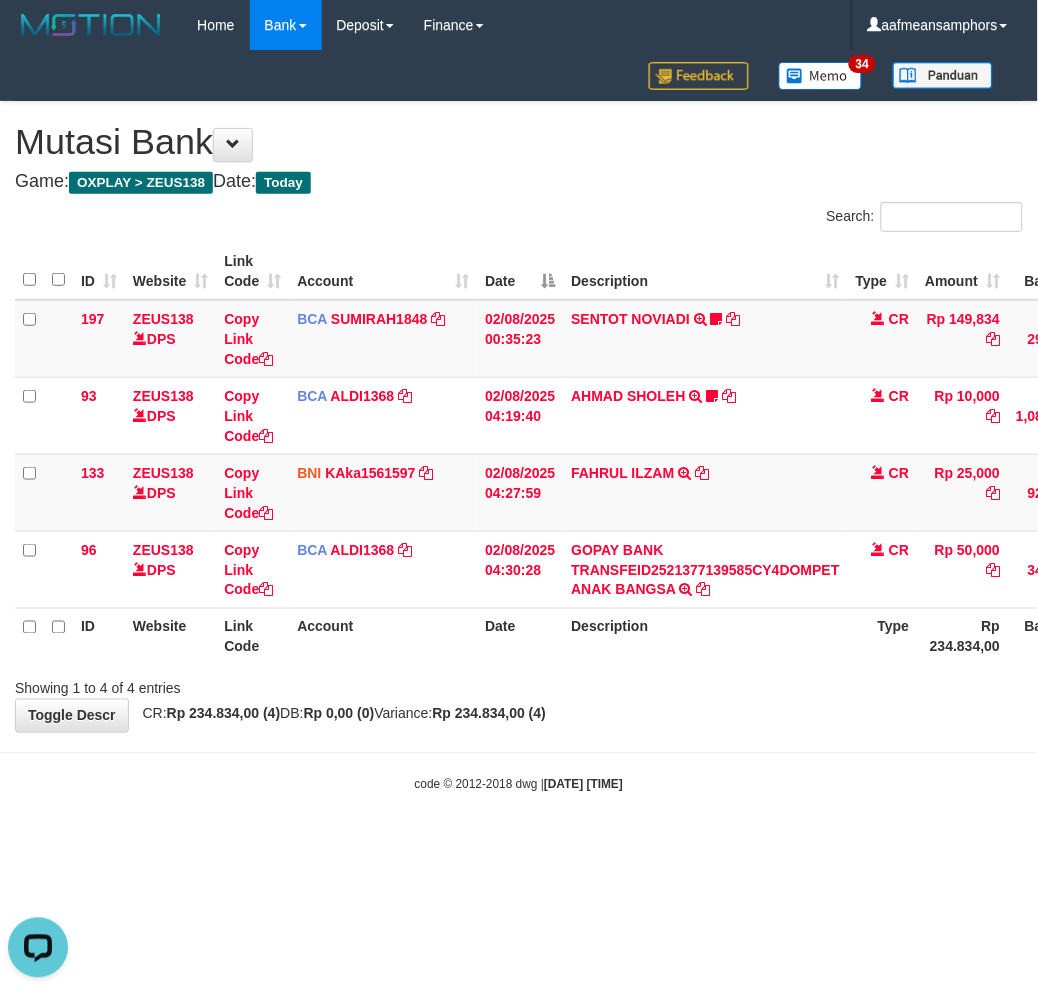 click on "Showing 1 to 4 of 4 entries" at bounding box center (519, 685) 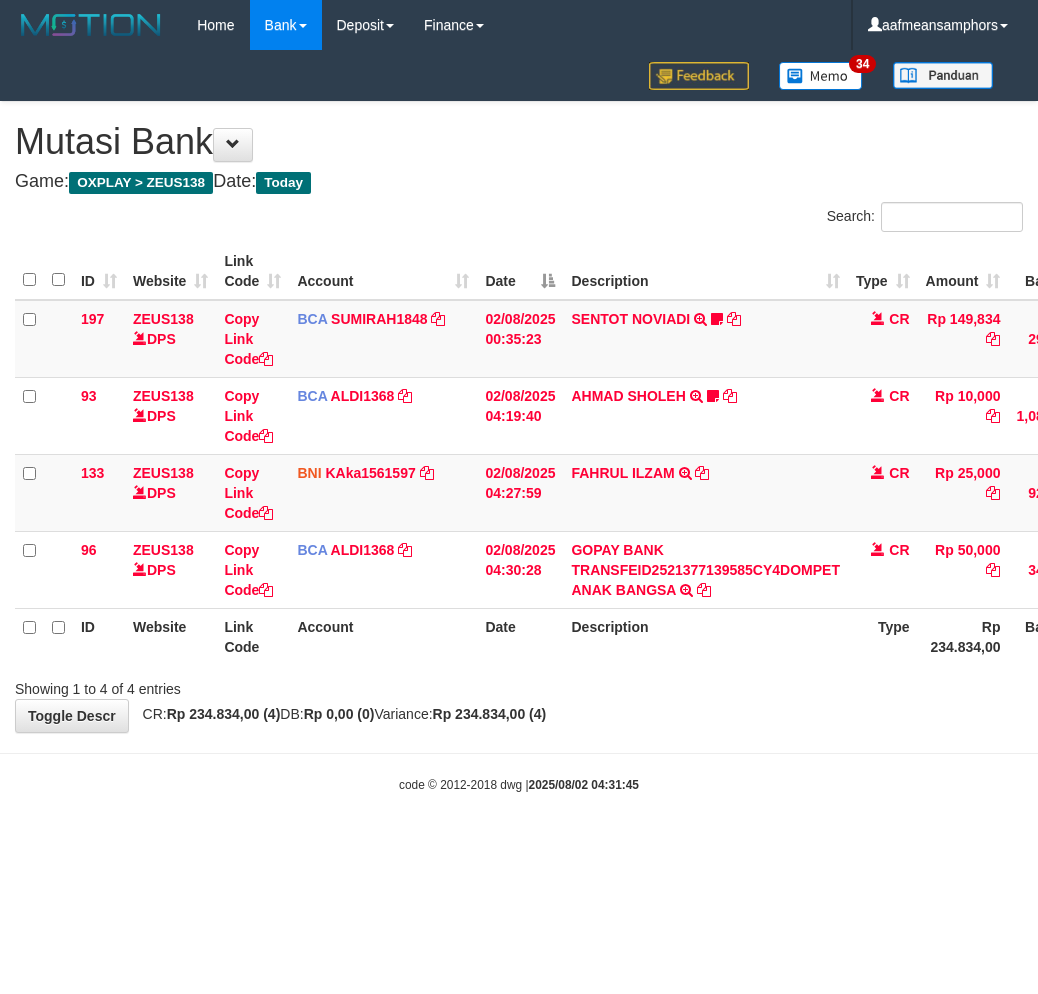 scroll, scrollTop: 0, scrollLeft: 0, axis: both 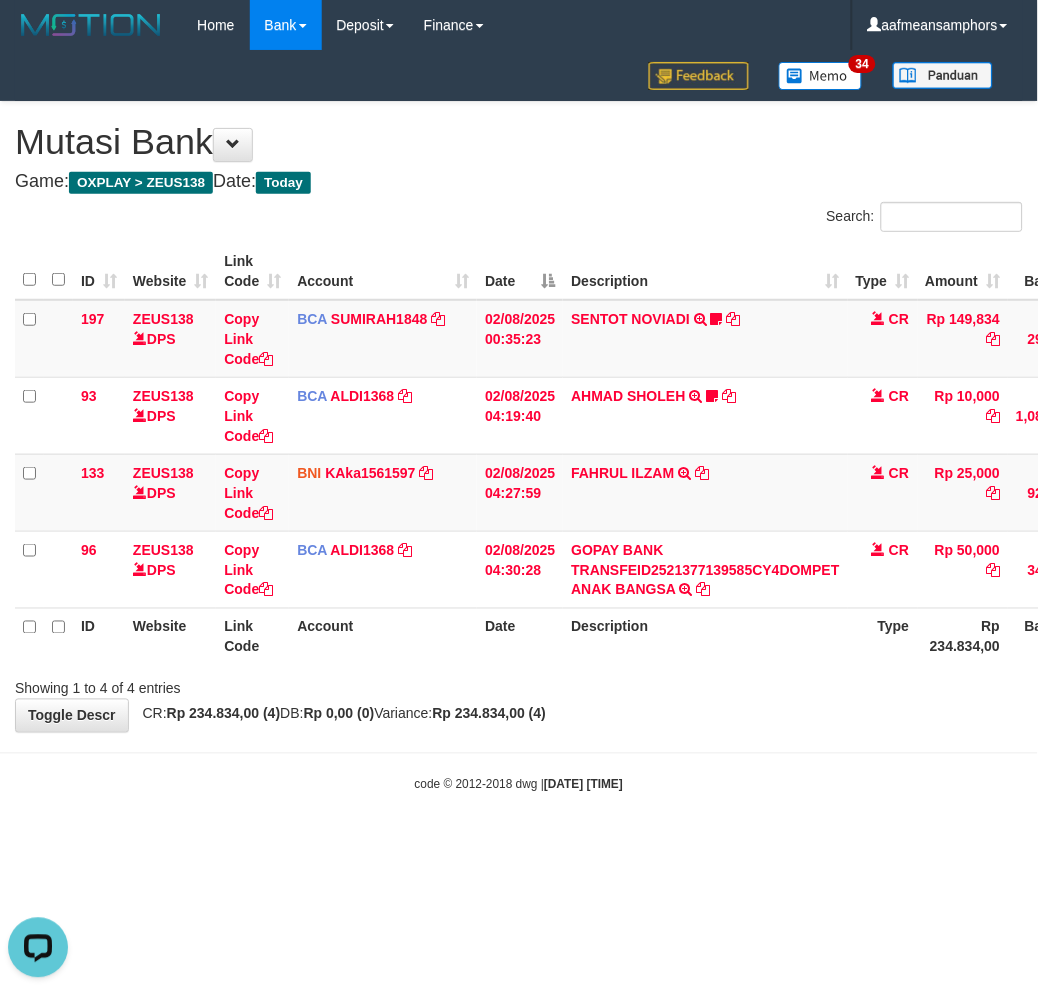 click on "Toggle navigation
Home
Bank
Account List
Load
By Website
Group
[OXPLAY]													ZEUS138
By Load Group (DPS)" at bounding box center [519, 422] 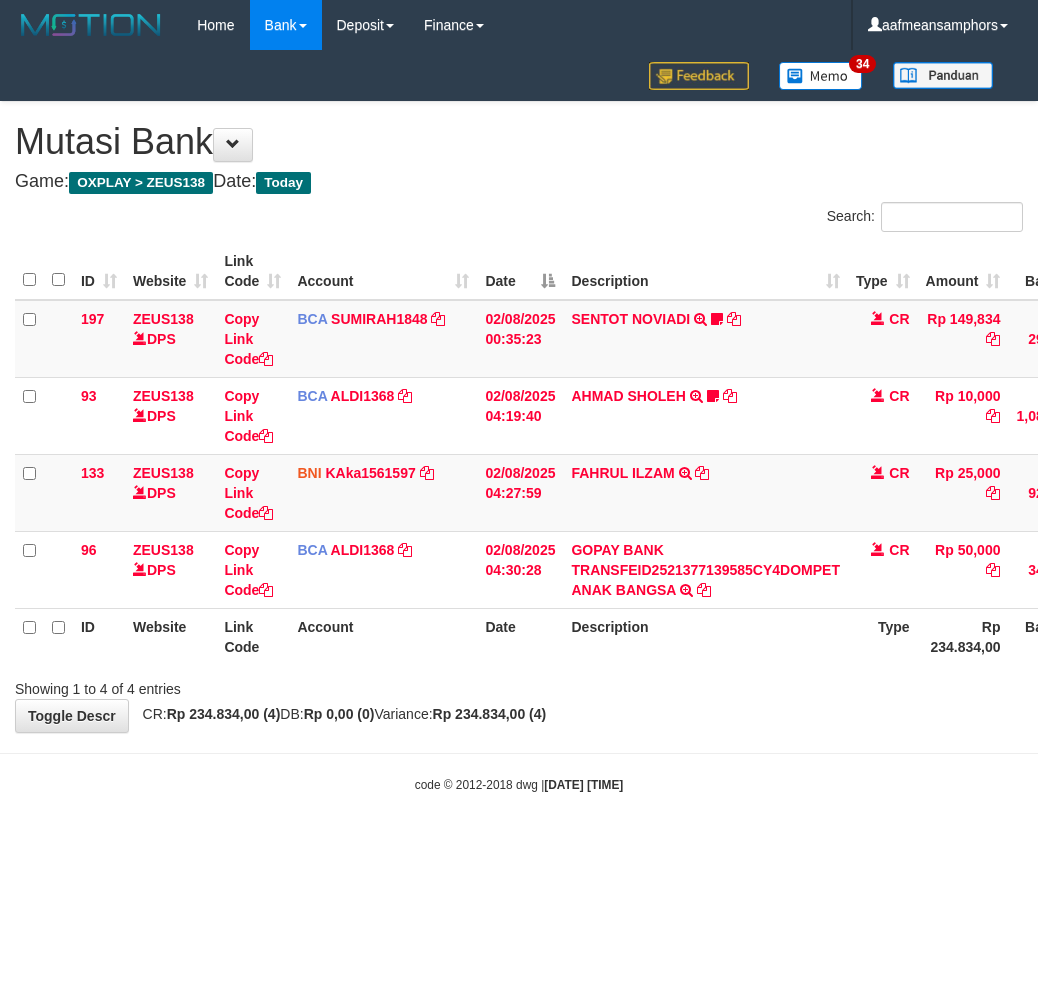 scroll, scrollTop: 0, scrollLeft: 0, axis: both 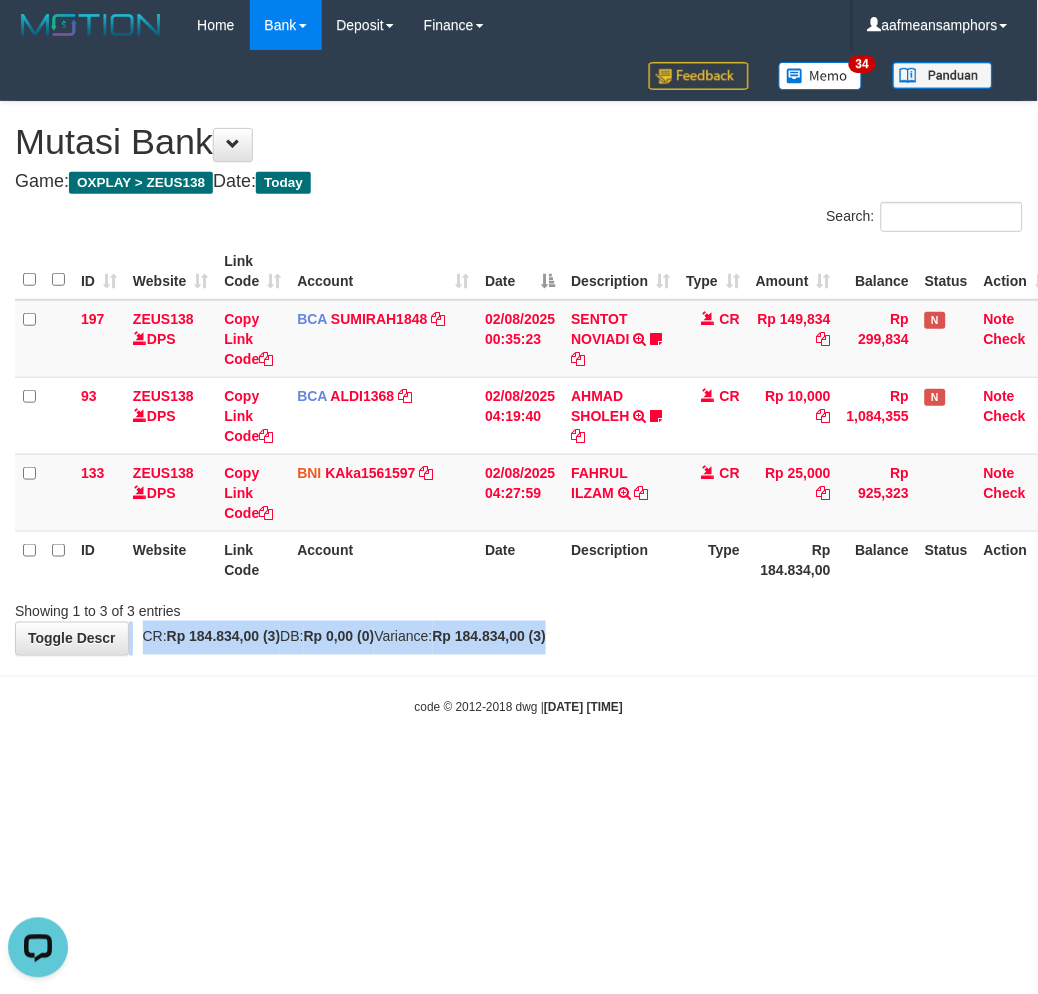drag, startPoint x: 842, startPoint y: 624, endPoint x: 827, endPoint y: 621, distance: 15.297058 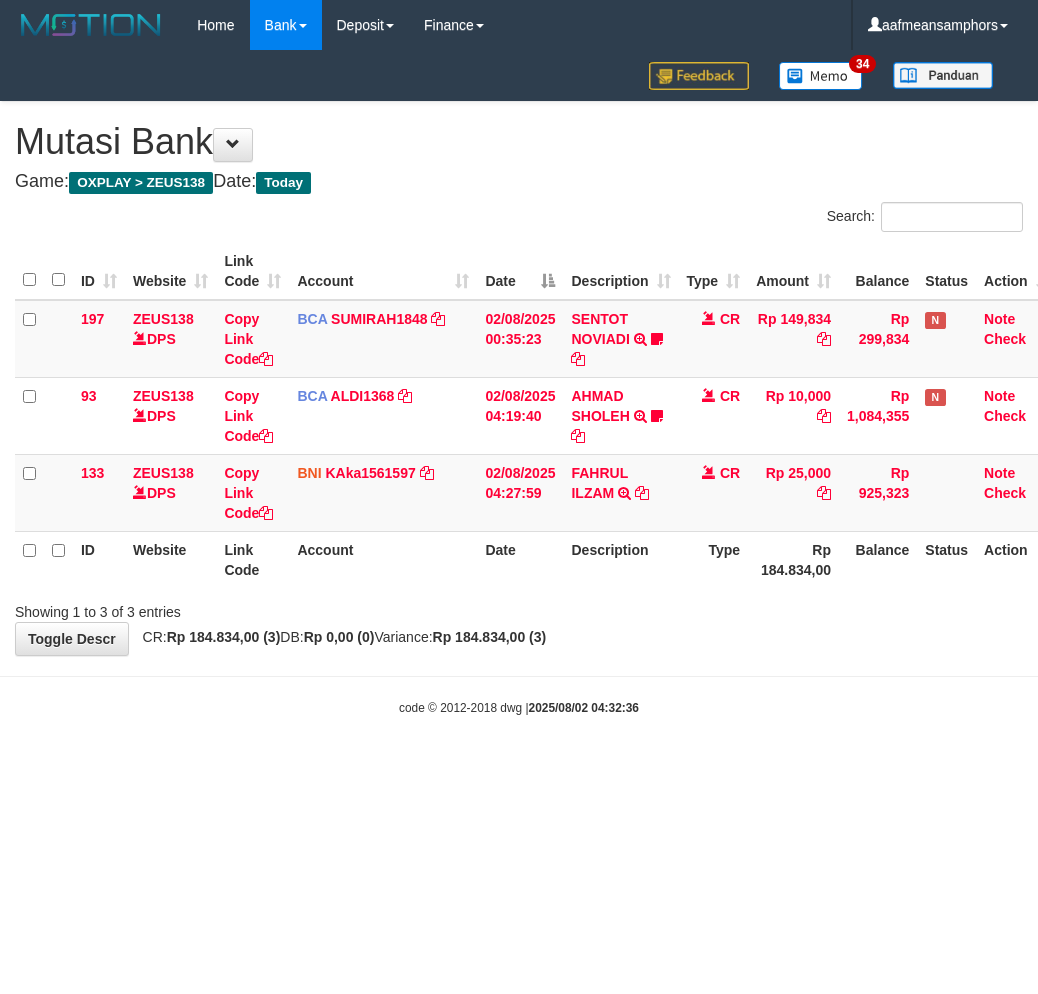scroll, scrollTop: 0, scrollLeft: 0, axis: both 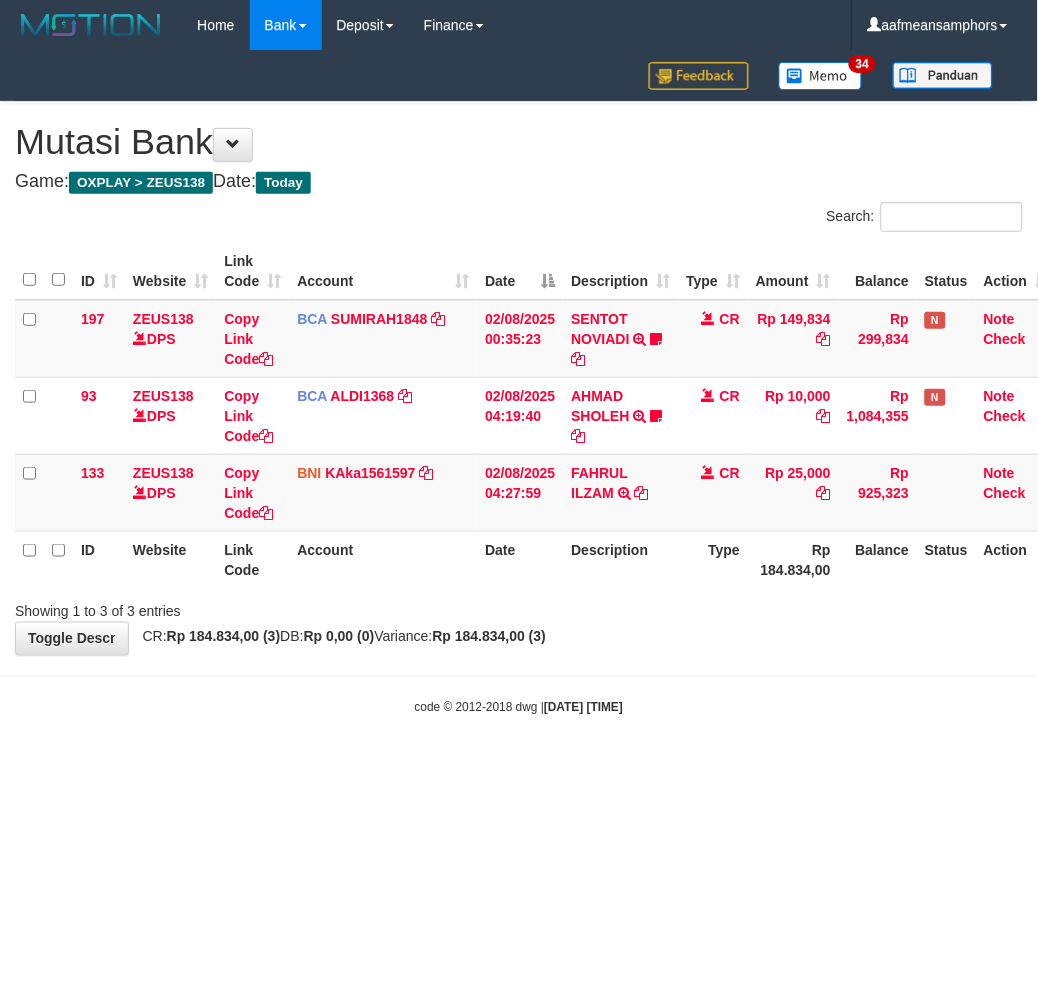 drag, startPoint x: 754, startPoint y: 630, endPoint x: 745, endPoint y: 643, distance: 15.811388 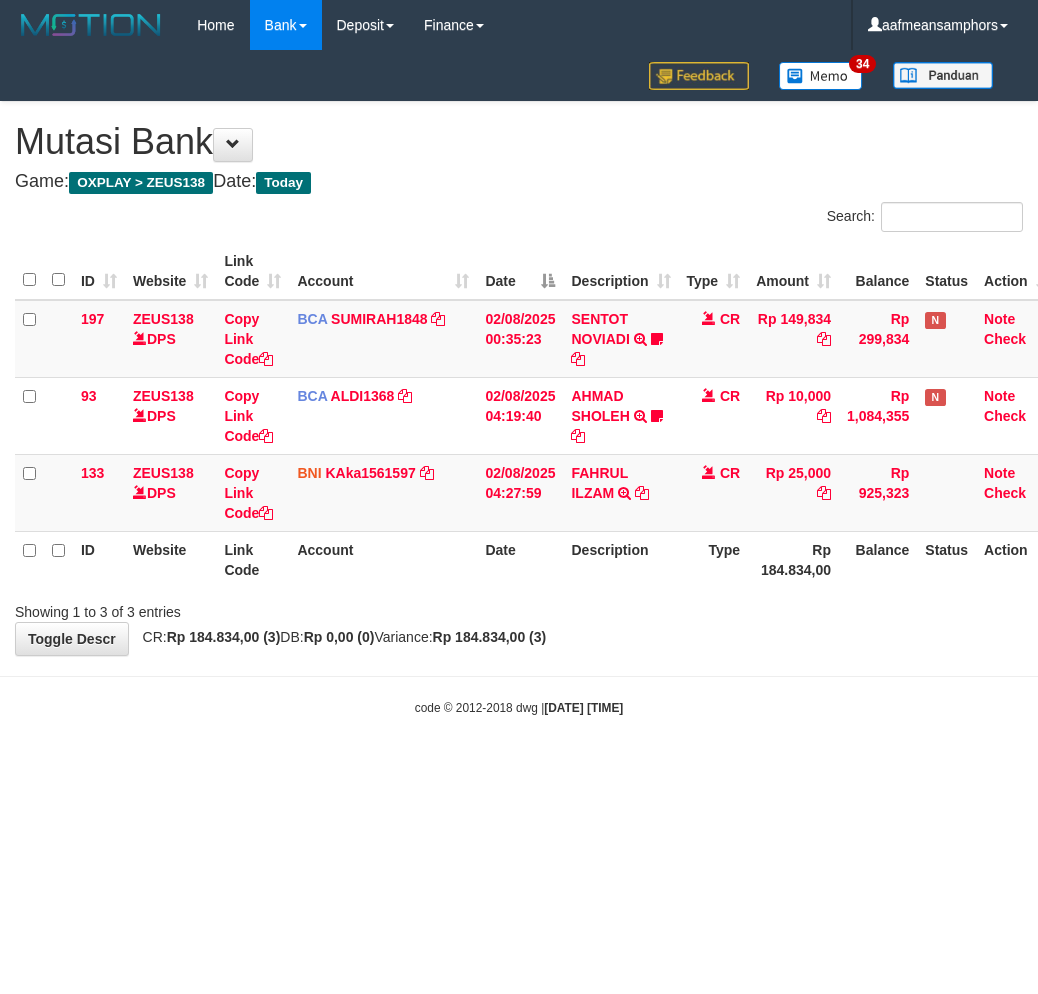 scroll, scrollTop: 0, scrollLeft: 0, axis: both 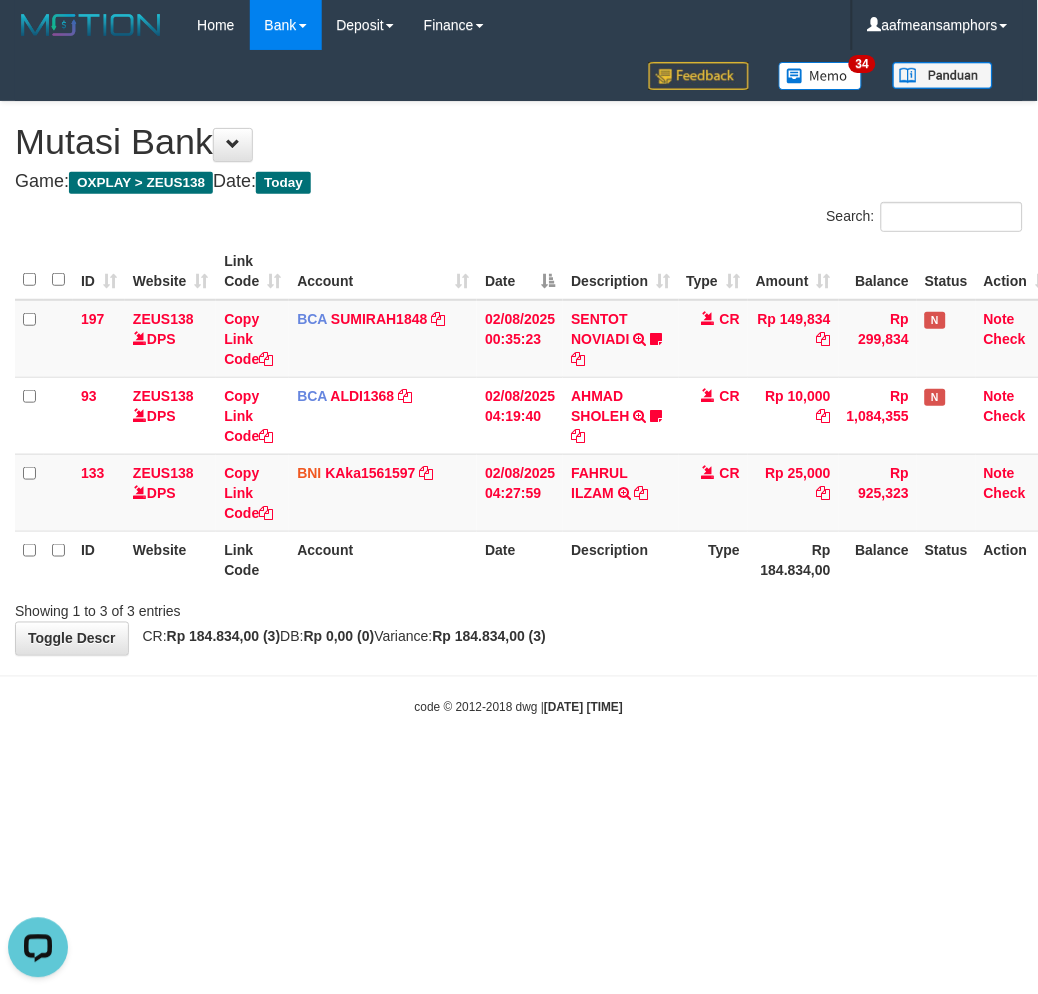 click on "code © 2012-2018 dwg |  2025/08/02 04:34:51" at bounding box center [519, 707] 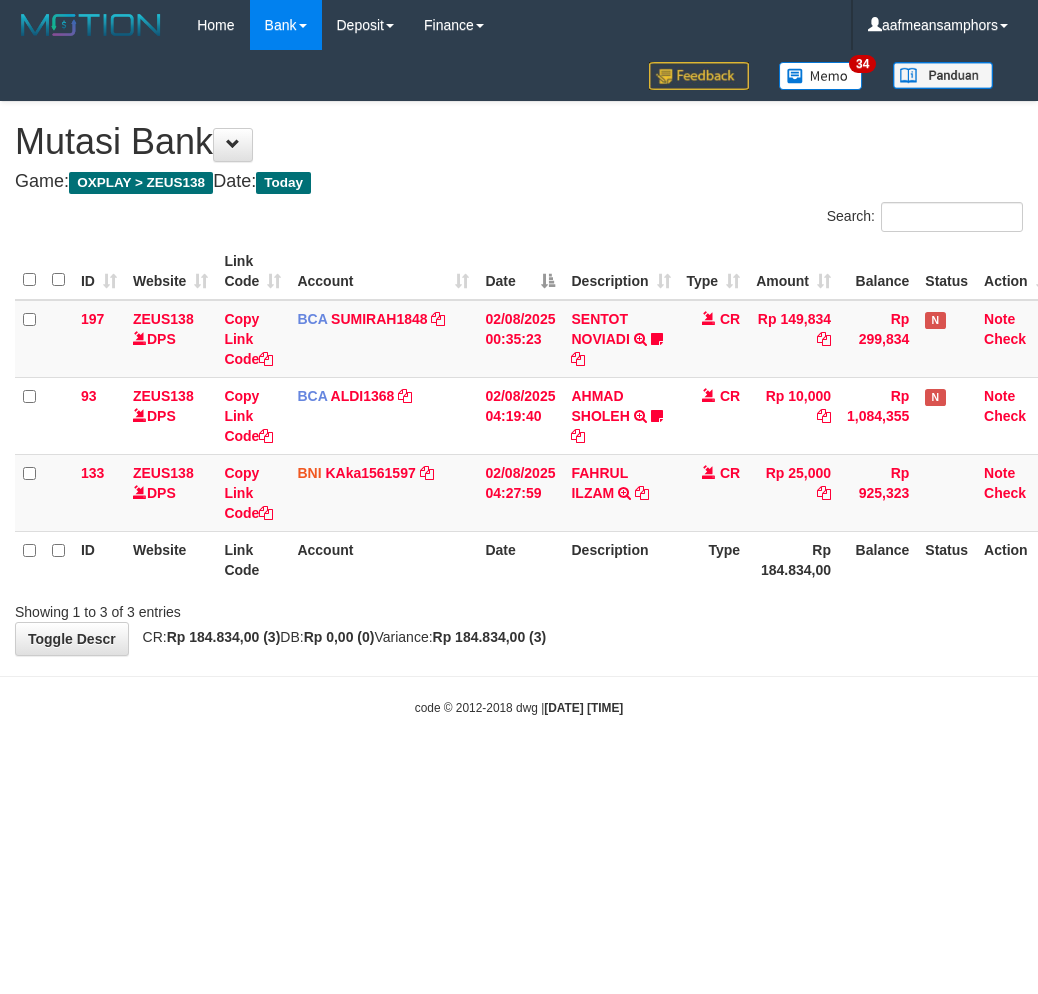 scroll, scrollTop: 0, scrollLeft: 0, axis: both 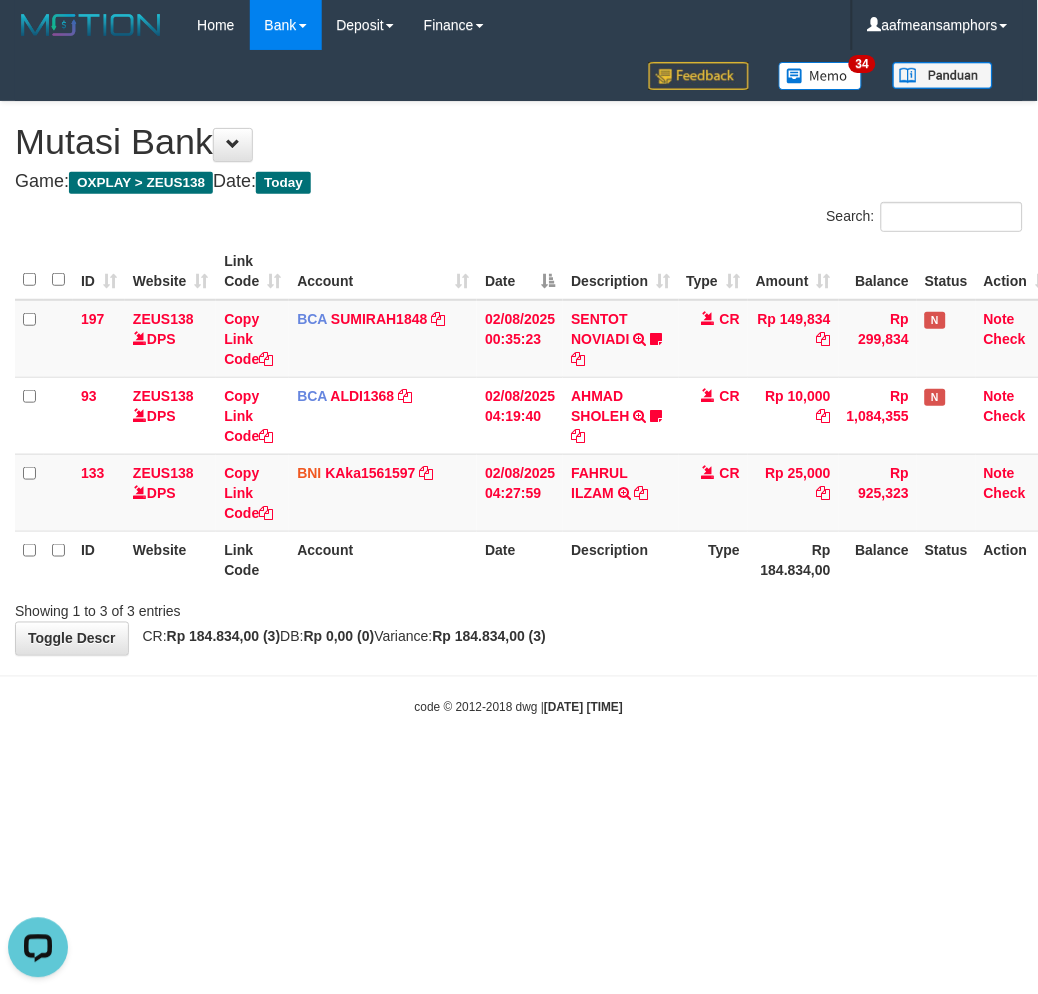 click on "Toggle navigation
Home
Bank
Account List
Load
By Website
Group
[OXPLAY]													ZEUS138
By Load Group (DPS)" at bounding box center [519, 383] 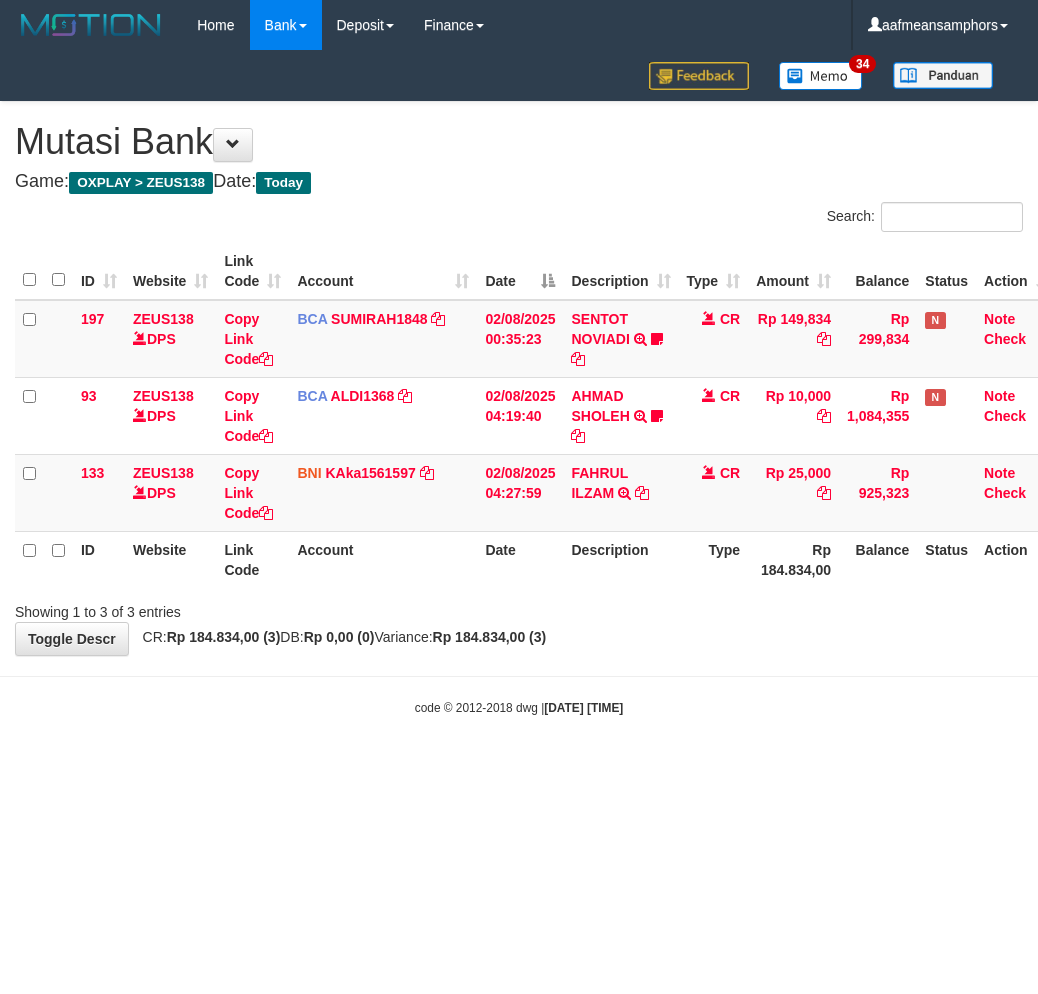 scroll, scrollTop: 0, scrollLeft: 0, axis: both 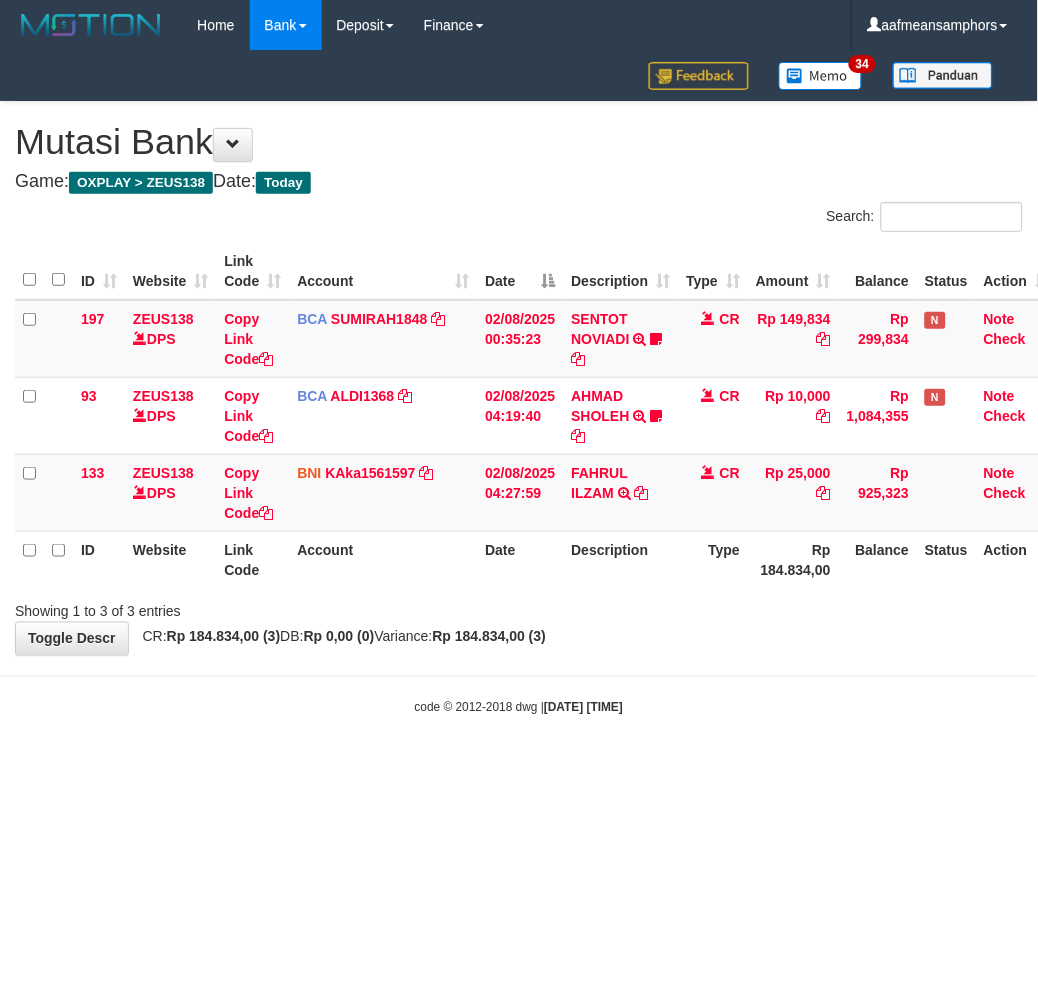 click on "**********" at bounding box center (519, 378) 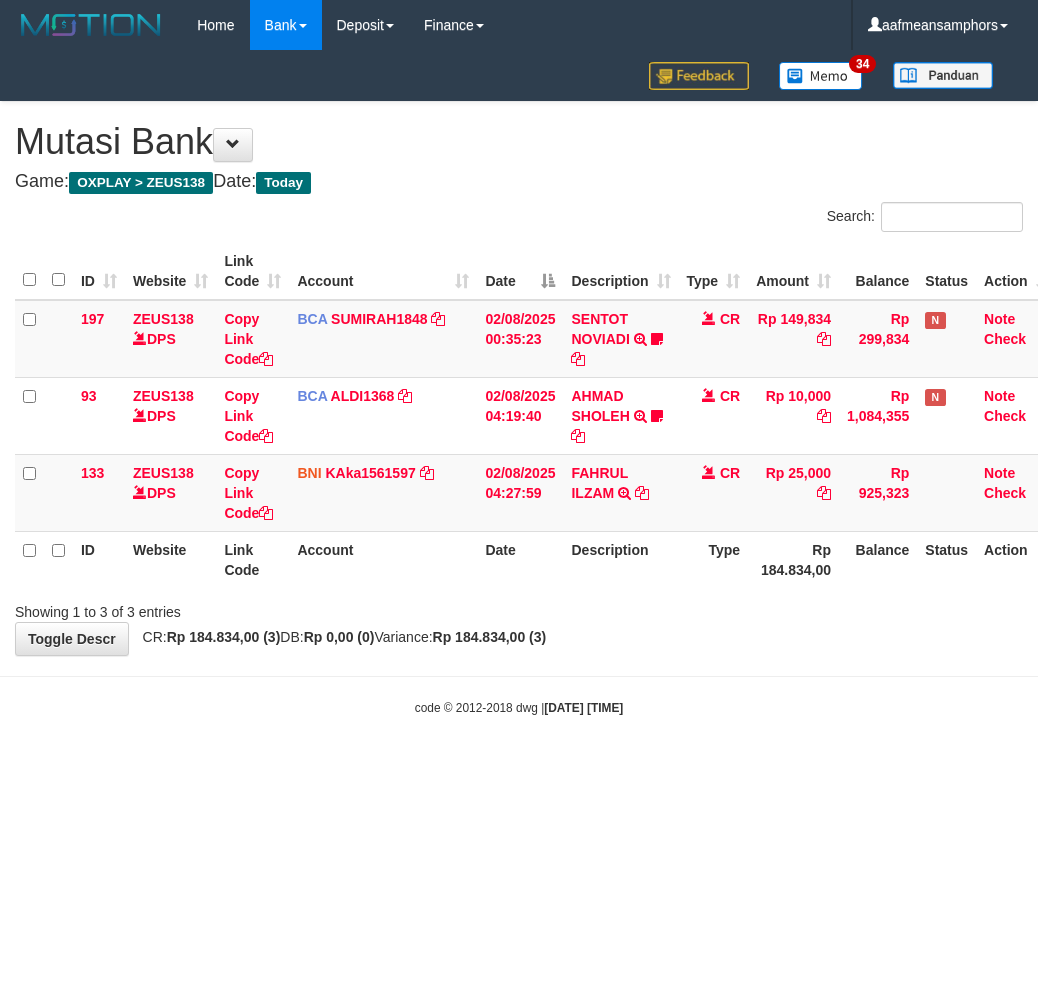 scroll, scrollTop: 0, scrollLeft: 0, axis: both 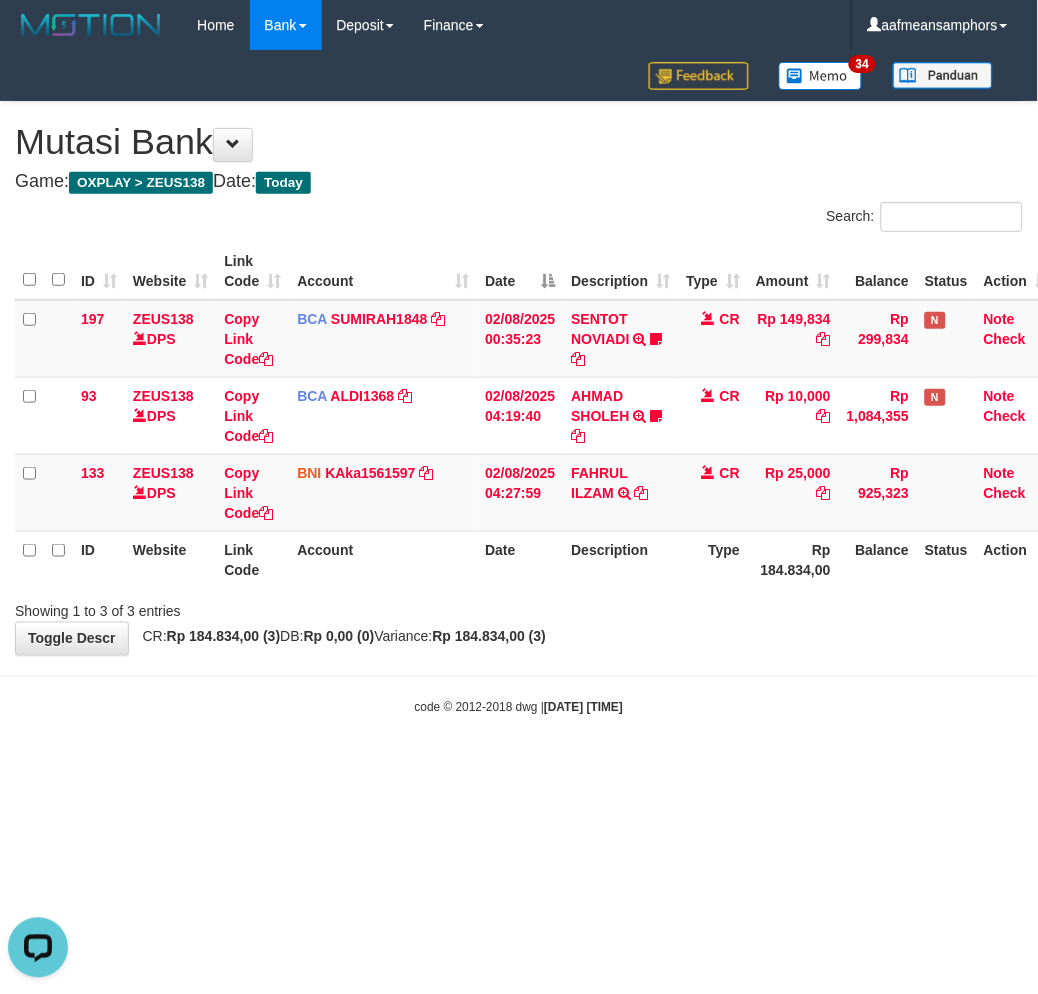 click on "Toggle navigation
Home
Bank
Account List
Load
By Website
Group
[OXPLAY]													ZEUS138
By Load Group (DPS)" at bounding box center (519, 383) 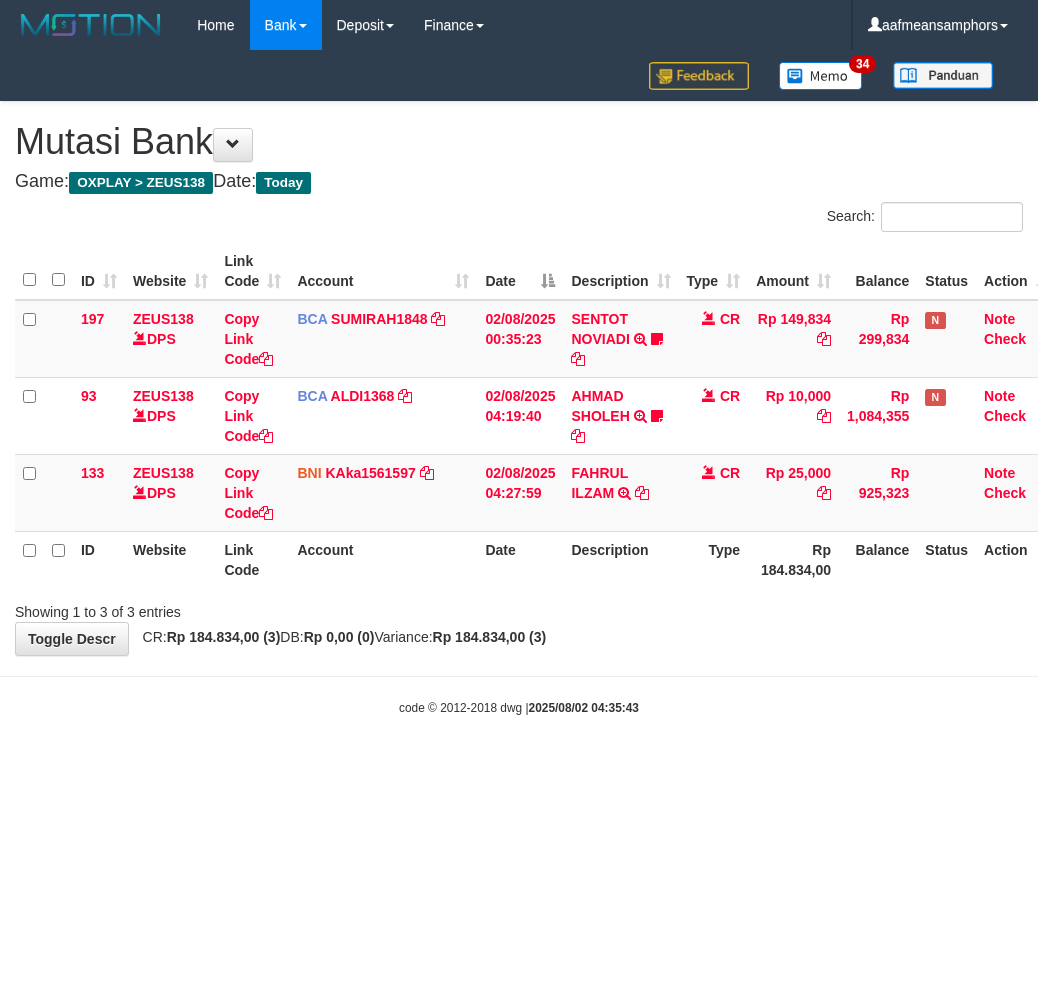 scroll, scrollTop: 0, scrollLeft: 0, axis: both 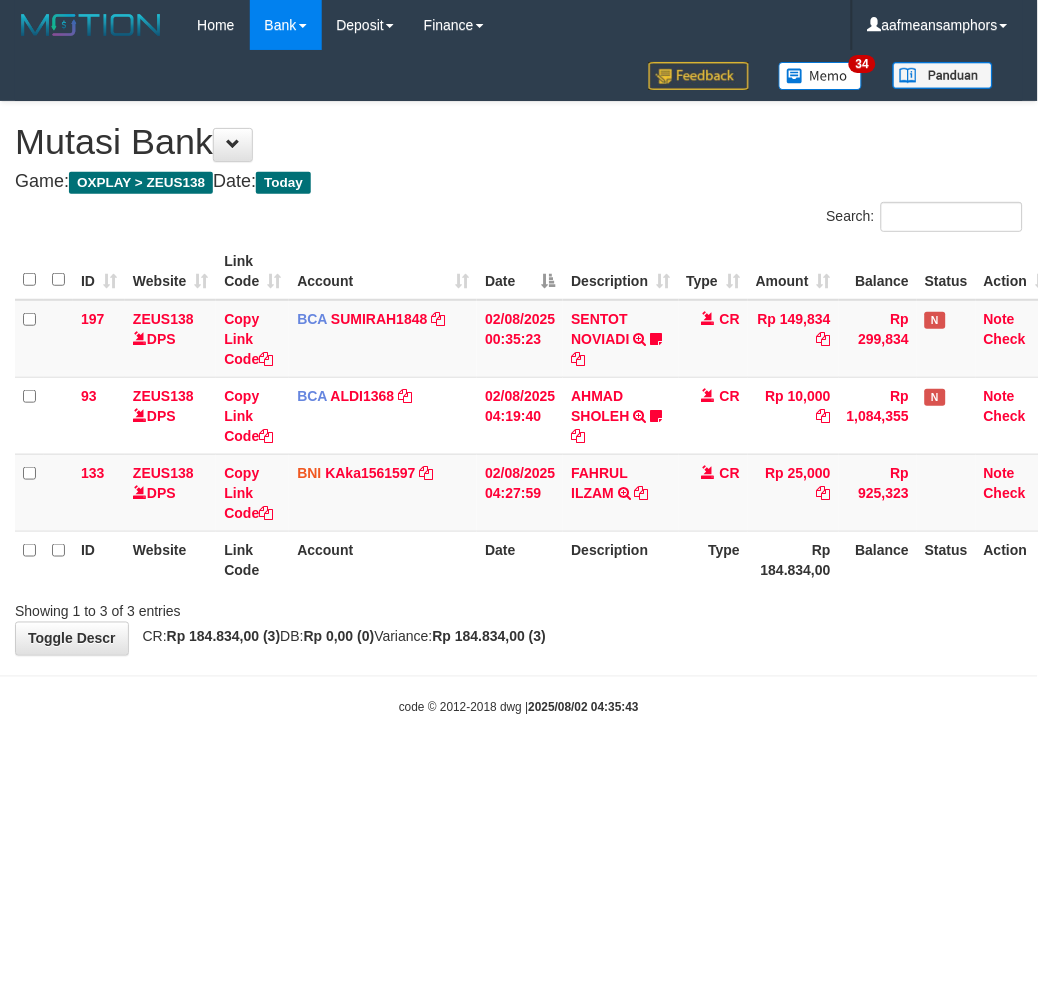 click on "Toggle navigation
Home
Bank
Account List
Load
By Website
Group
[OXPLAY]													ZEUS138
By Load Group (DPS)" at bounding box center (519, 383) 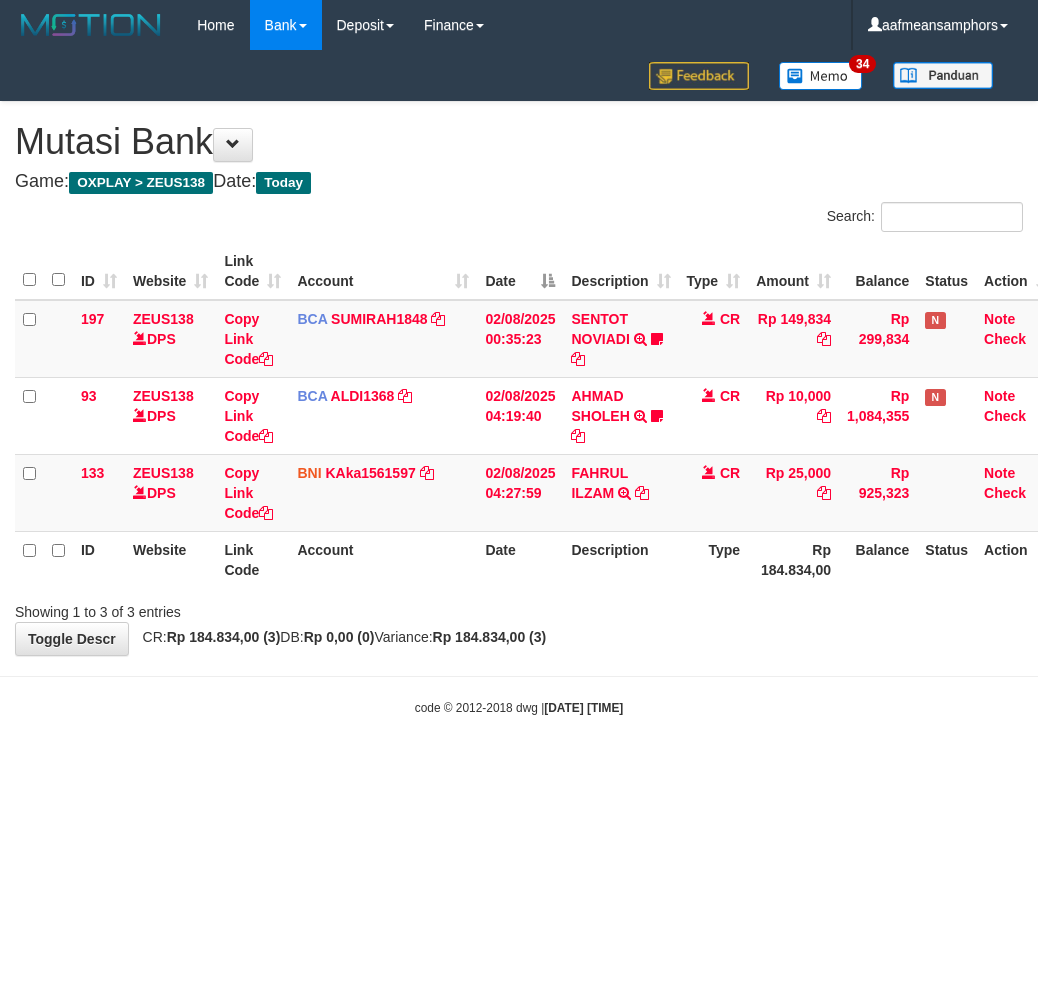 scroll, scrollTop: 0, scrollLeft: 0, axis: both 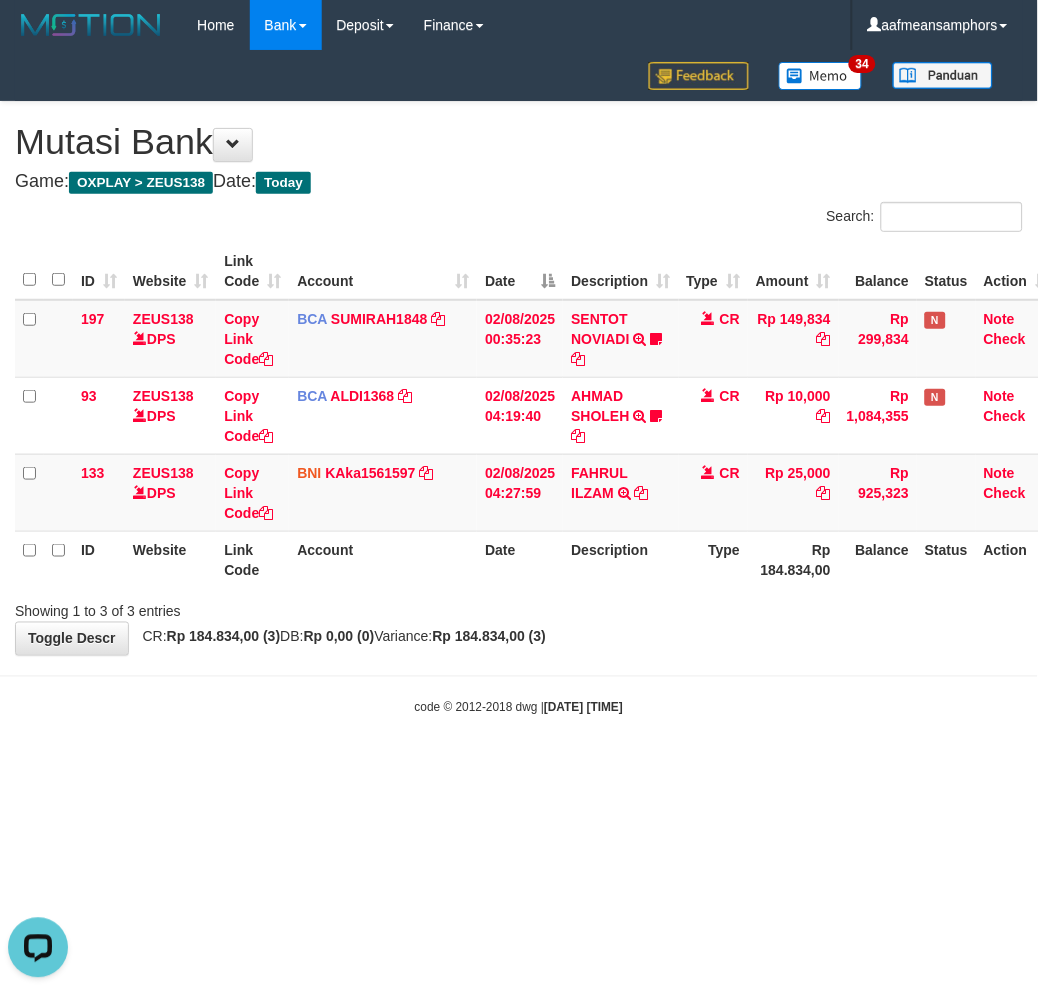 click on "Toggle navigation
Home
Bank
Account List
Load
By Website
Group
[OXPLAY]													ZEUS138
By Load Group (DPS)" at bounding box center [519, 383] 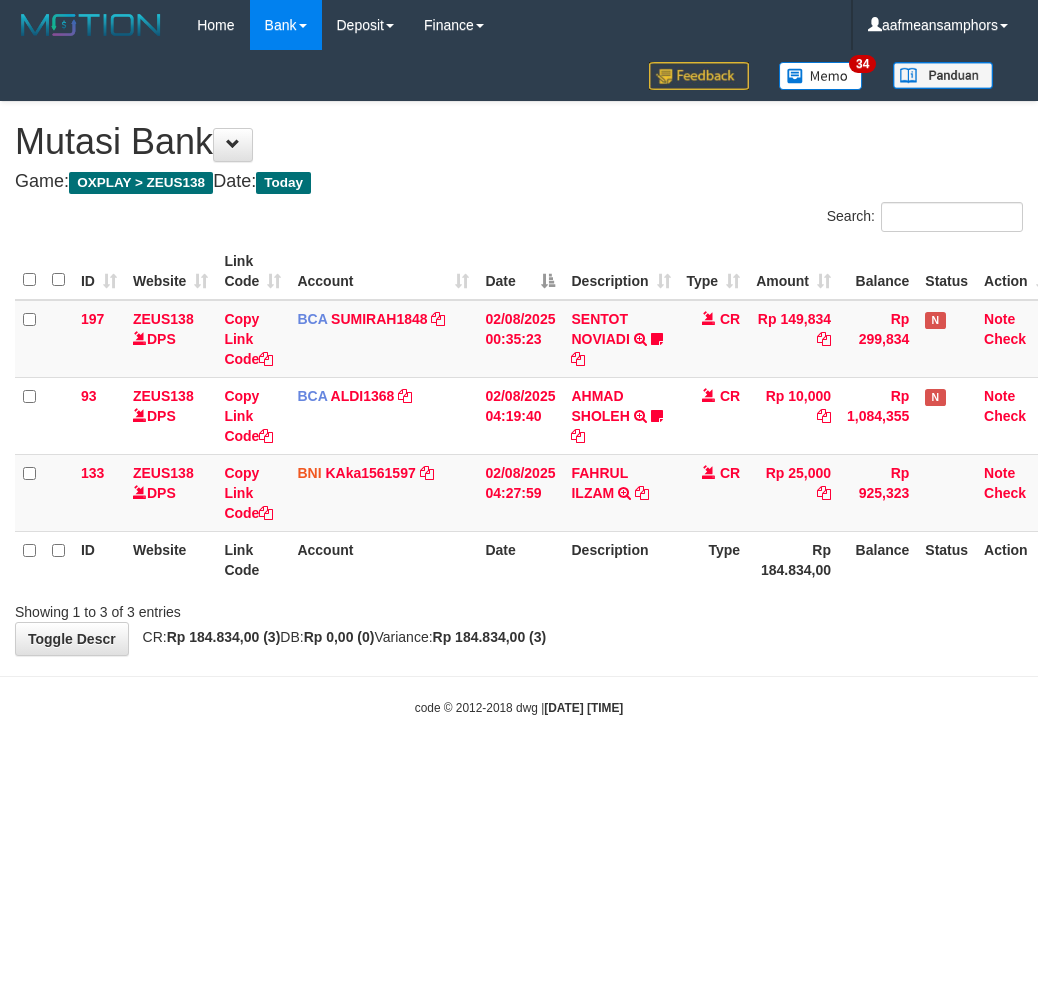 scroll, scrollTop: 0, scrollLeft: 0, axis: both 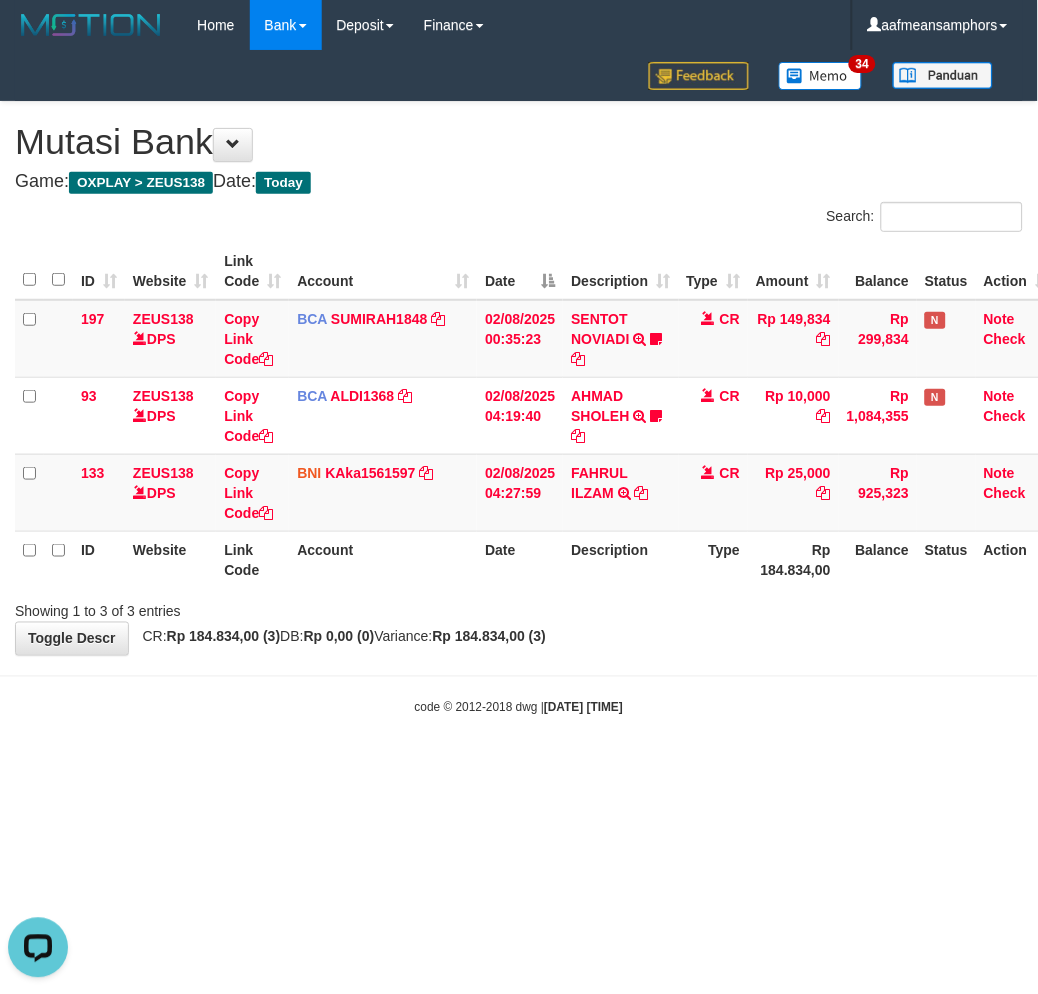 click on "Toggle navigation
Home
Bank
Account List
Load
By Website
Group
[OXPLAY]													ZEUS138
By Load Group (DPS)" at bounding box center (519, 383) 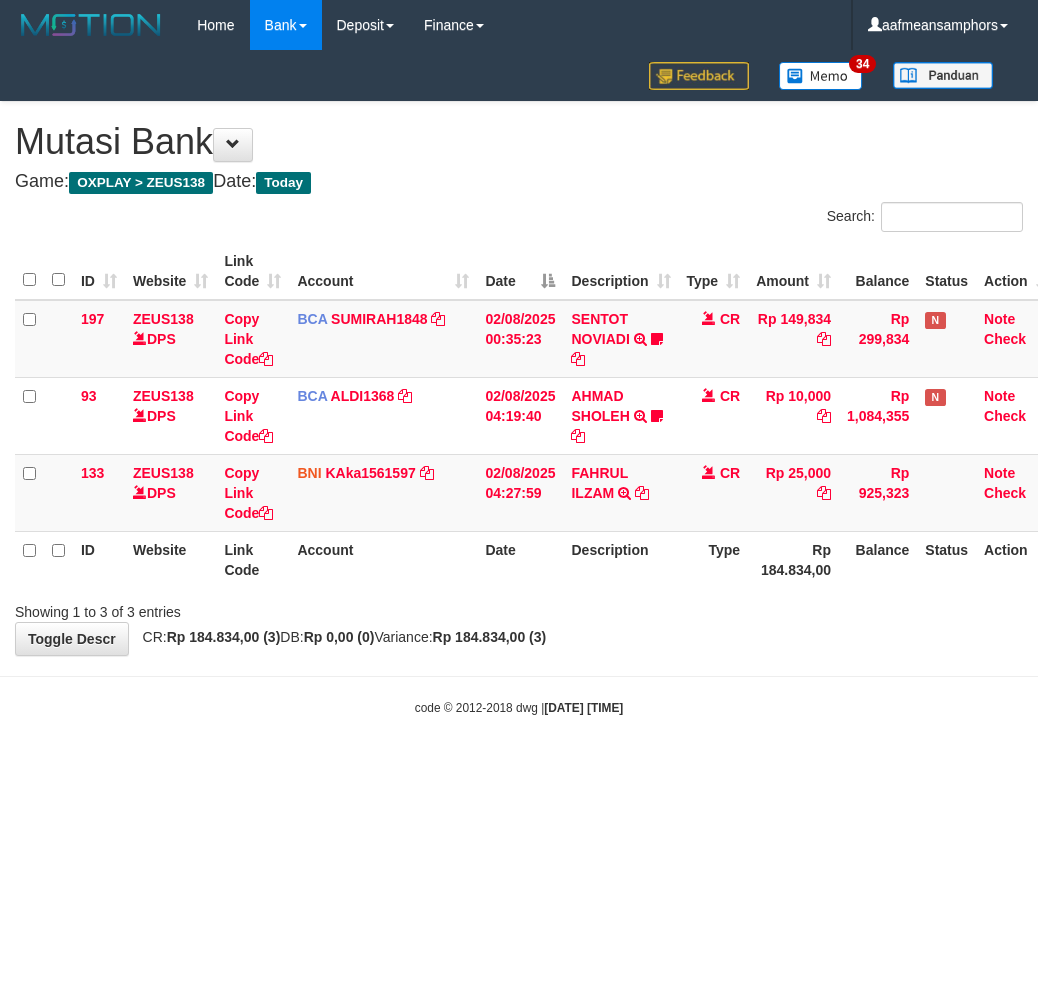 scroll, scrollTop: 0, scrollLeft: 0, axis: both 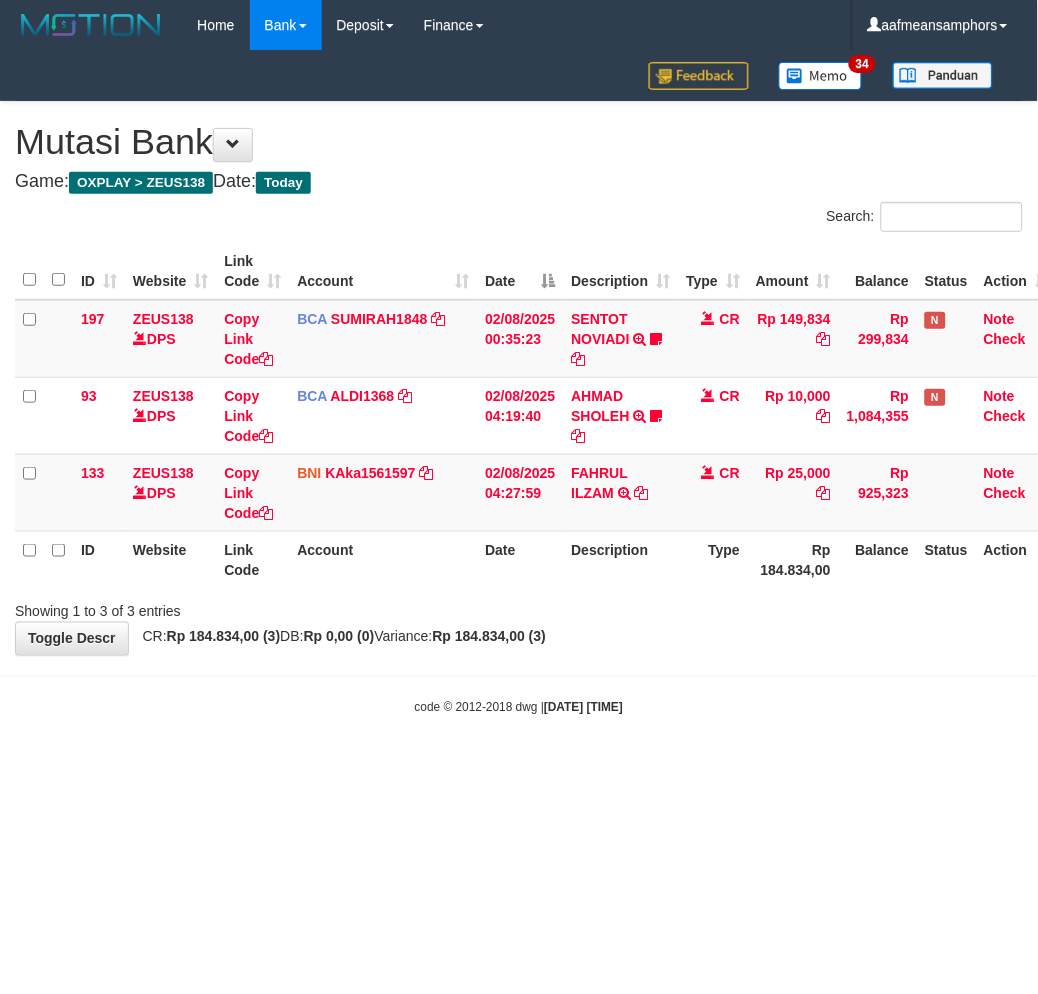 drag, startPoint x: 703, startPoint y: 696, endPoint x: 710, endPoint y: 682, distance: 15.652476 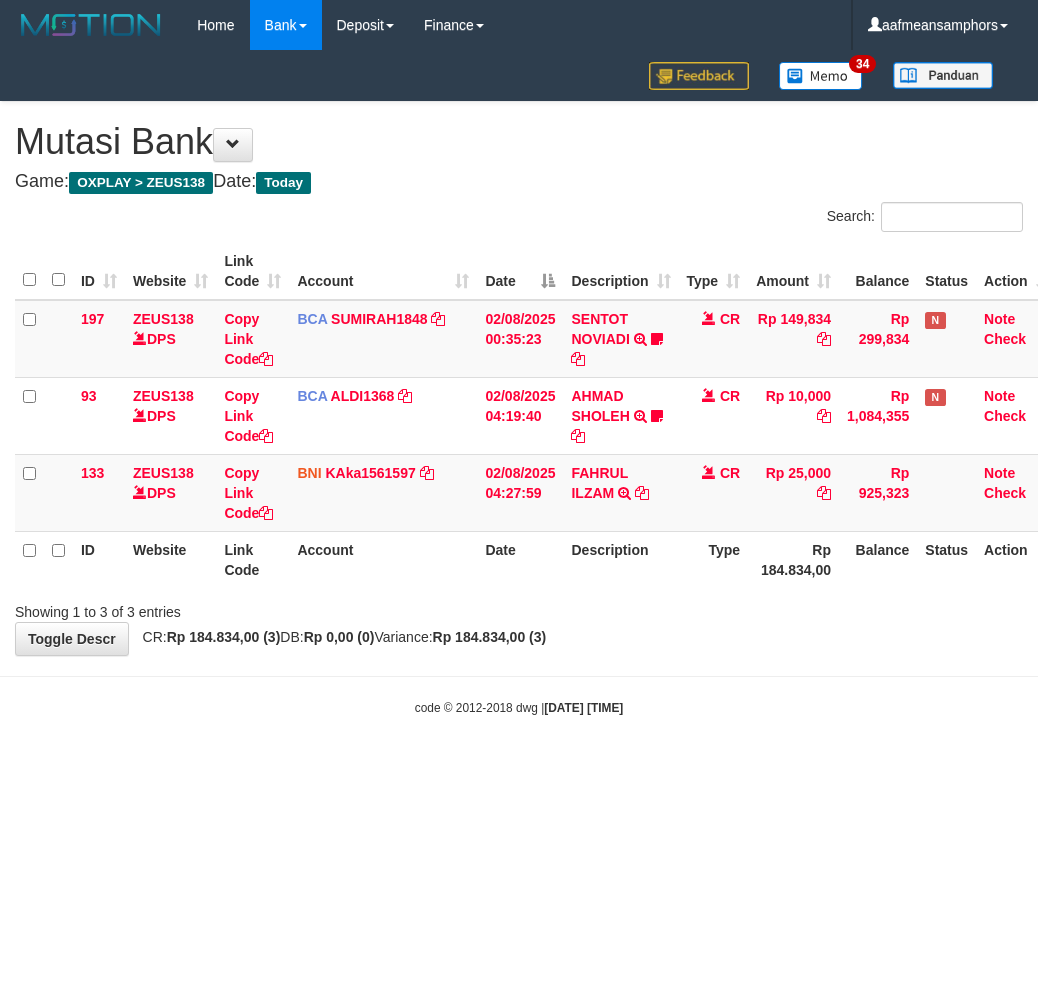 scroll, scrollTop: 0, scrollLeft: 0, axis: both 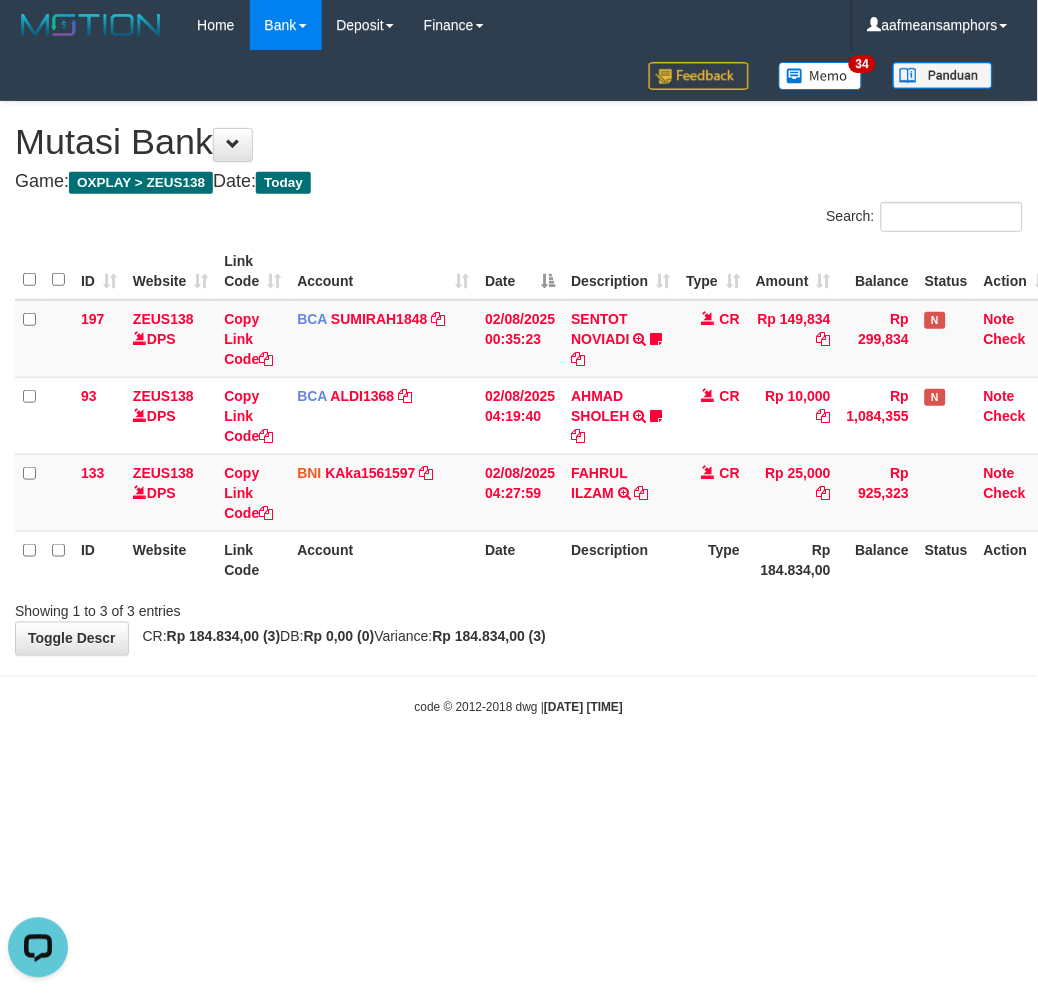click on "Toggle navigation
Home
Bank
Account List
Load
By Website
Group
[OXPLAY]													ZEUS138
By Load Group (DPS)" at bounding box center [519, 383] 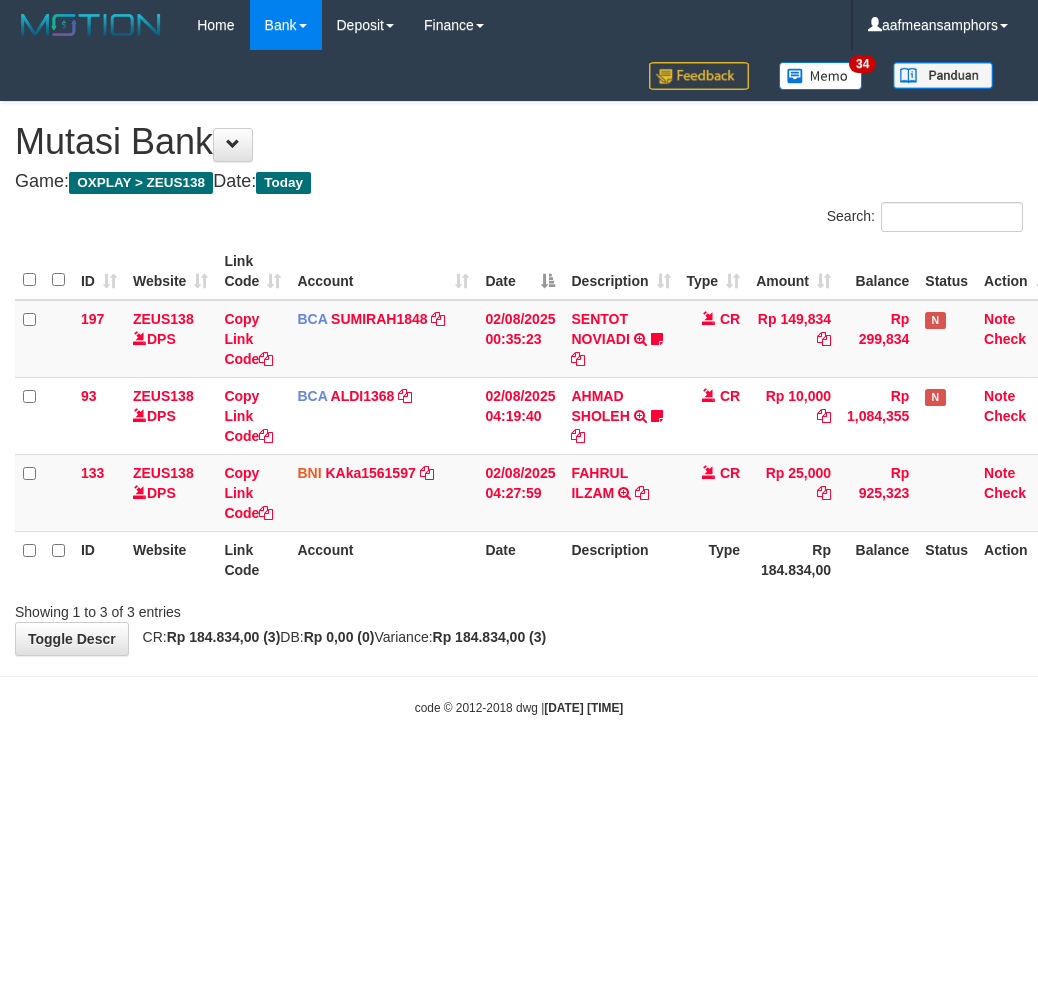 scroll, scrollTop: 0, scrollLeft: 0, axis: both 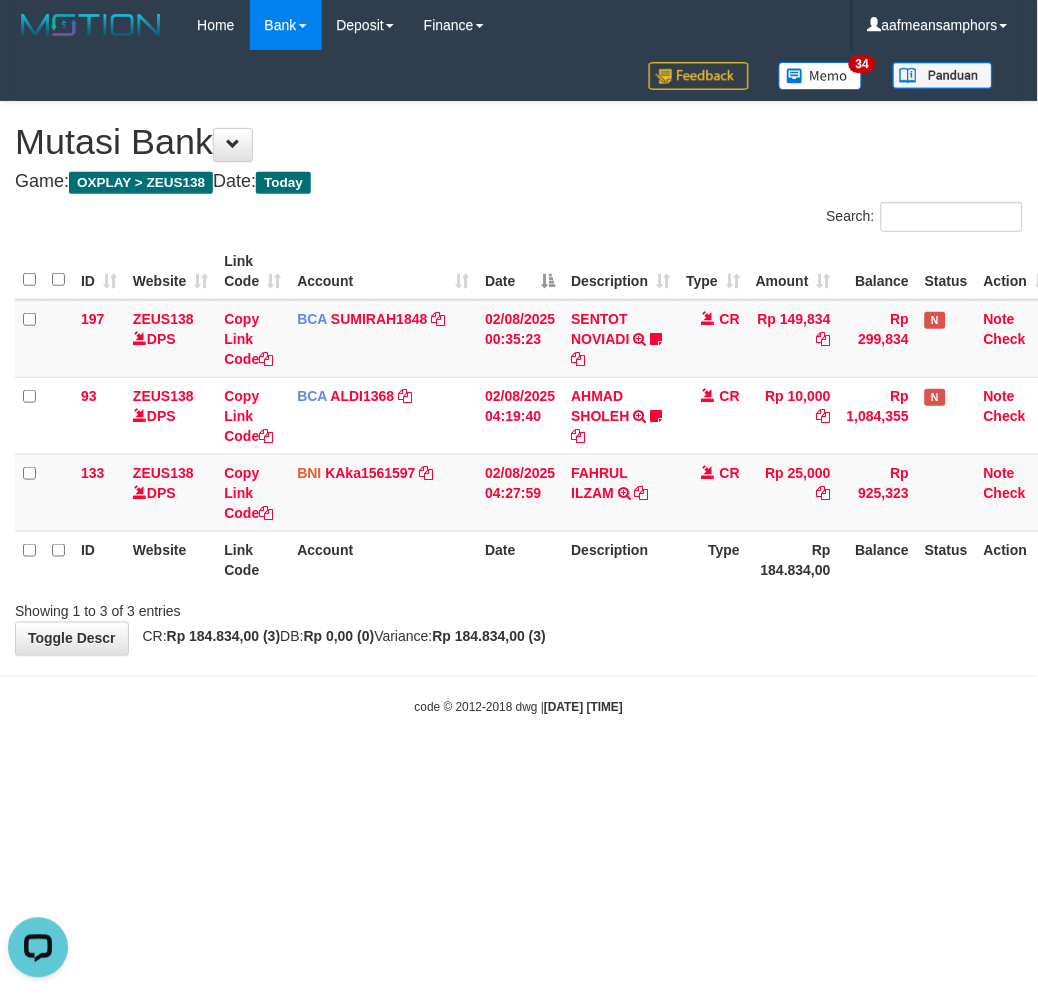 click on "Toggle navigation
Home
Bank
Account List
Load
By Website
Group
[OXPLAY]													ZEUS138
By Load Group (DPS)" at bounding box center (519, 383) 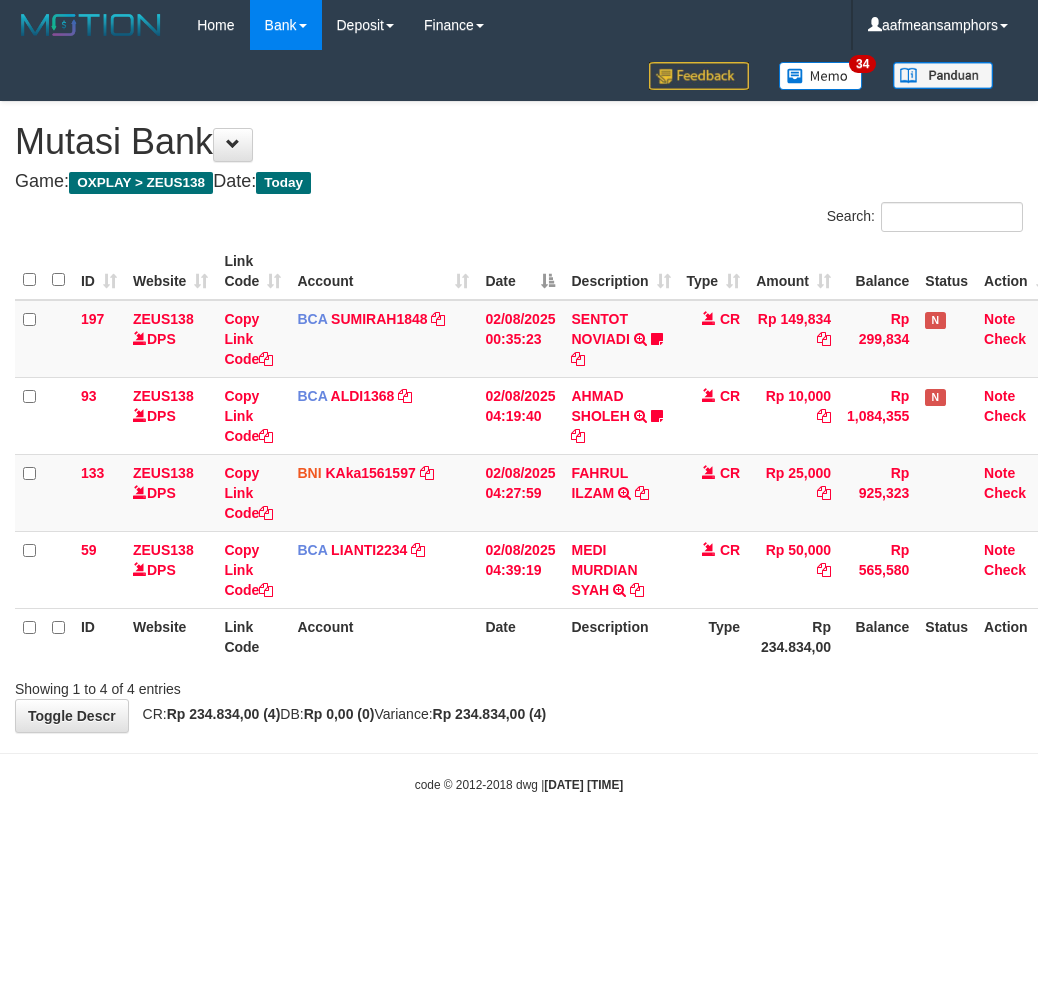 scroll, scrollTop: 0, scrollLeft: 0, axis: both 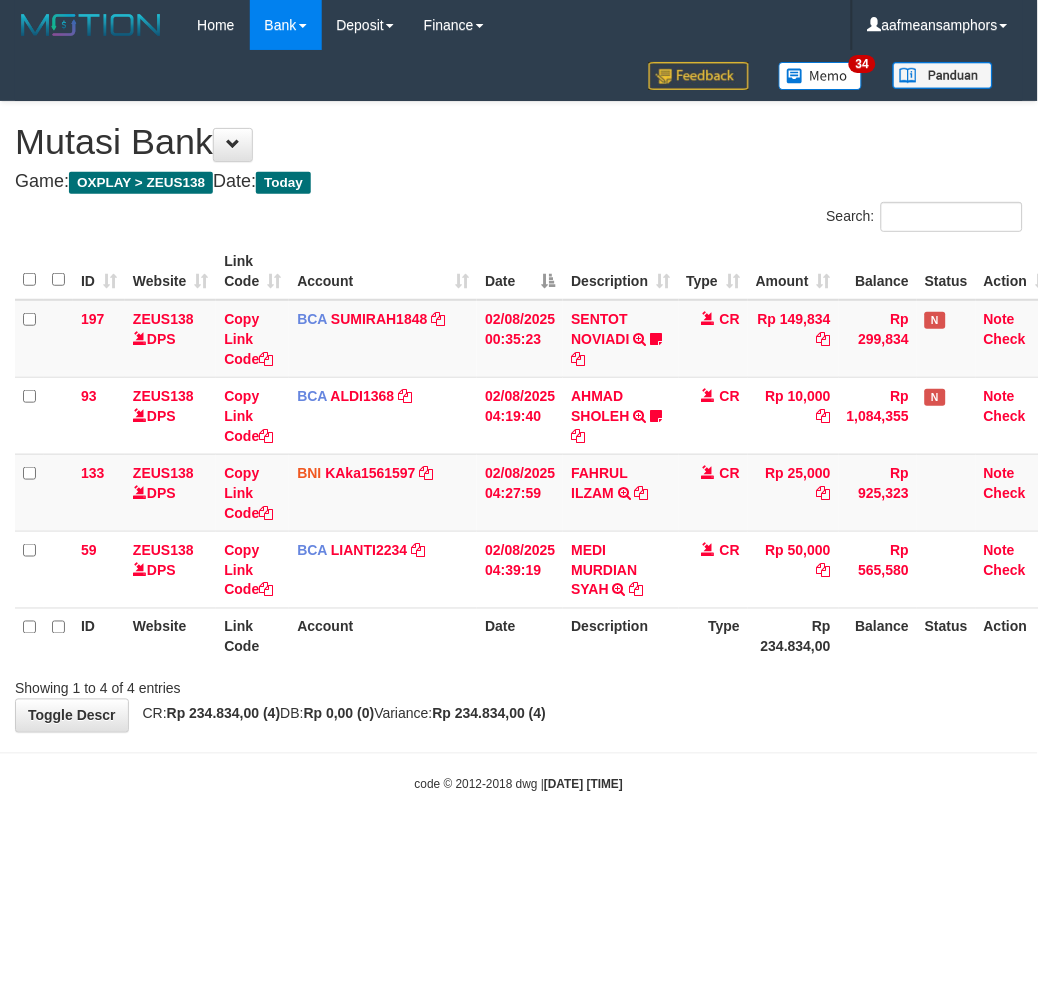 drag, startPoint x: 642, startPoint y: 691, endPoint x: 675, endPoint y: 690, distance: 33.01515 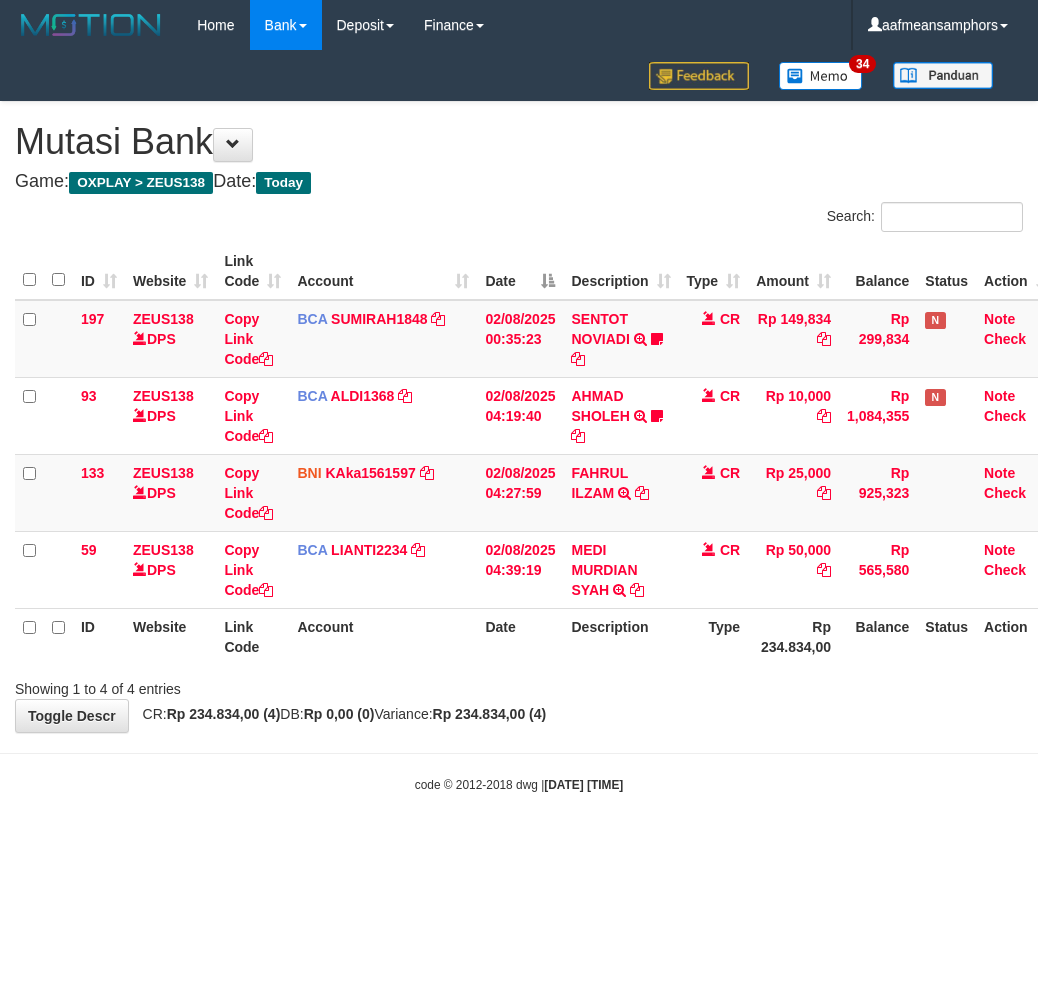 scroll, scrollTop: 0, scrollLeft: 0, axis: both 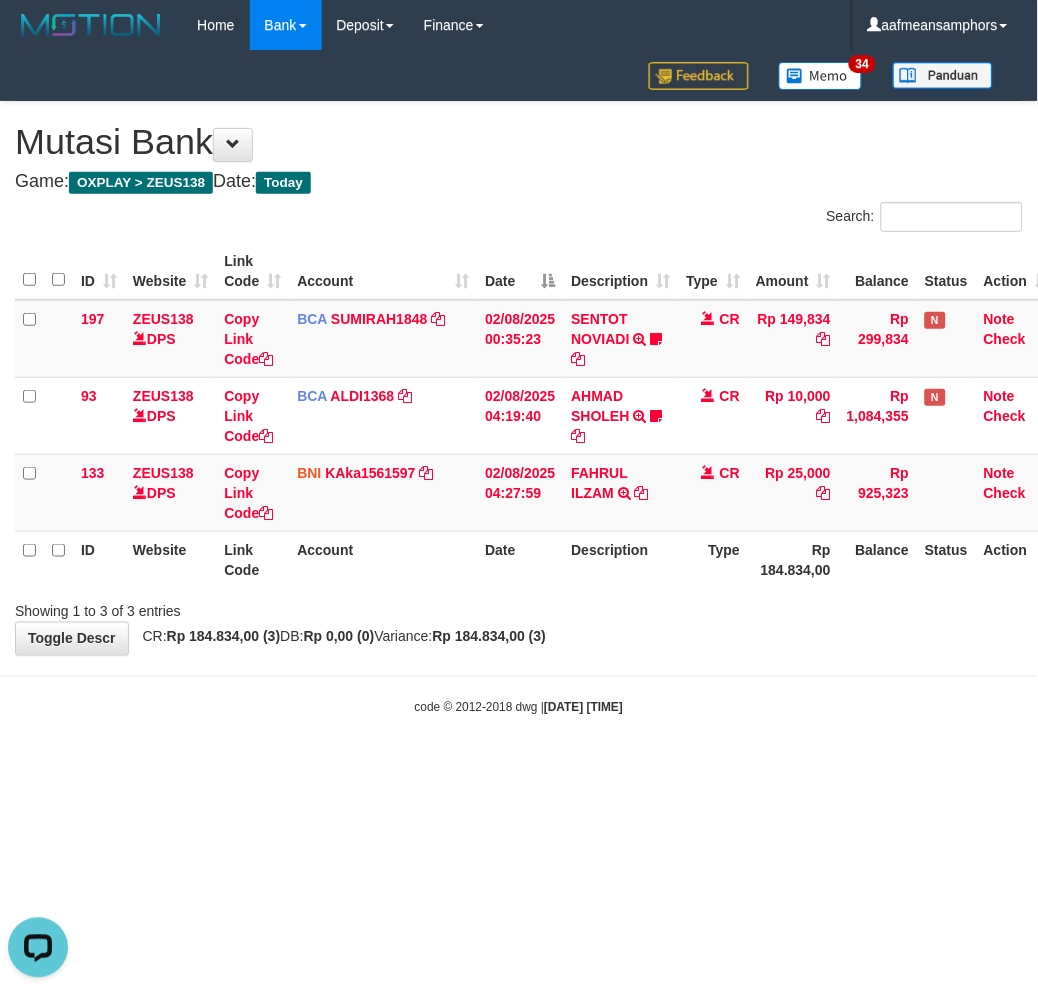 click on "Toggle navigation
Home
Bank
Account List
Load
By Website
Group
[OXPLAY]													ZEUS138
By Load Group (DPS)" at bounding box center [519, 383] 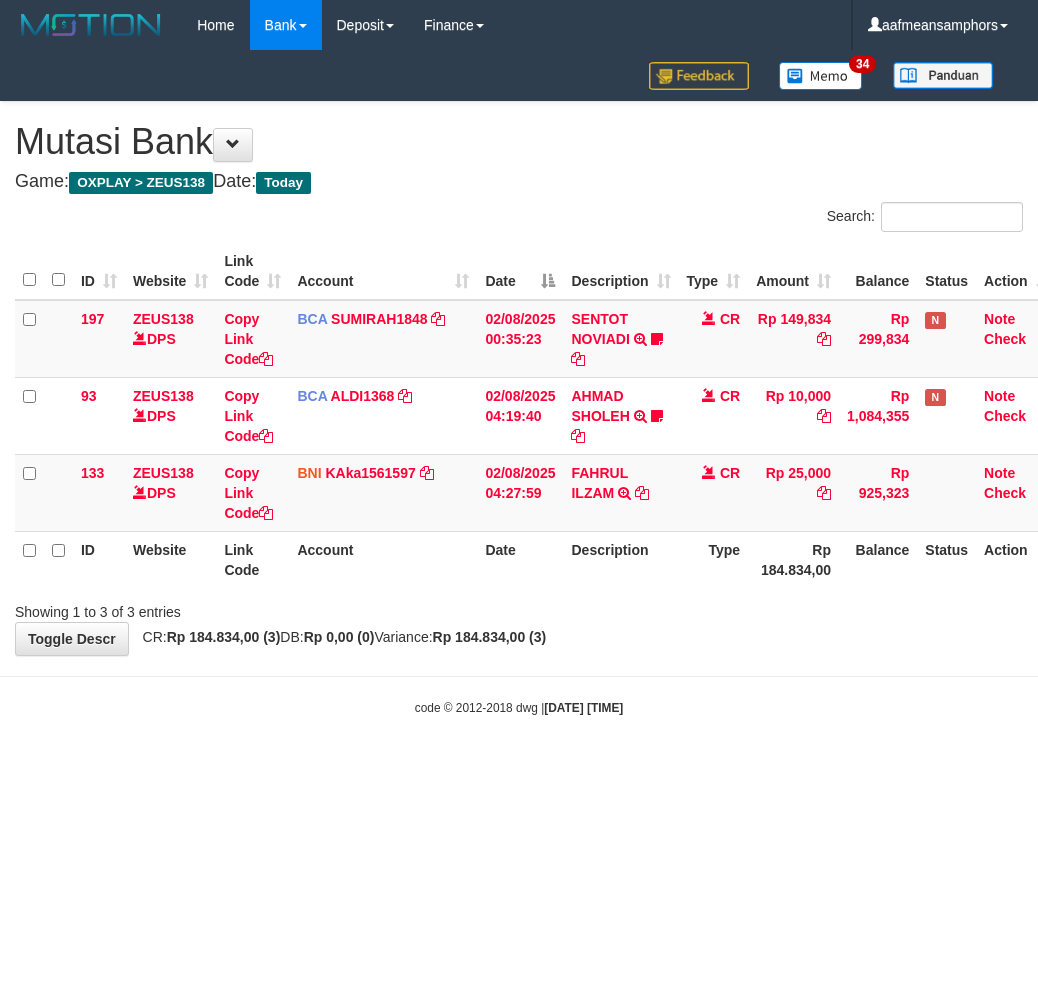 scroll, scrollTop: 0, scrollLeft: 0, axis: both 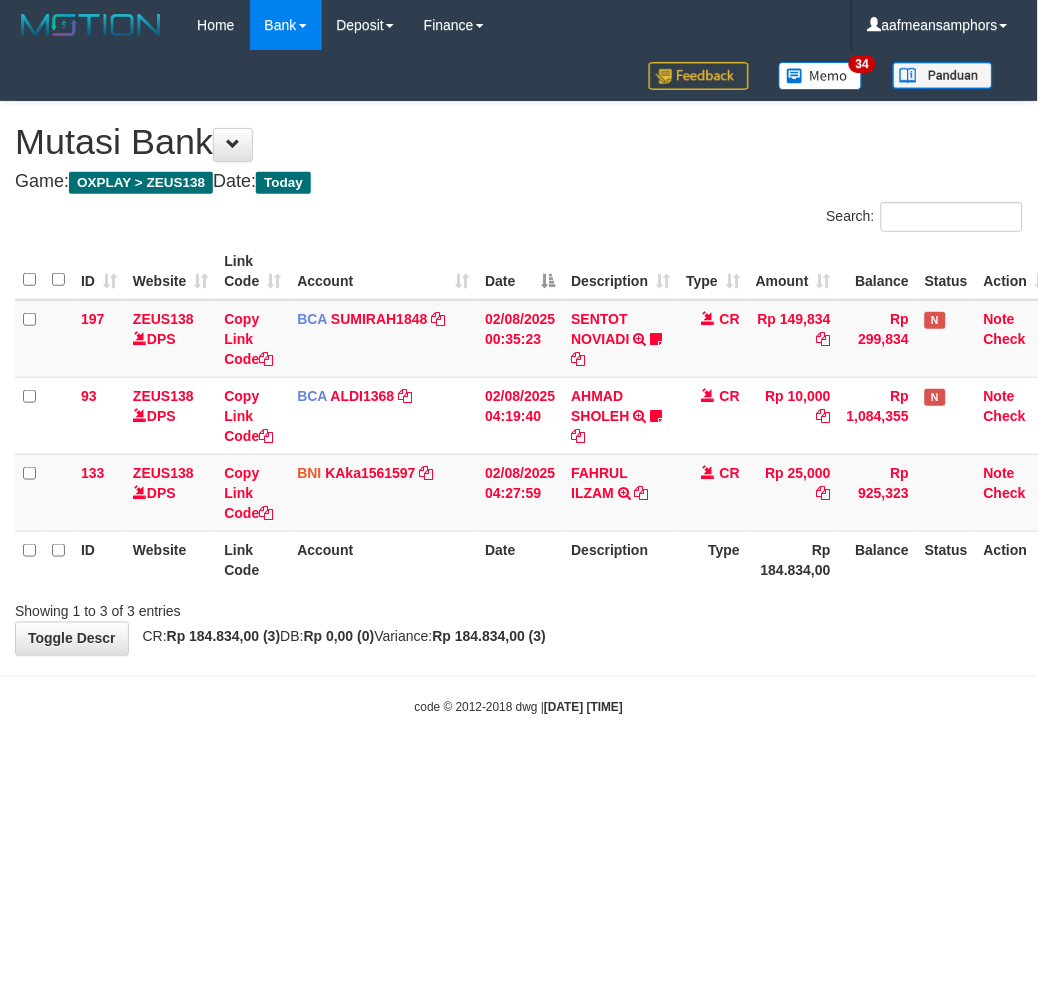 click on "**********" at bounding box center (519, 378) 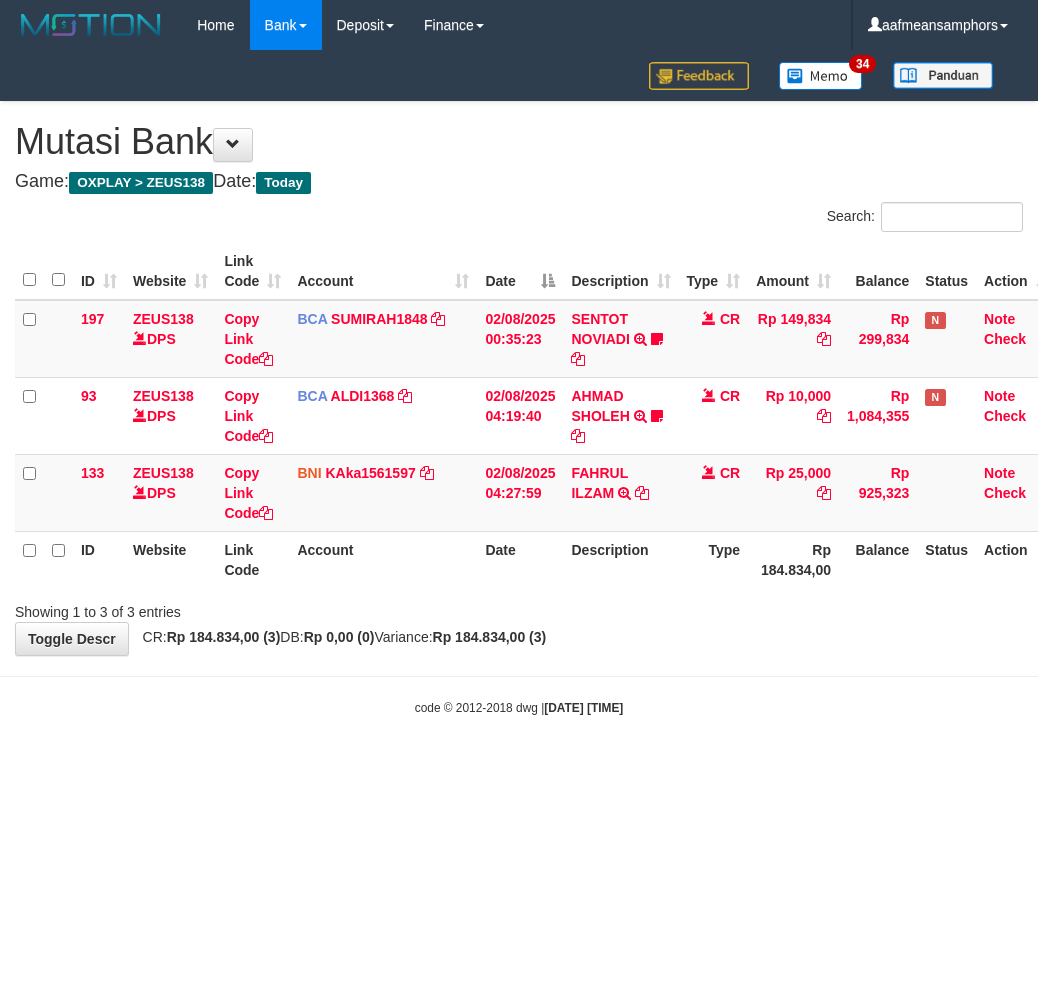 scroll, scrollTop: 0, scrollLeft: 0, axis: both 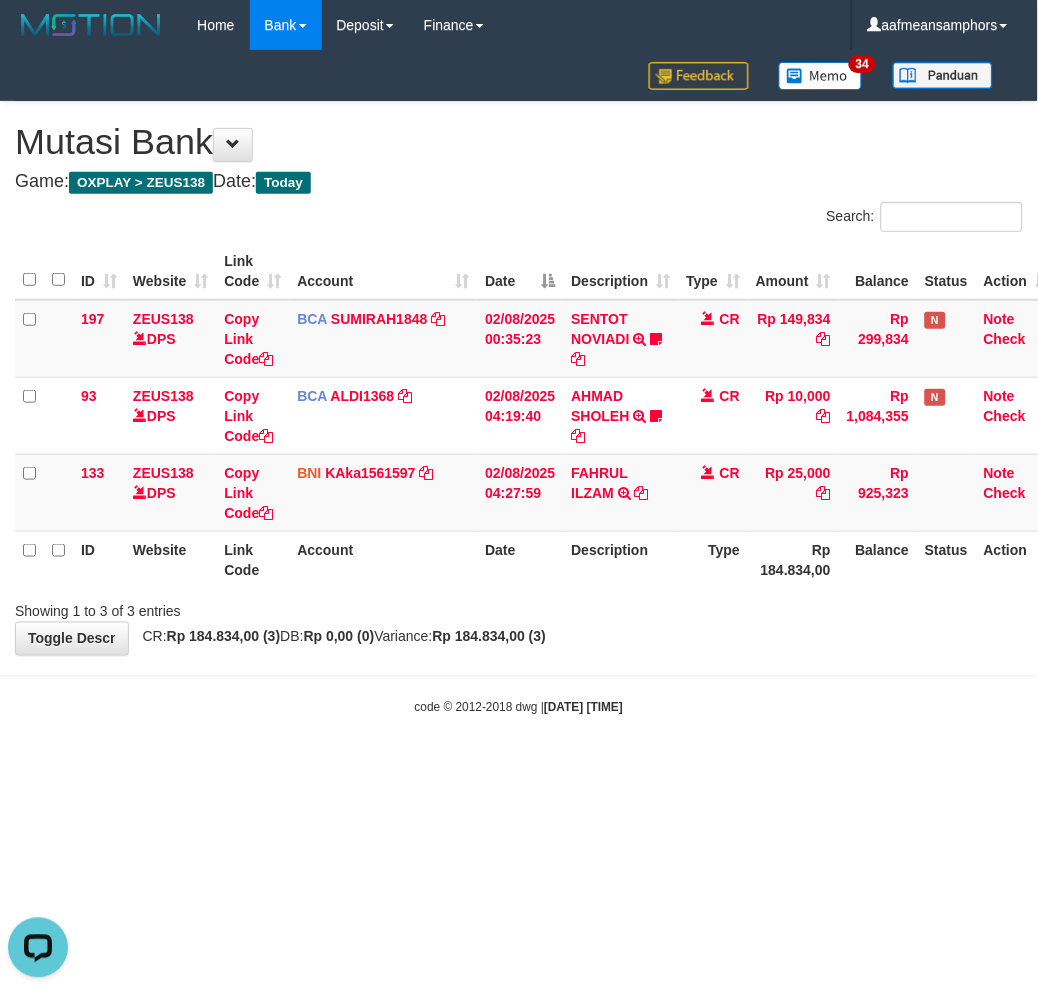 click on "**********" at bounding box center (519, 378) 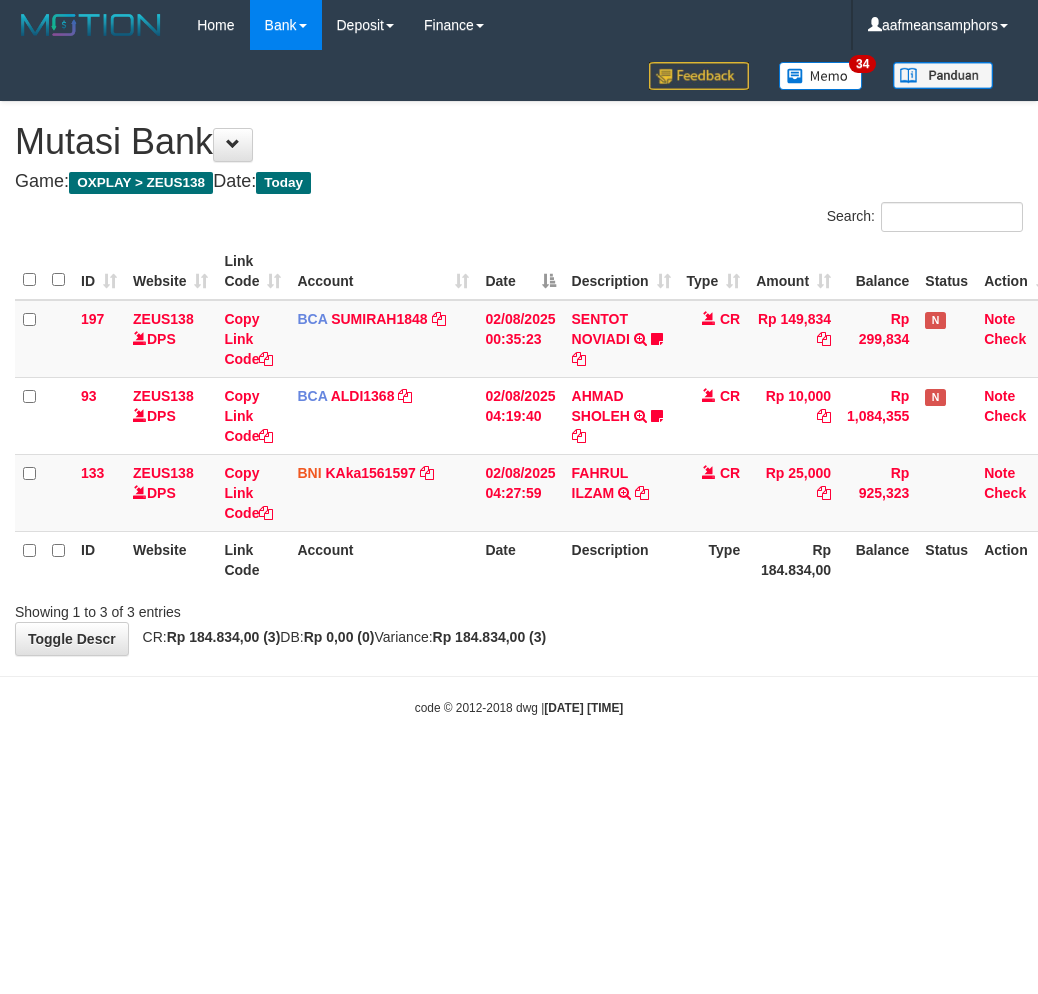 click on "**********" at bounding box center (519, 378) 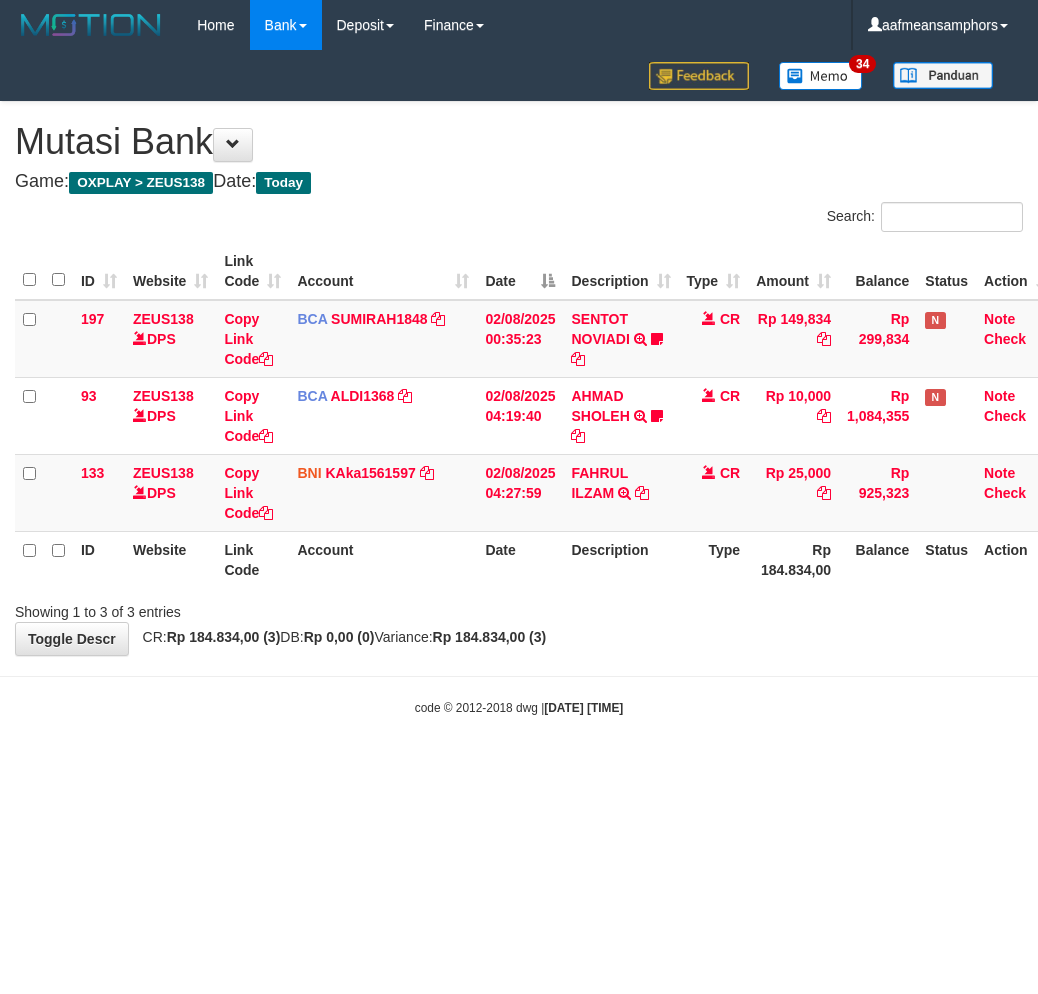 scroll, scrollTop: 0, scrollLeft: 0, axis: both 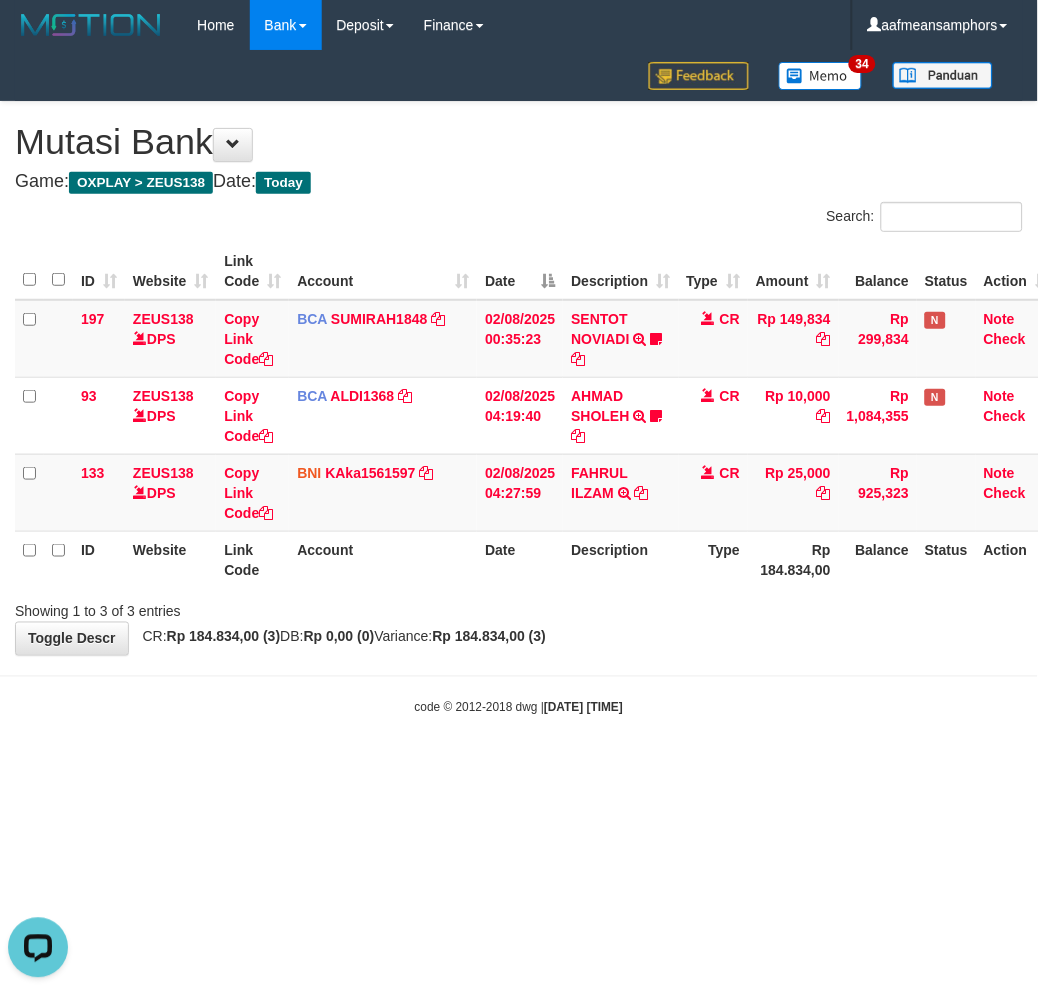 drag, startPoint x: 482, startPoint y: 673, endPoint x: 504, endPoint y: 672, distance: 22.022715 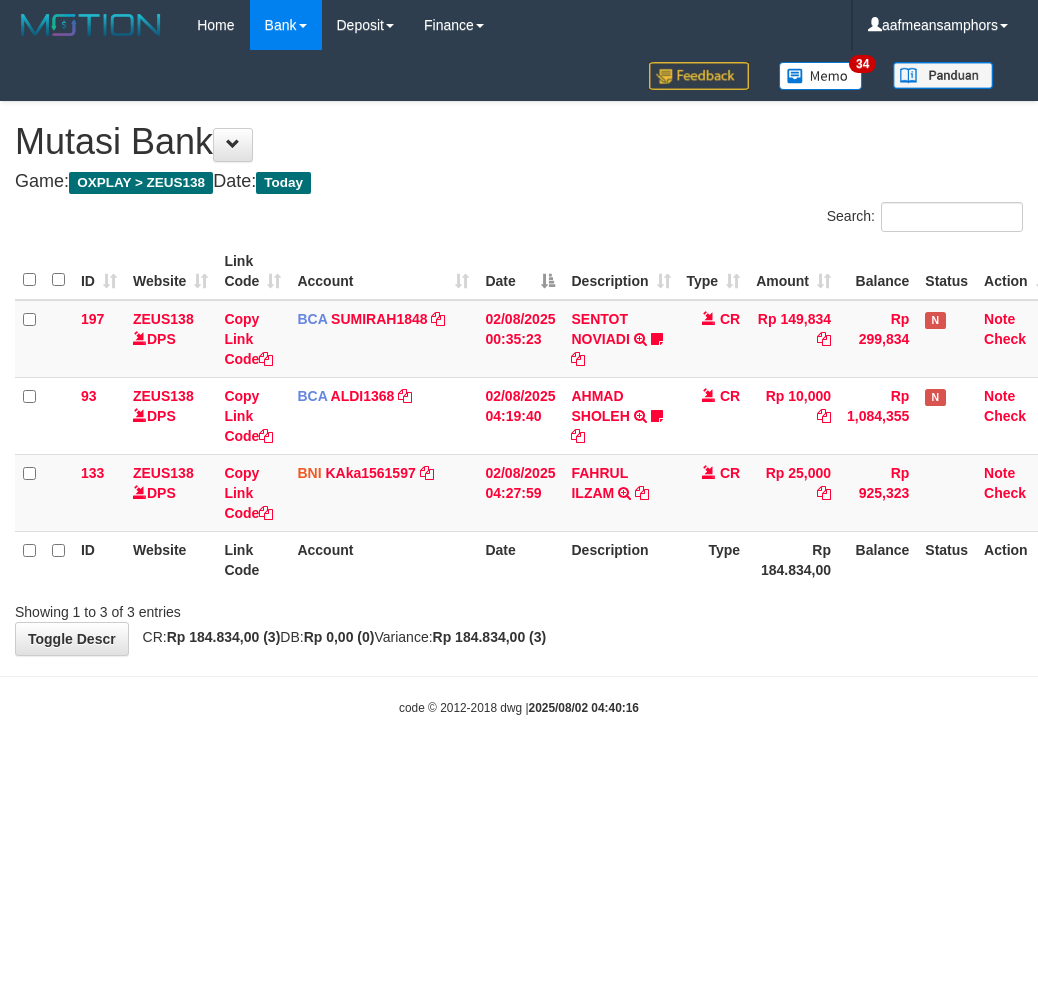 scroll, scrollTop: 0, scrollLeft: 0, axis: both 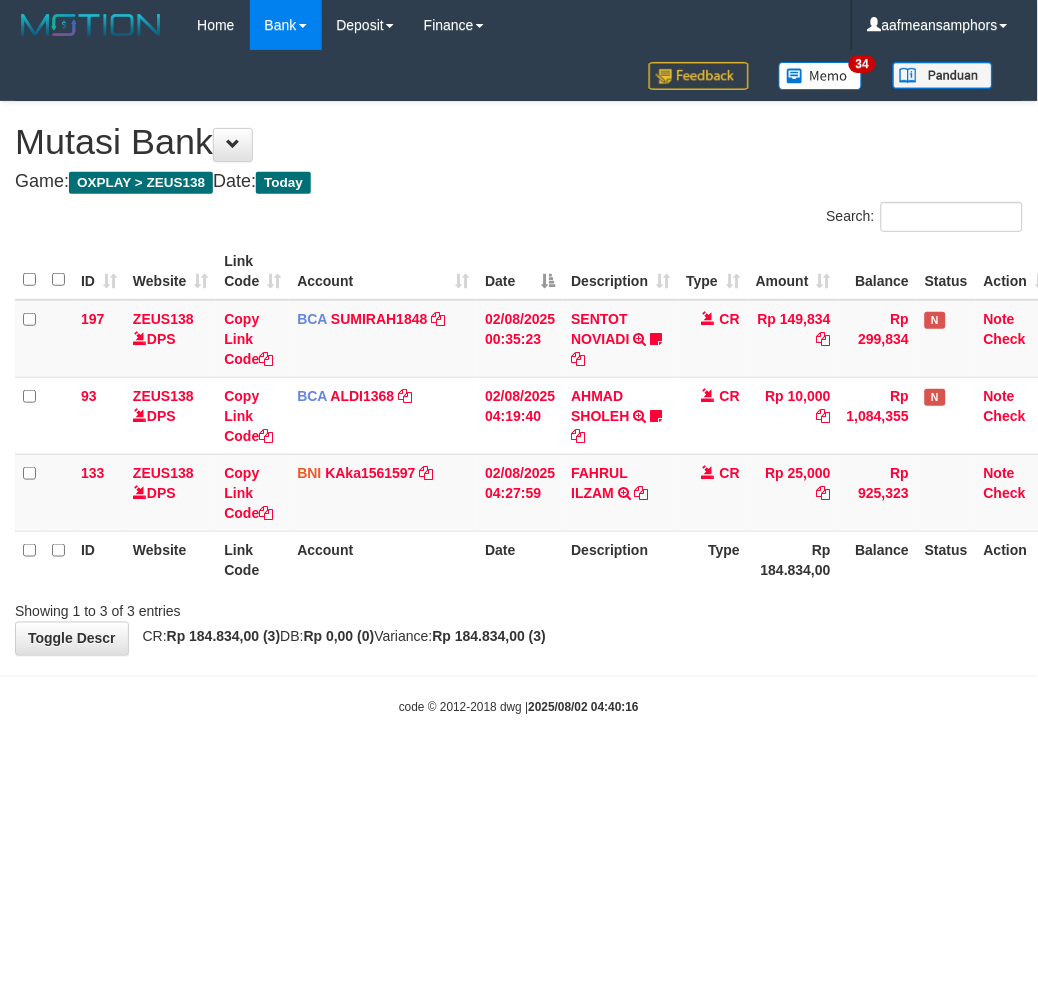 drag, startPoint x: 0, startPoint y: 0, endPoint x: 614, endPoint y: 668, distance: 907.3147 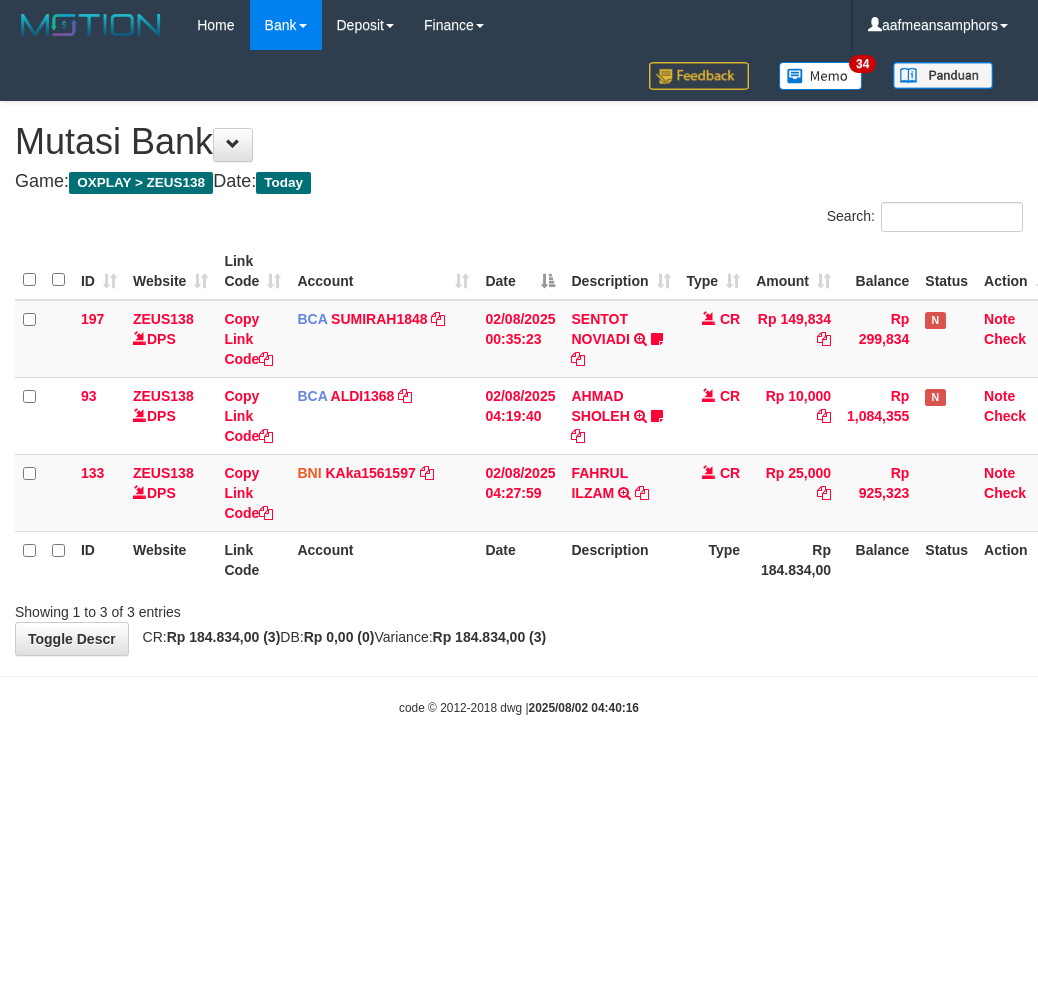 scroll, scrollTop: 0, scrollLeft: 0, axis: both 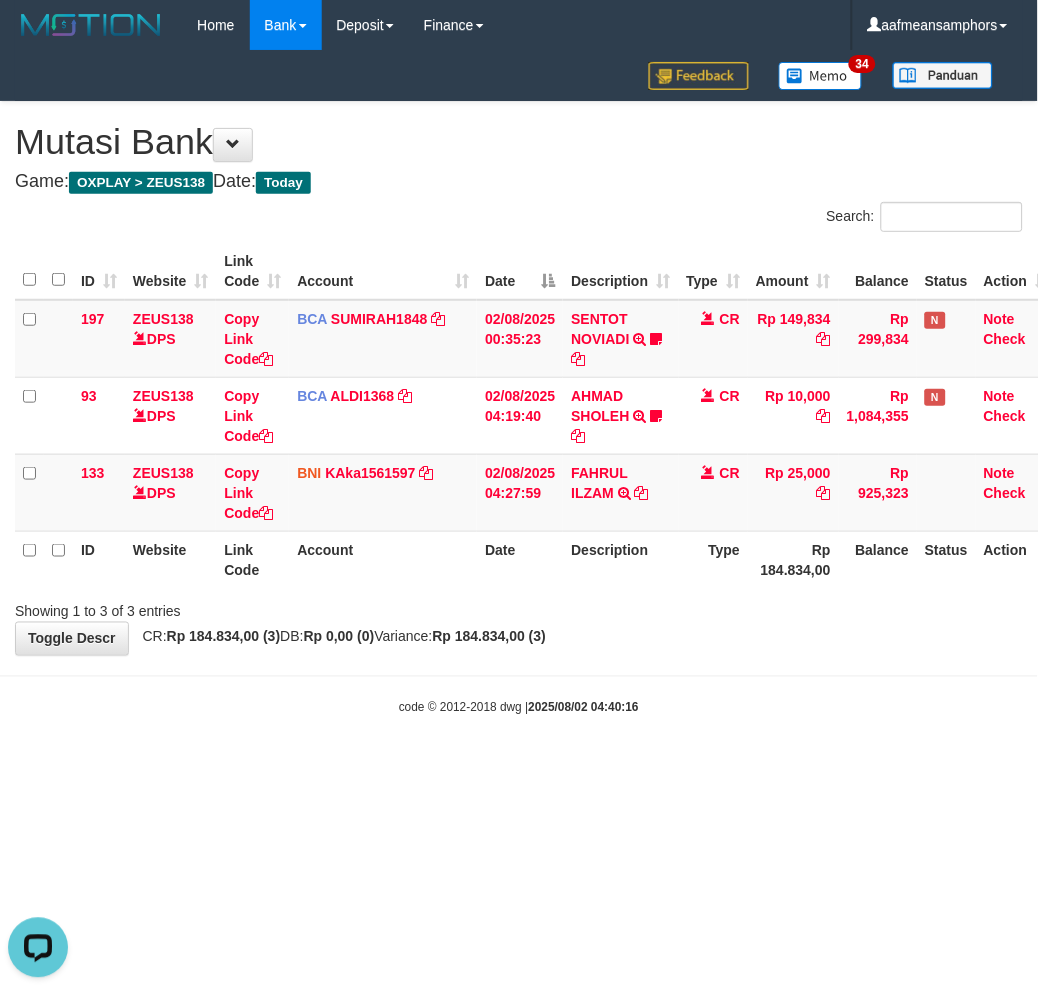 drag, startPoint x: 463, startPoint y: 730, endPoint x: 632, endPoint y: 720, distance: 169.2956 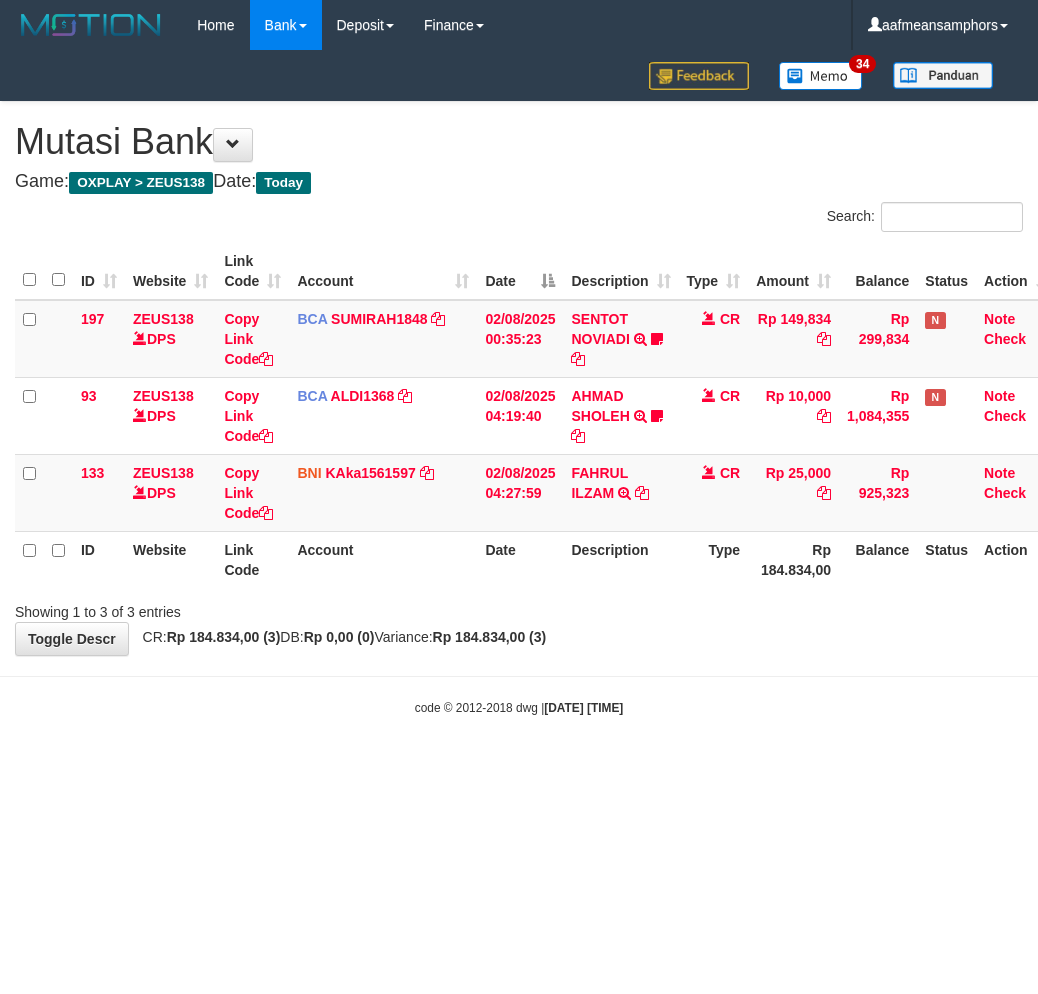 scroll, scrollTop: 0, scrollLeft: 0, axis: both 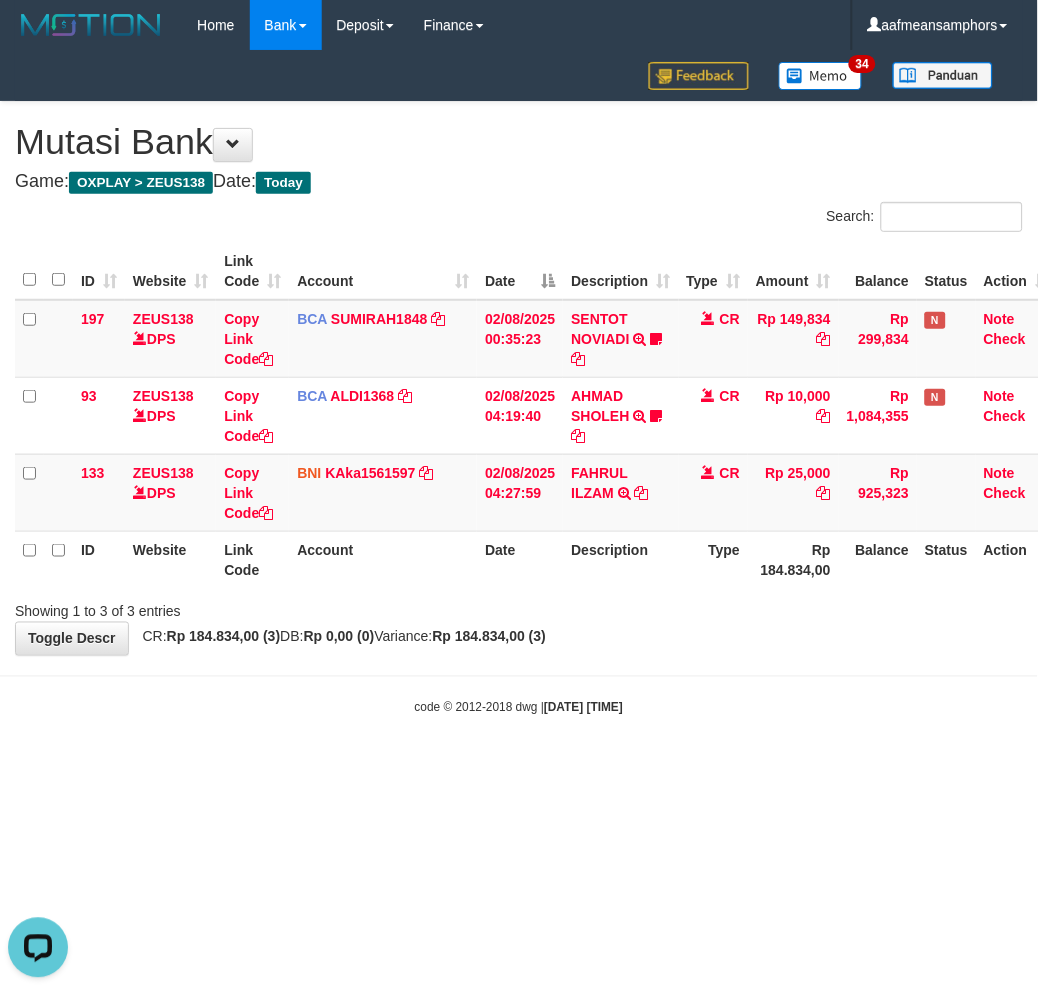 drag, startPoint x: 741, startPoint y: 756, endPoint x: 716, endPoint y: 756, distance: 25 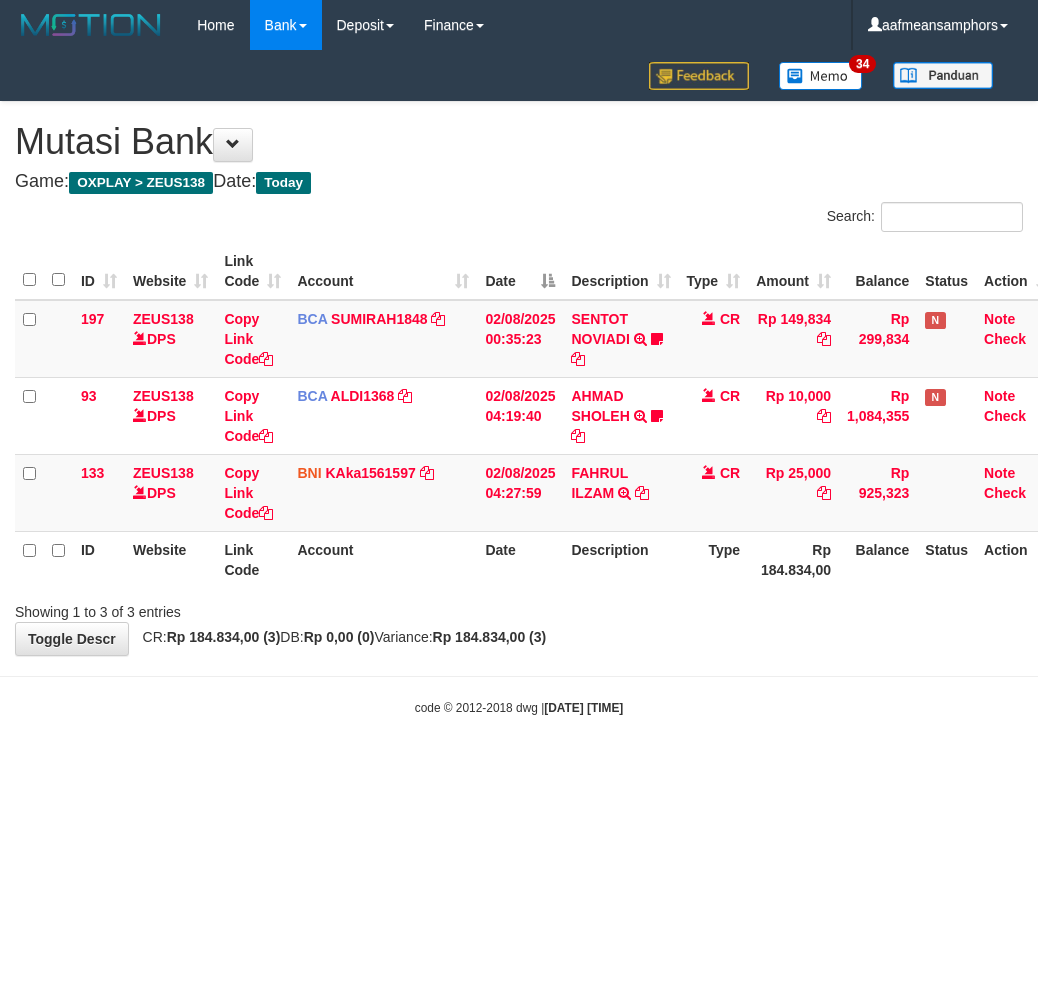 scroll, scrollTop: 0, scrollLeft: 0, axis: both 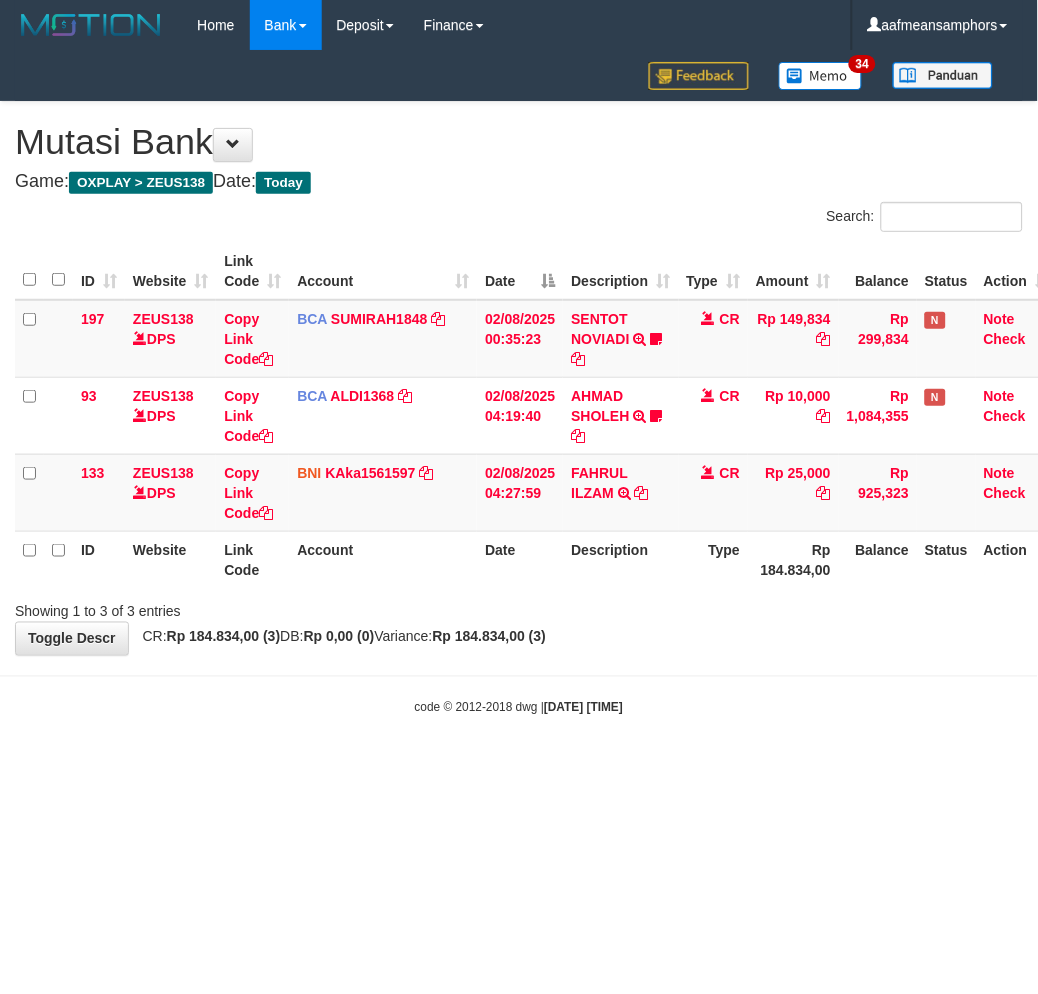 drag, startPoint x: 0, startPoint y: 0, endPoint x: 738, endPoint y: 684, distance: 1006.2306 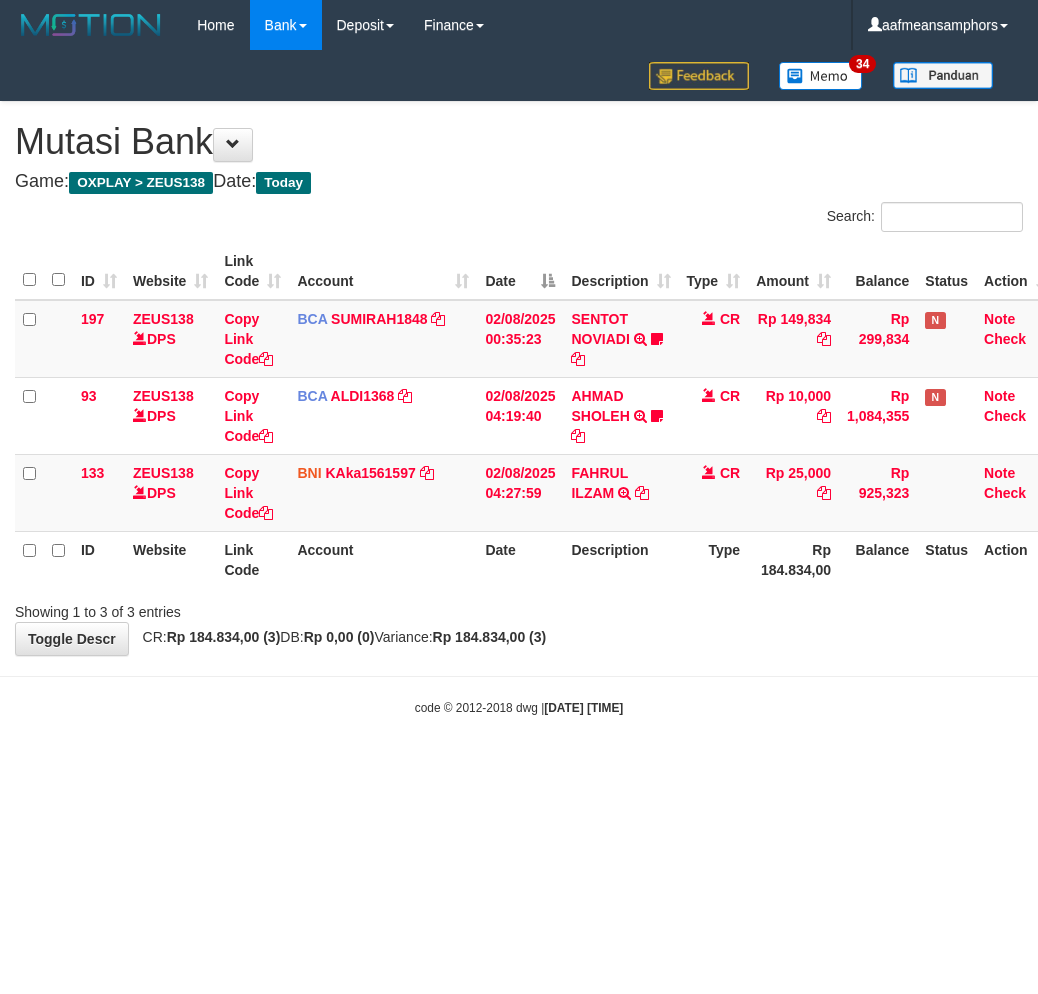 scroll, scrollTop: 0, scrollLeft: 0, axis: both 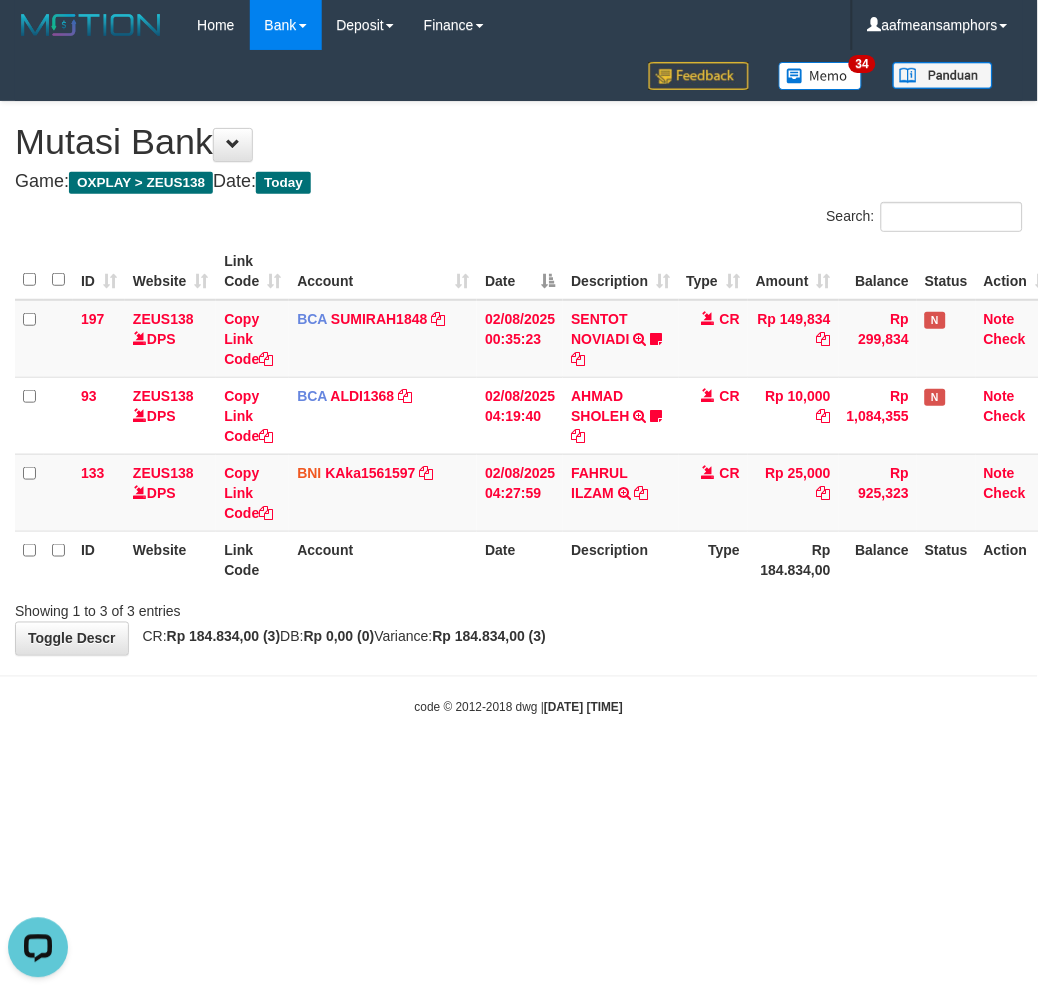 click on "**********" at bounding box center [519, 378] 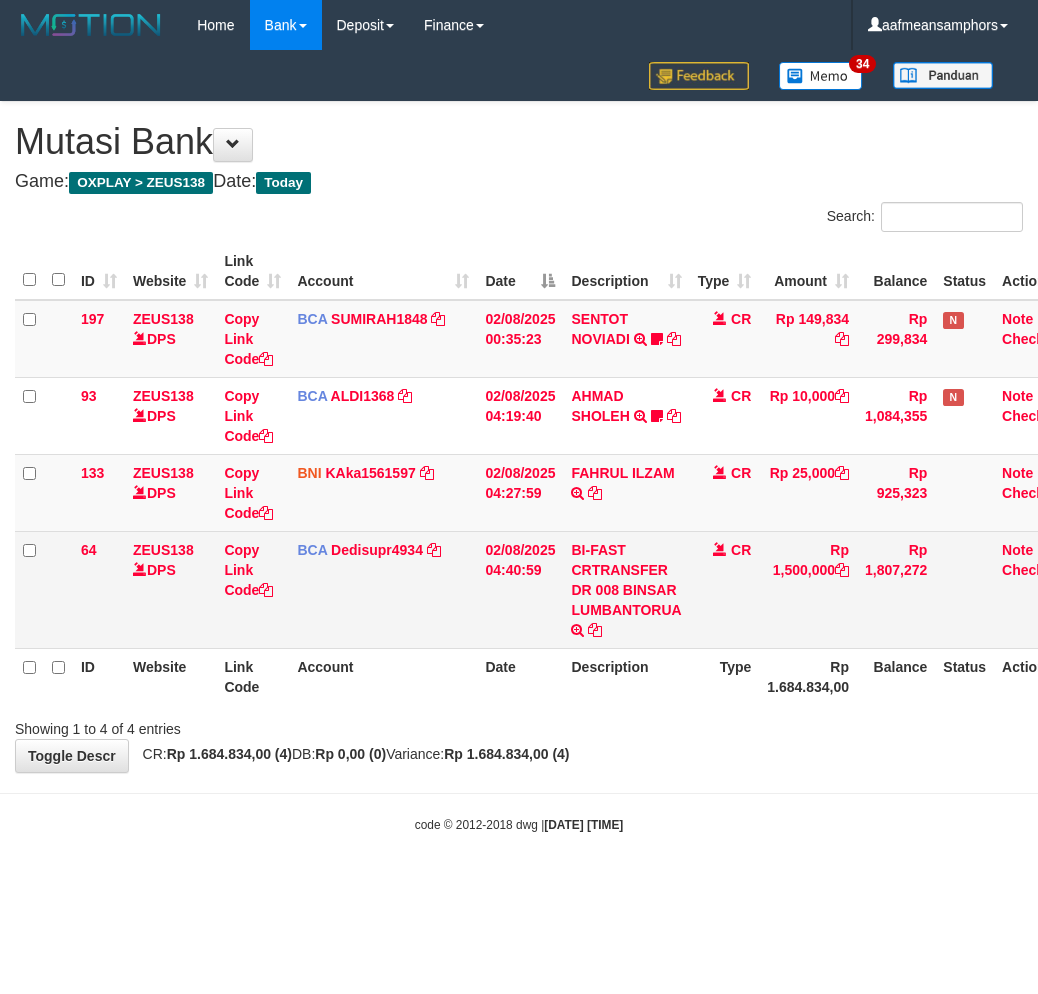 scroll, scrollTop: 0, scrollLeft: 0, axis: both 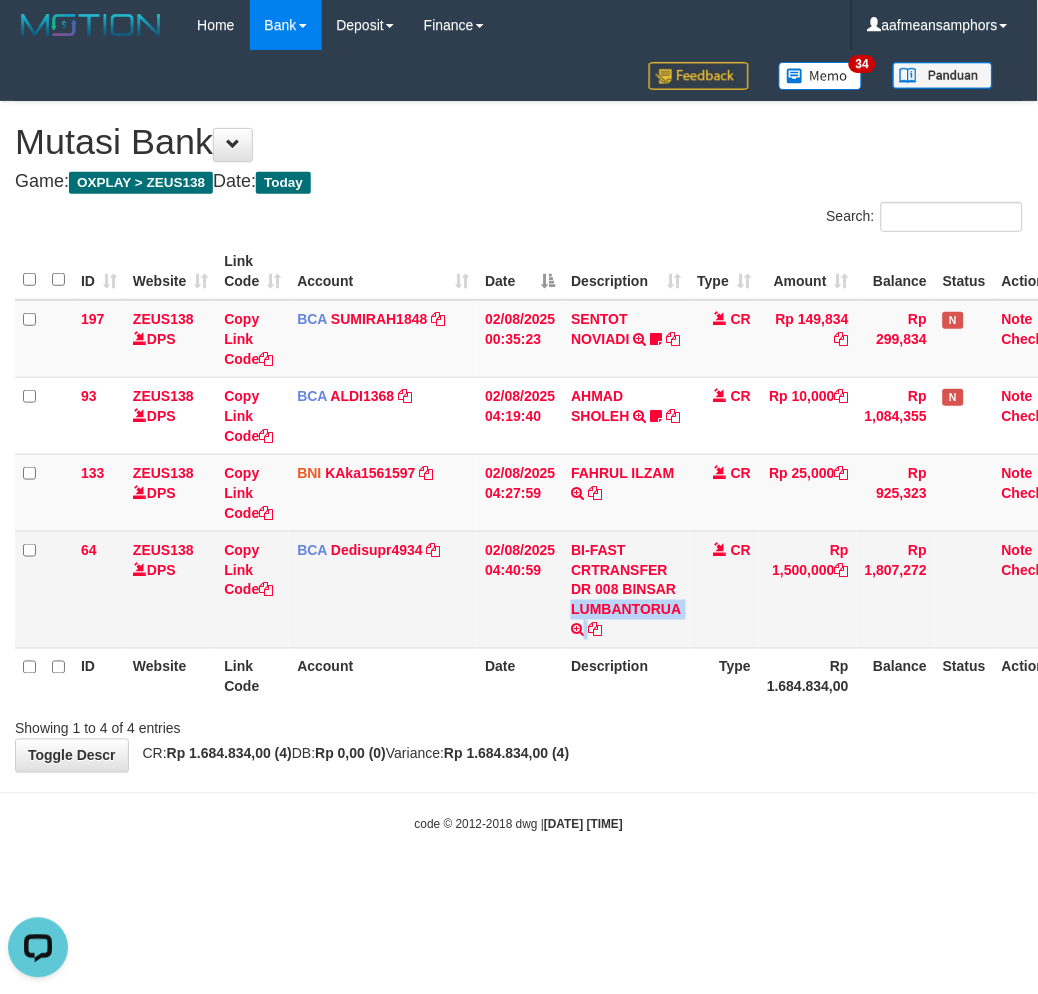 drag, startPoint x: 626, startPoint y: 591, endPoint x: 642, endPoint y: 630, distance: 42.154476 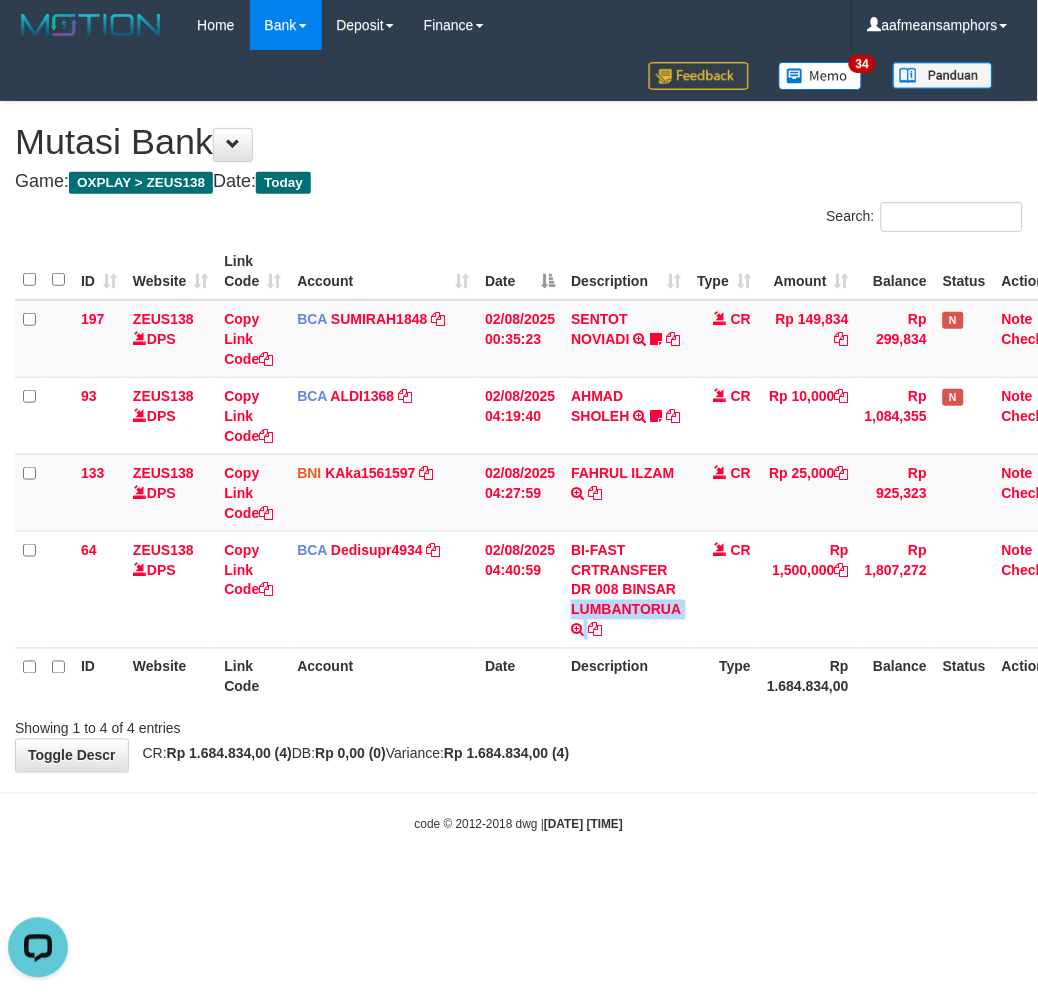 copy on "BINSAR LUMBANTORUA" 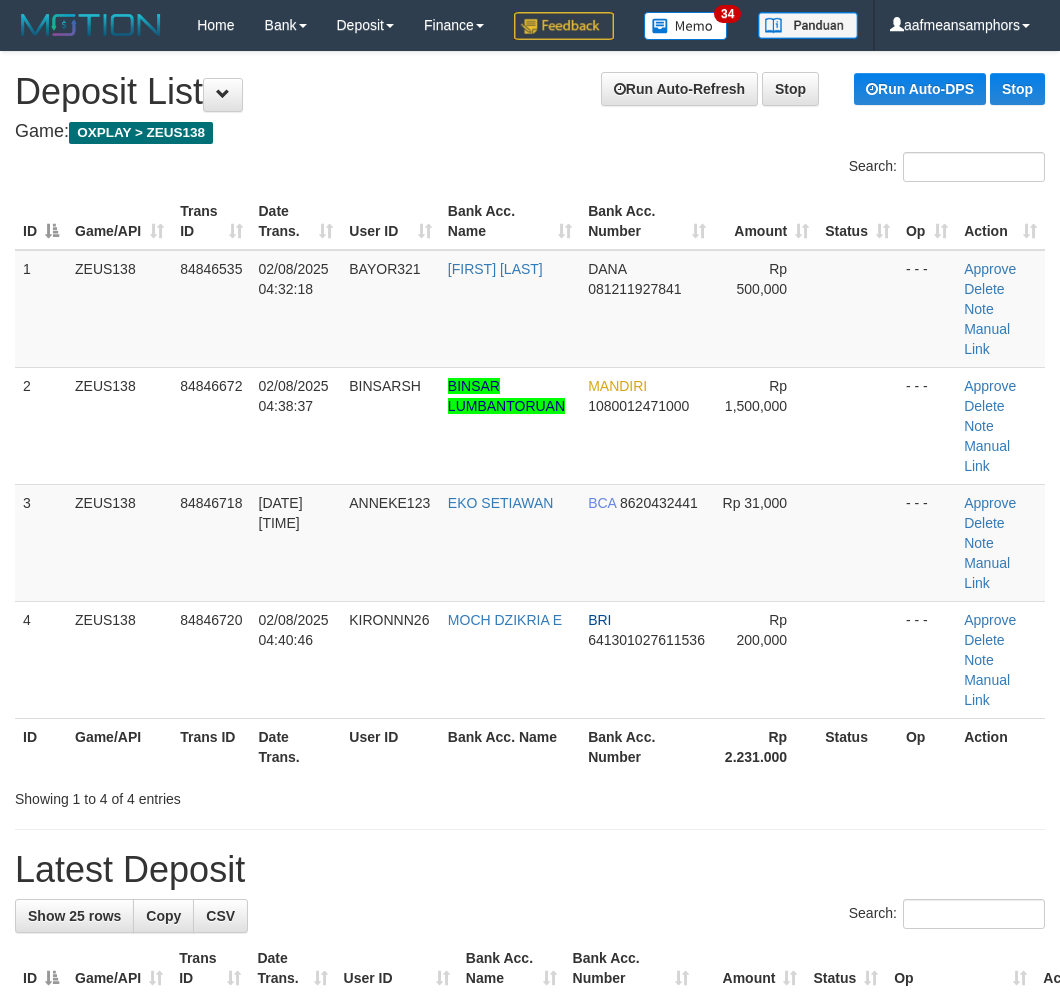 scroll, scrollTop: 0, scrollLeft: 0, axis: both 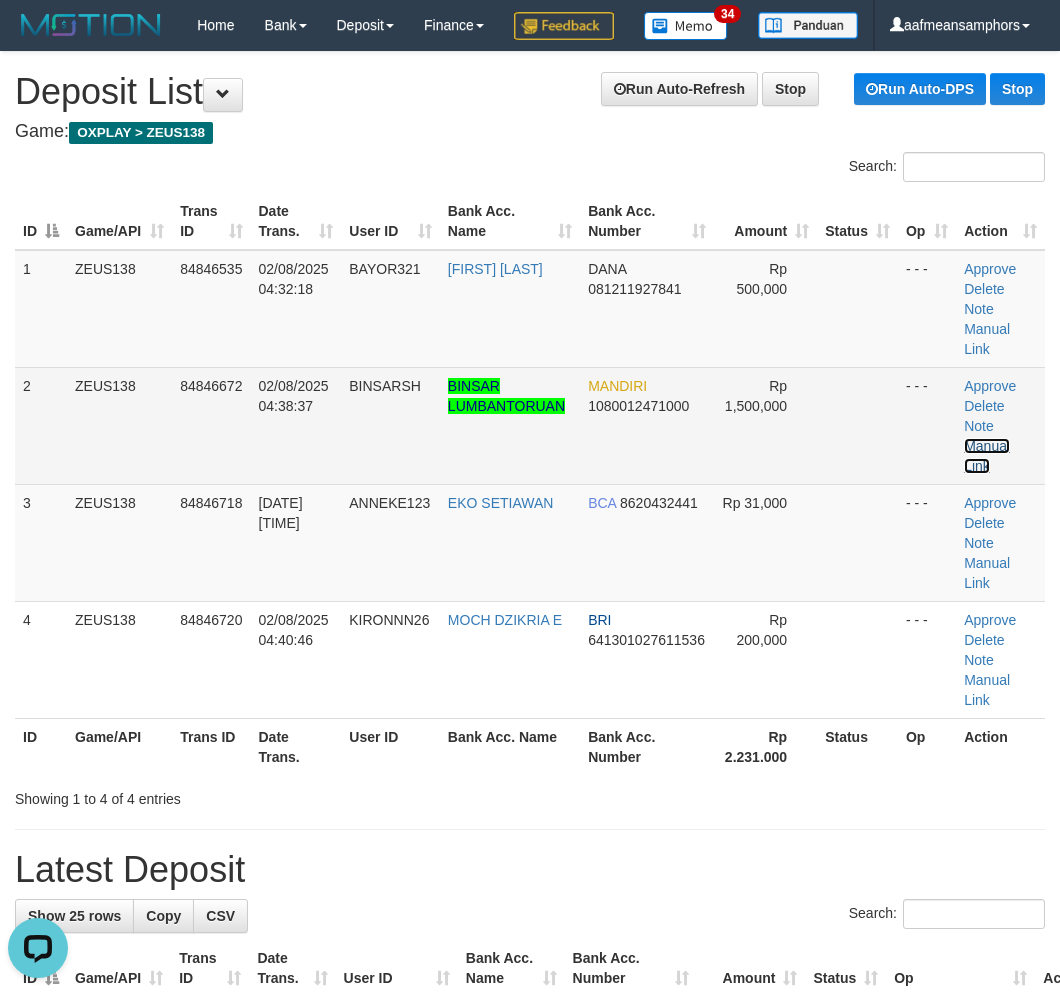 click on "Manual Link" at bounding box center (987, 456) 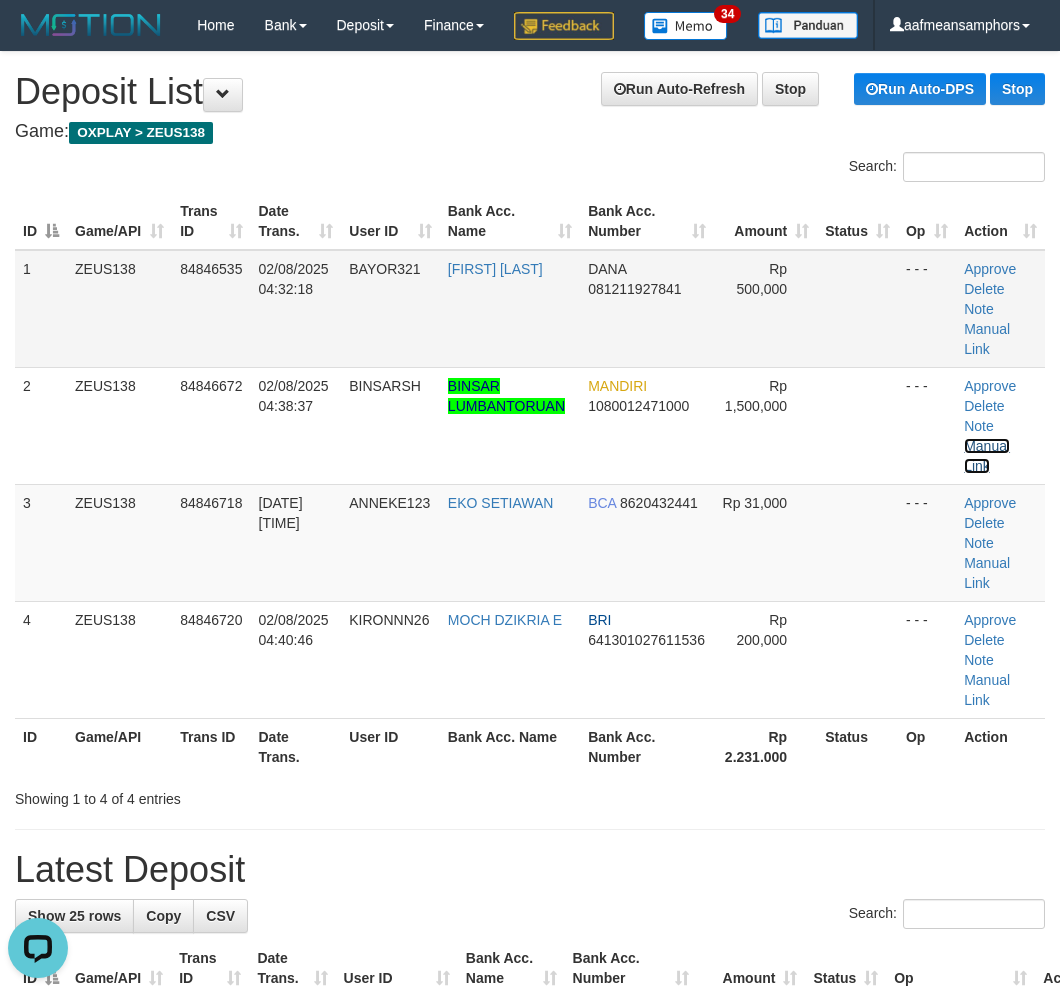 click on "Manual Link" at bounding box center [987, 456] 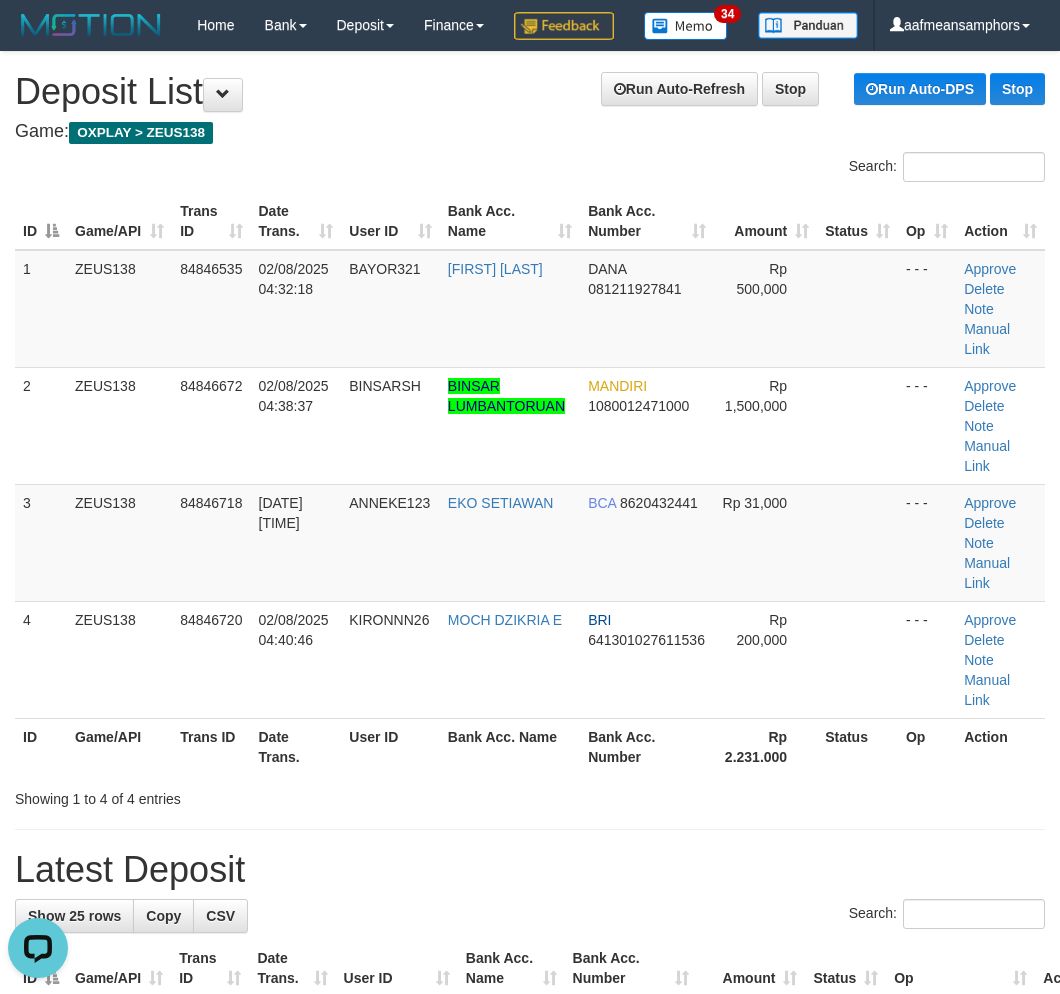 click on "Showing 1 to 4 of 4 entries" at bounding box center [530, 795] 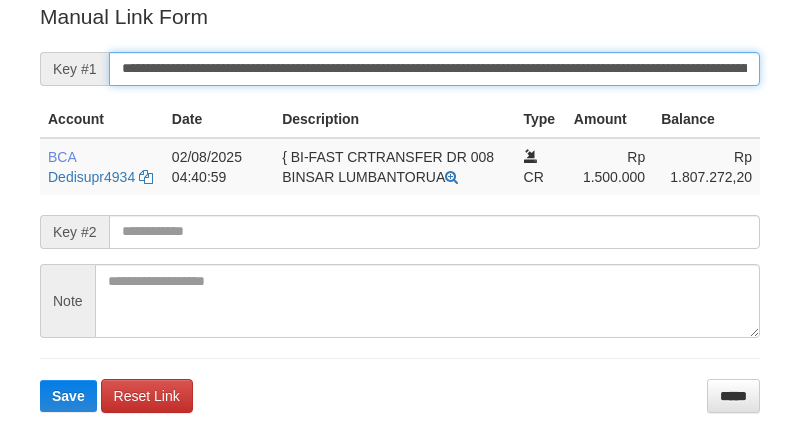 click on "**********" at bounding box center [434, 69] 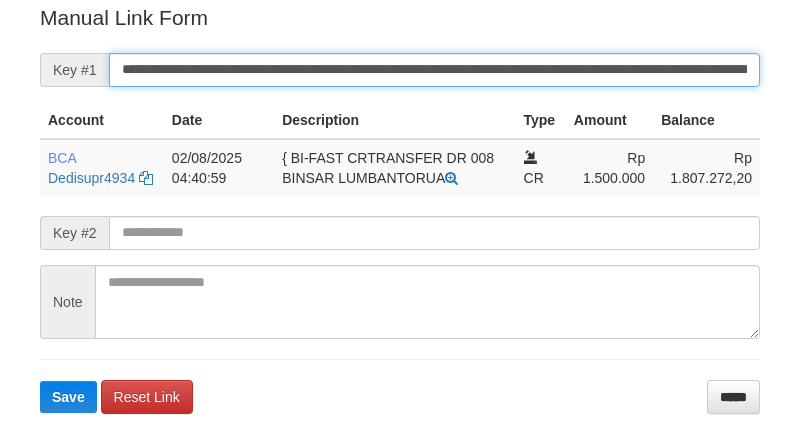 click on "**********" at bounding box center (434, 70) 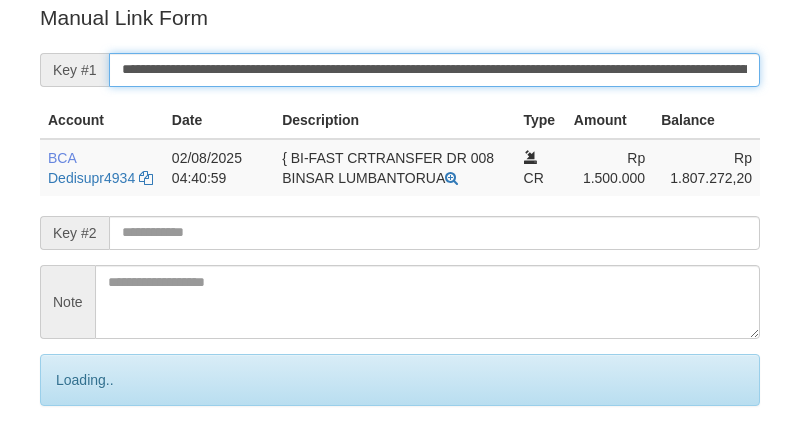 click on "Save" at bounding box center [90, 464] 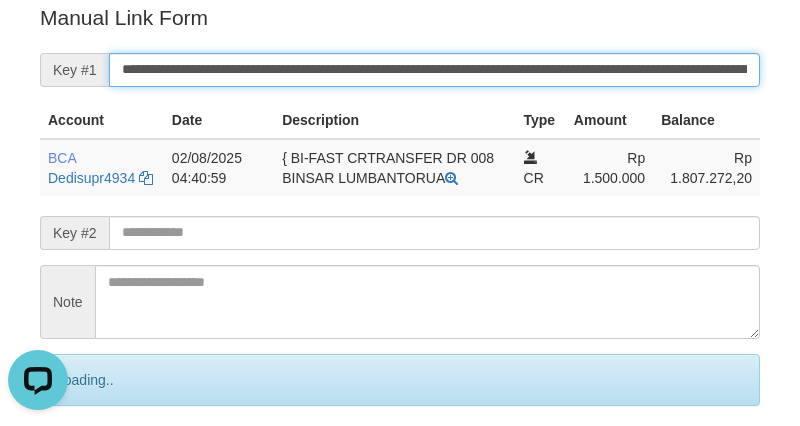 scroll, scrollTop: 0, scrollLeft: 0, axis: both 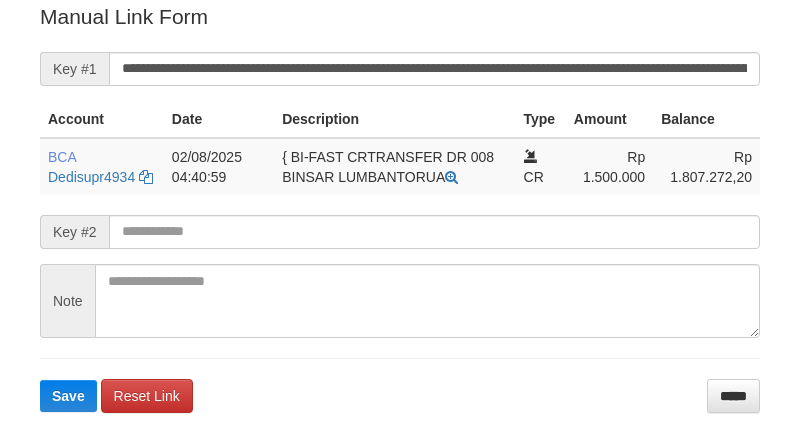 click on "Save" at bounding box center [68, 396] 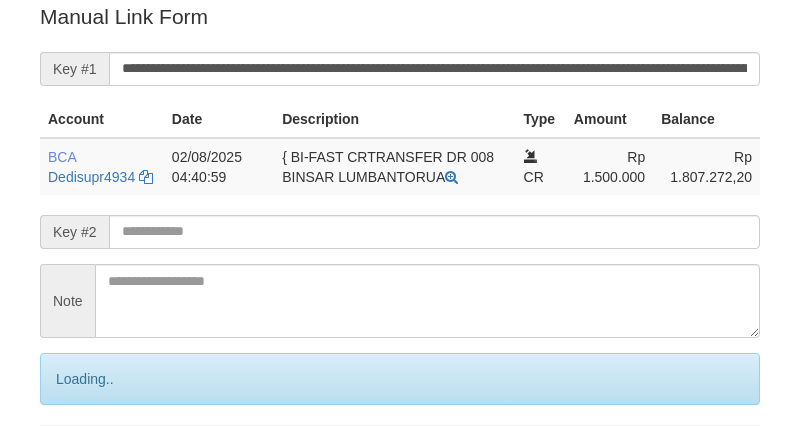 click on "**********" at bounding box center [434, 69] 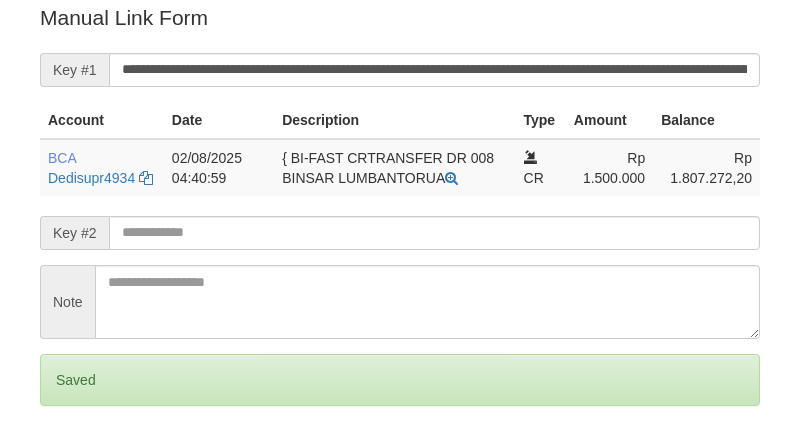 click on "Save" at bounding box center [68, 464] 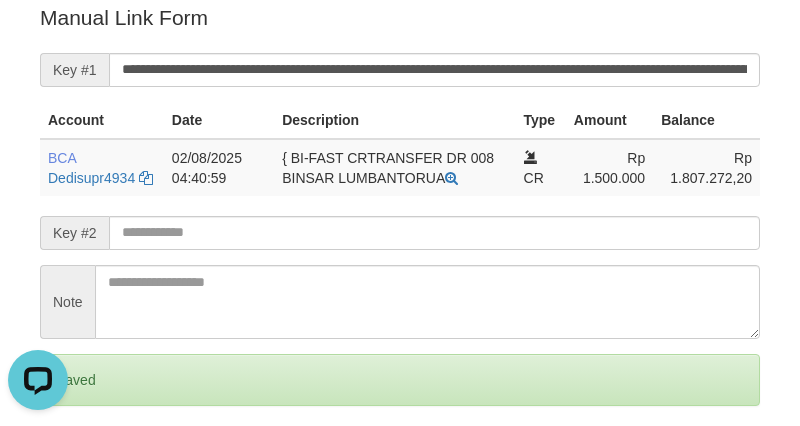 scroll, scrollTop: 0, scrollLeft: 0, axis: both 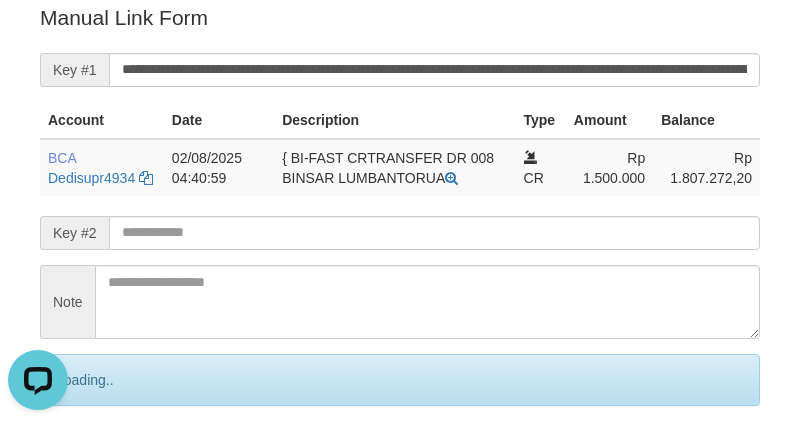 click on "Save" at bounding box center [90, 464] 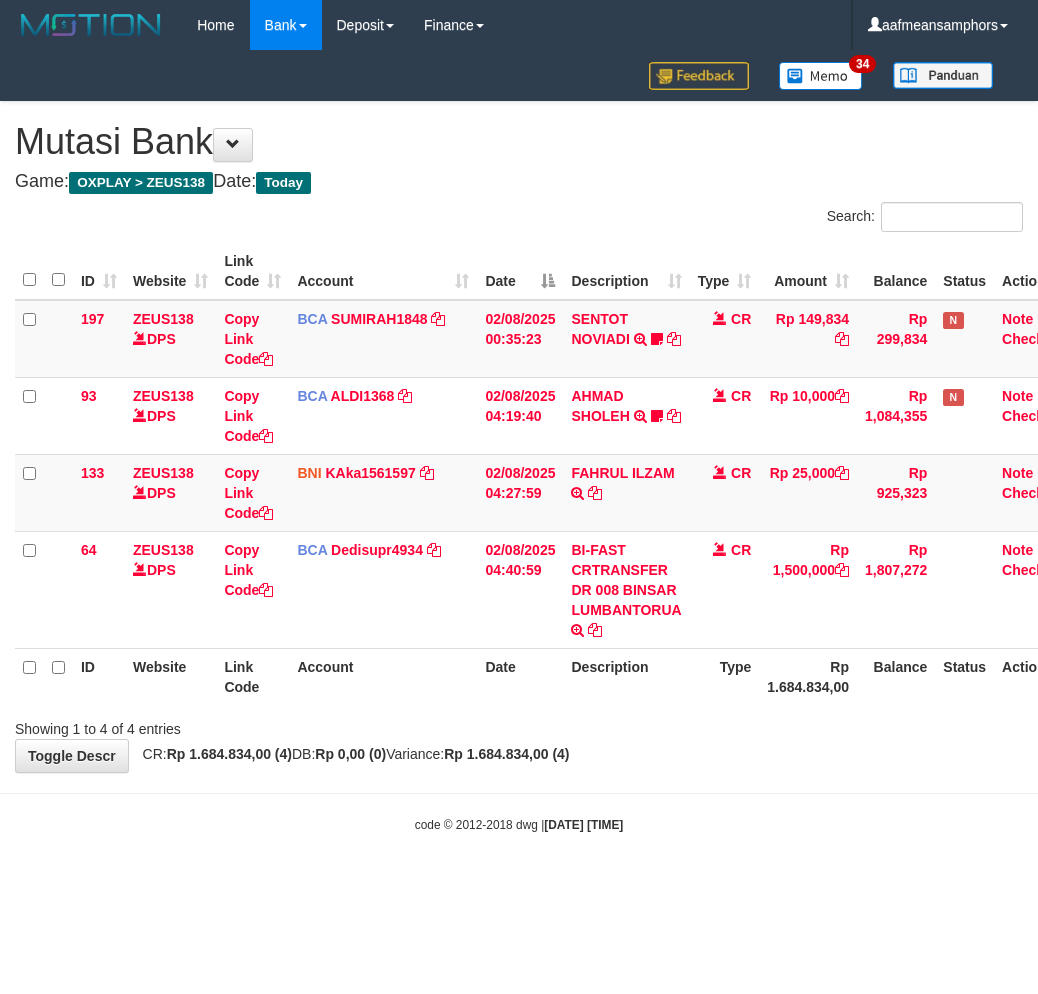 scroll, scrollTop: 0, scrollLeft: 0, axis: both 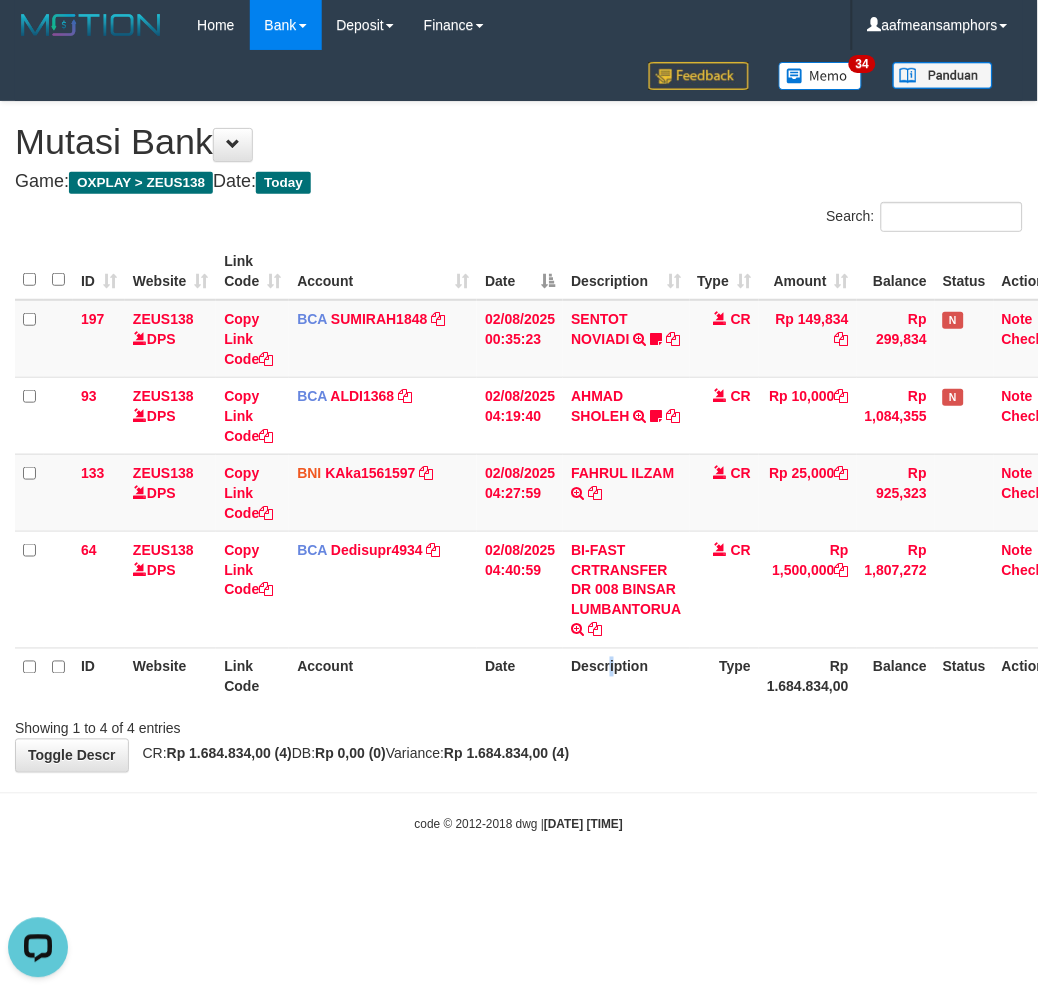 click on "Description" at bounding box center [626, 676] 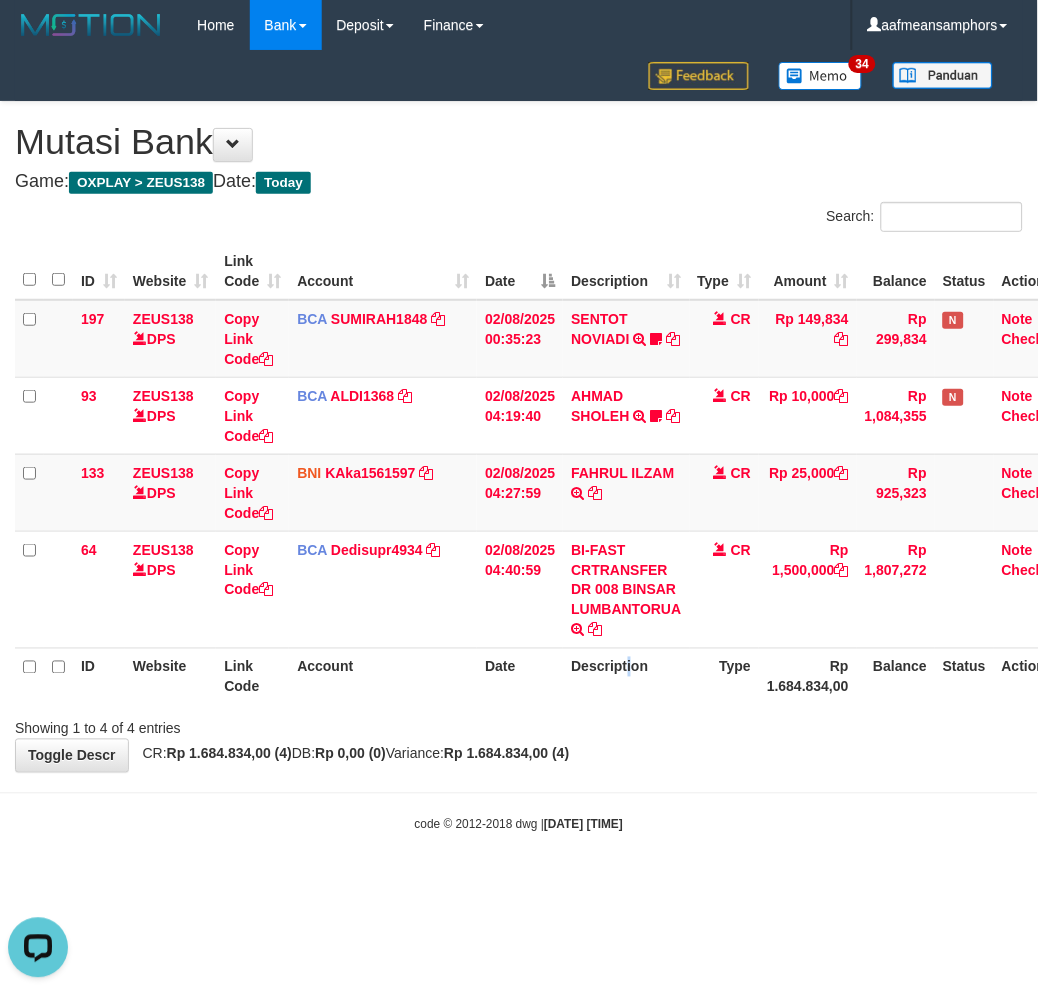 click on "Description" at bounding box center [626, 676] 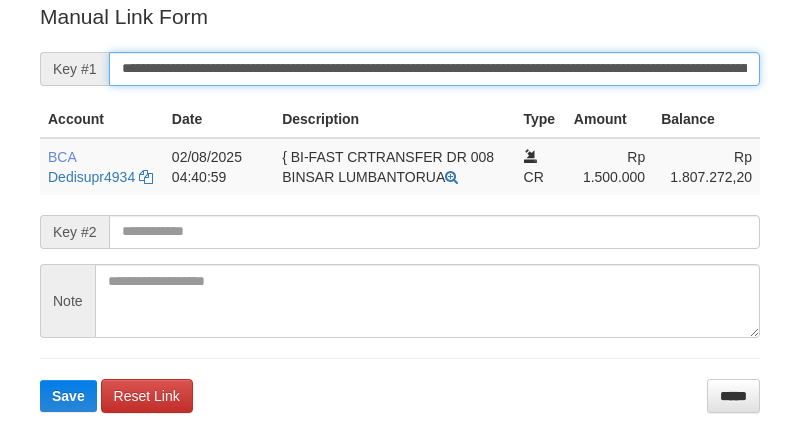 click on "**********" at bounding box center [434, 69] 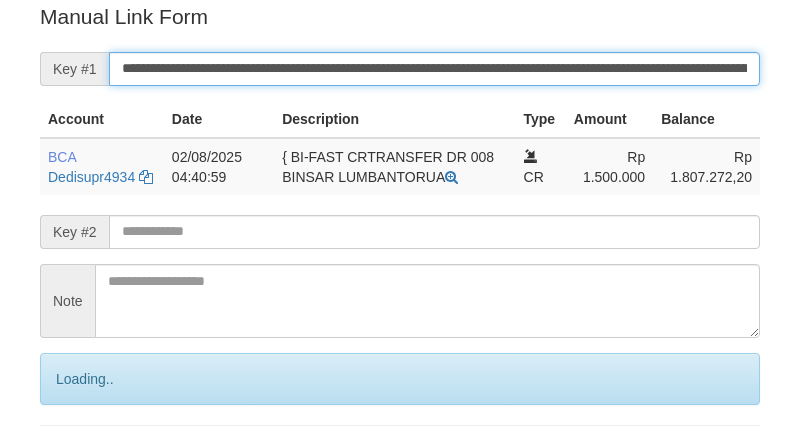 click on "Save" at bounding box center (90, 463) 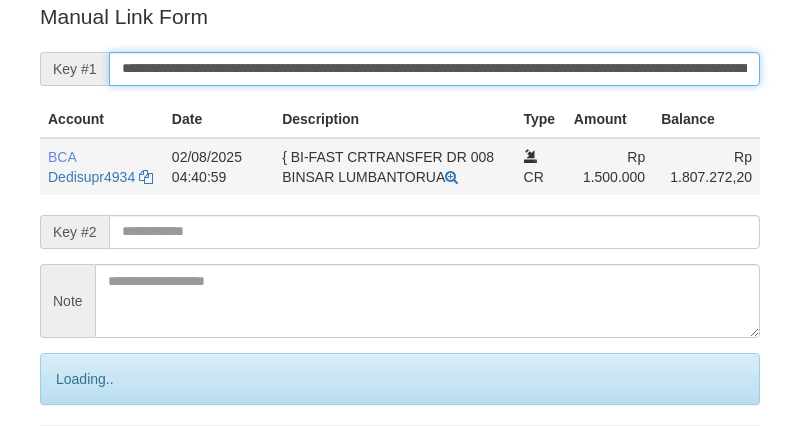 scroll, scrollTop: 404, scrollLeft: 0, axis: vertical 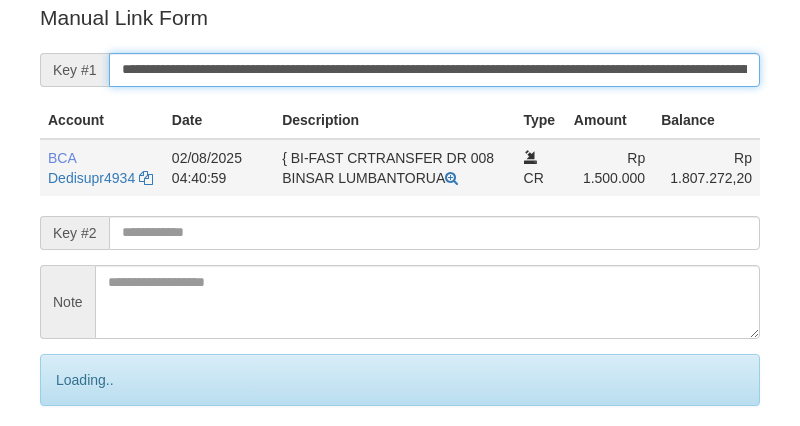 click on "Save" at bounding box center (90, 464) 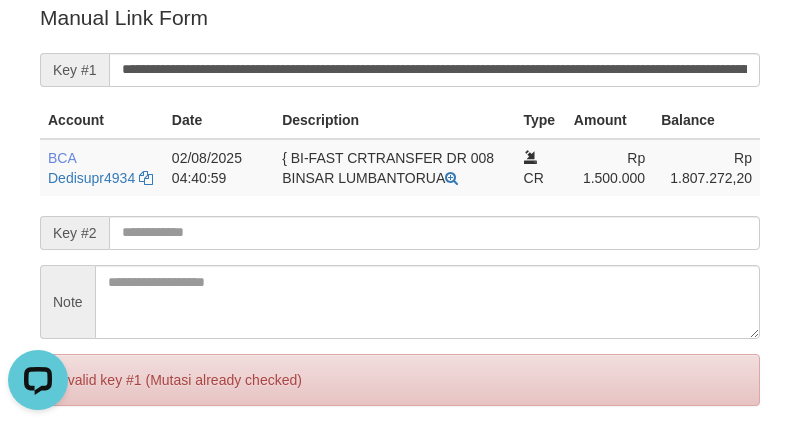 scroll, scrollTop: 0, scrollLeft: 0, axis: both 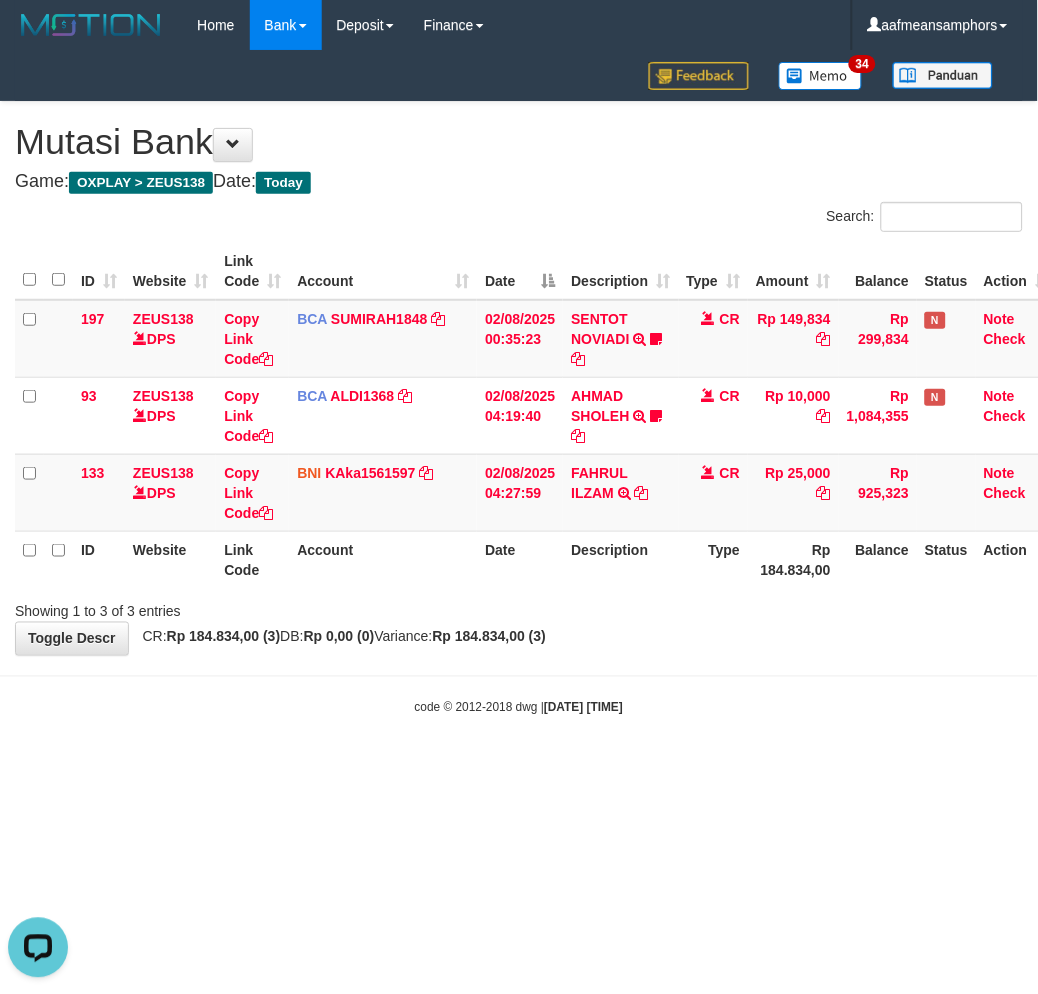 click on "code © 2012-2018 dwg |  2025/08/02 04:41:16" at bounding box center [519, 707] 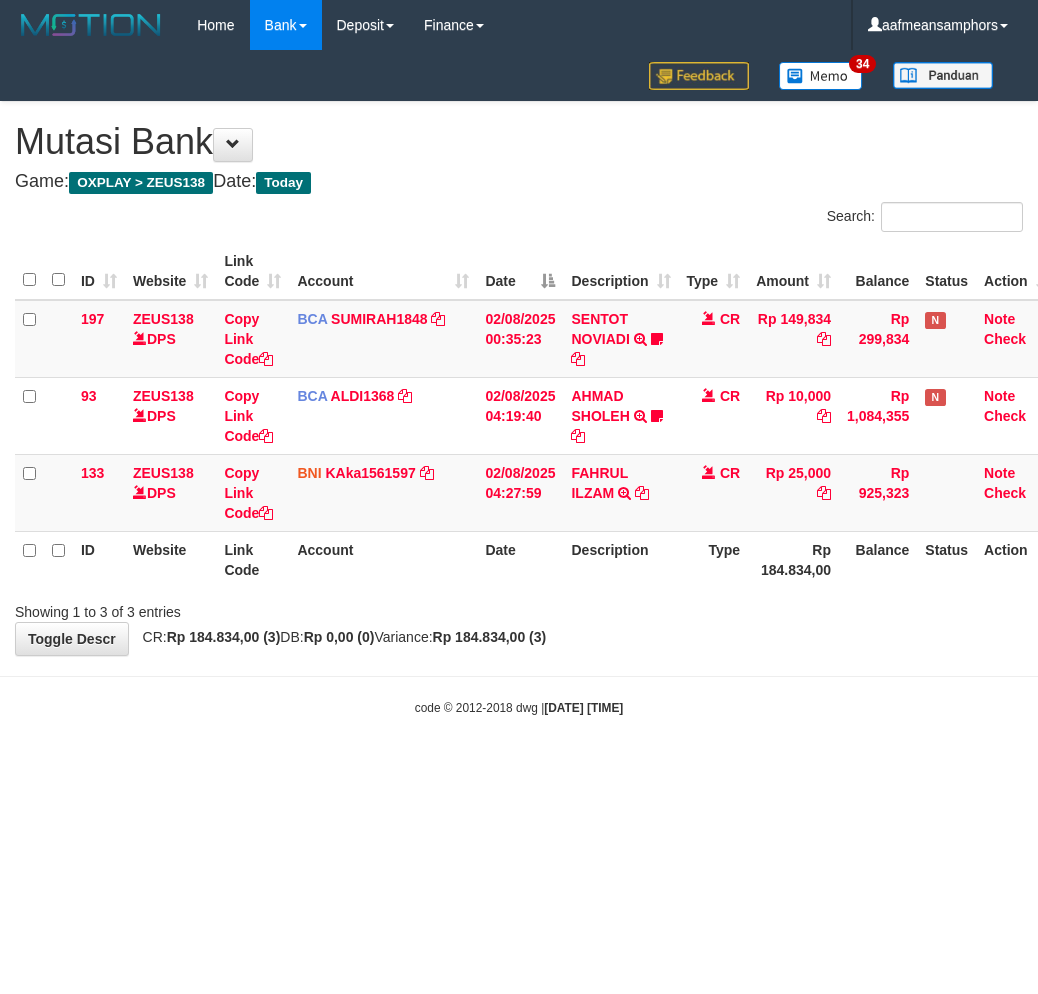scroll, scrollTop: 0, scrollLeft: 0, axis: both 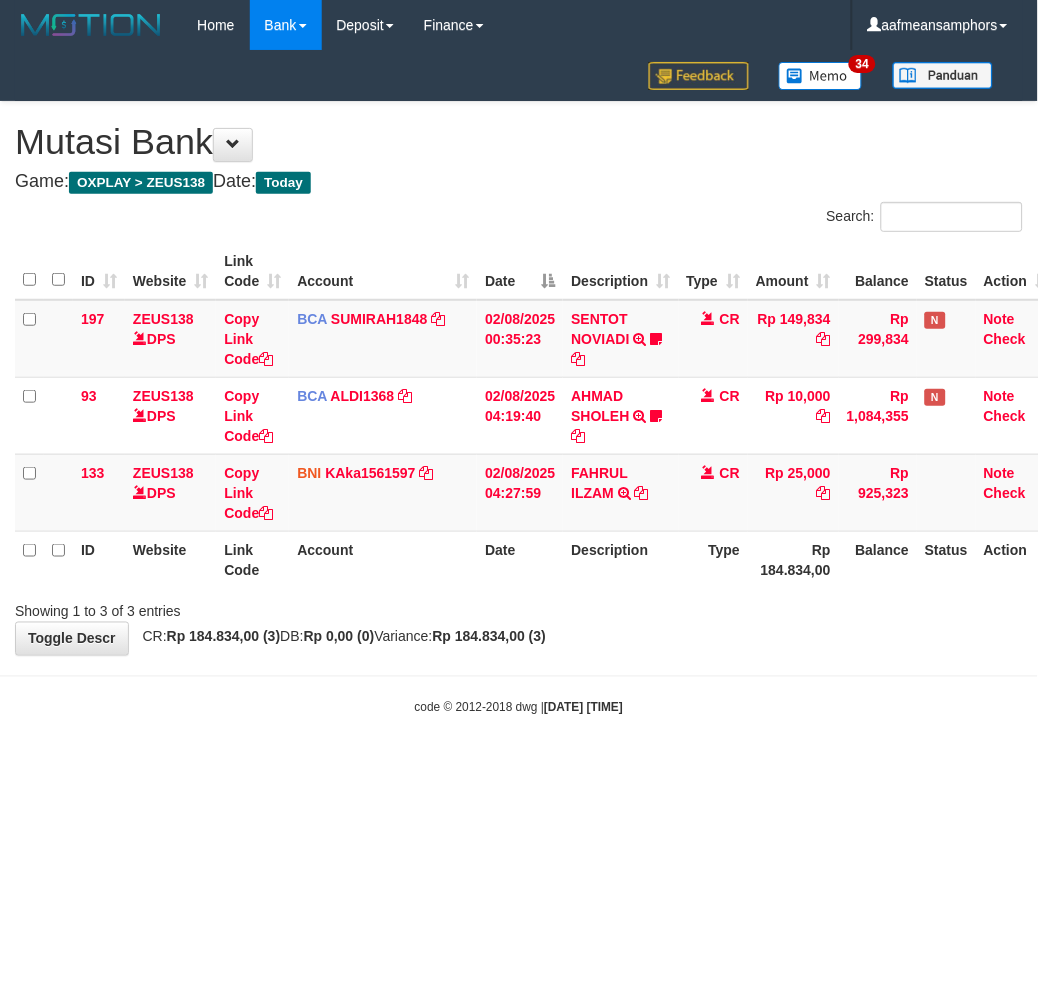 click on "Toggle navigation
Home
Bank
Account List
Load
By Website
Group
[OXPLAY]													ZEUS138
By Load Group (DPS)" at bounding box center [519, 383] 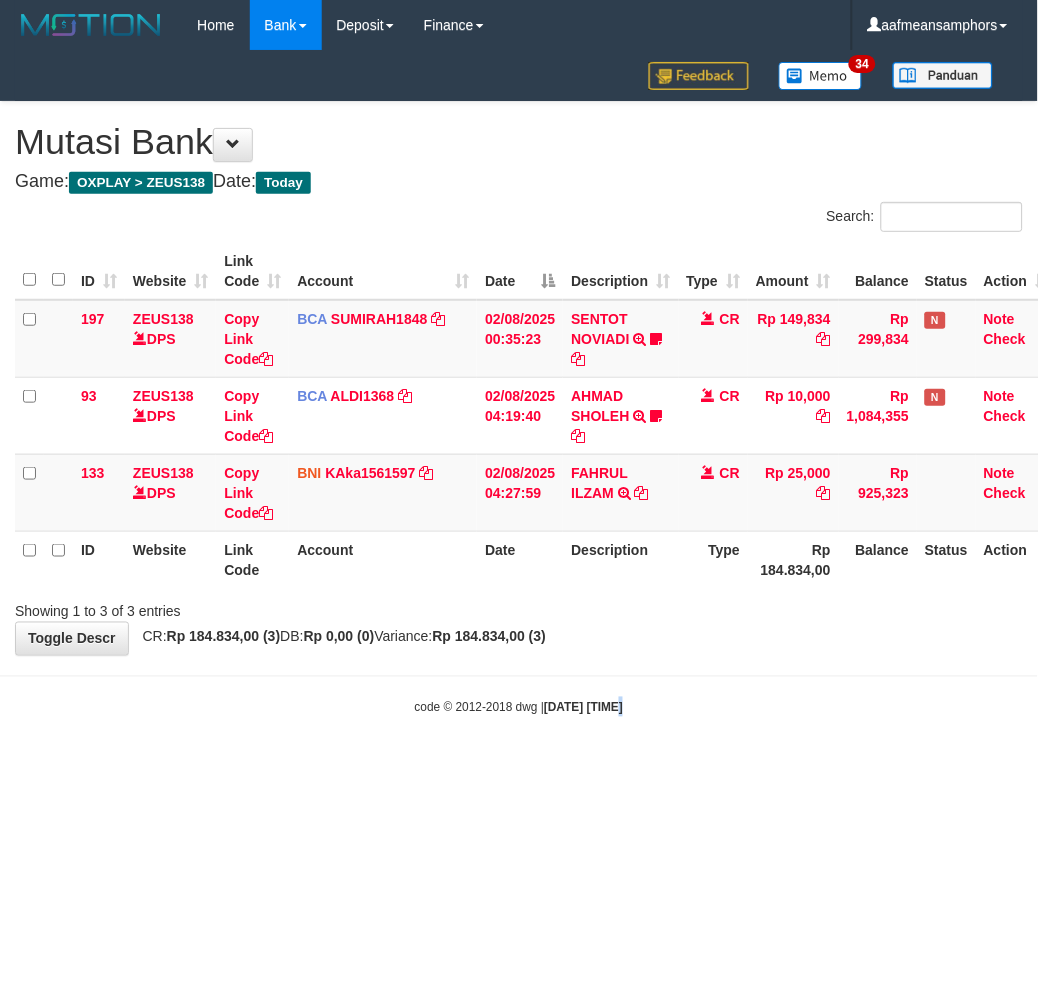 click on "2025/08/02 04:41:27" at bounding box center [583, 708] 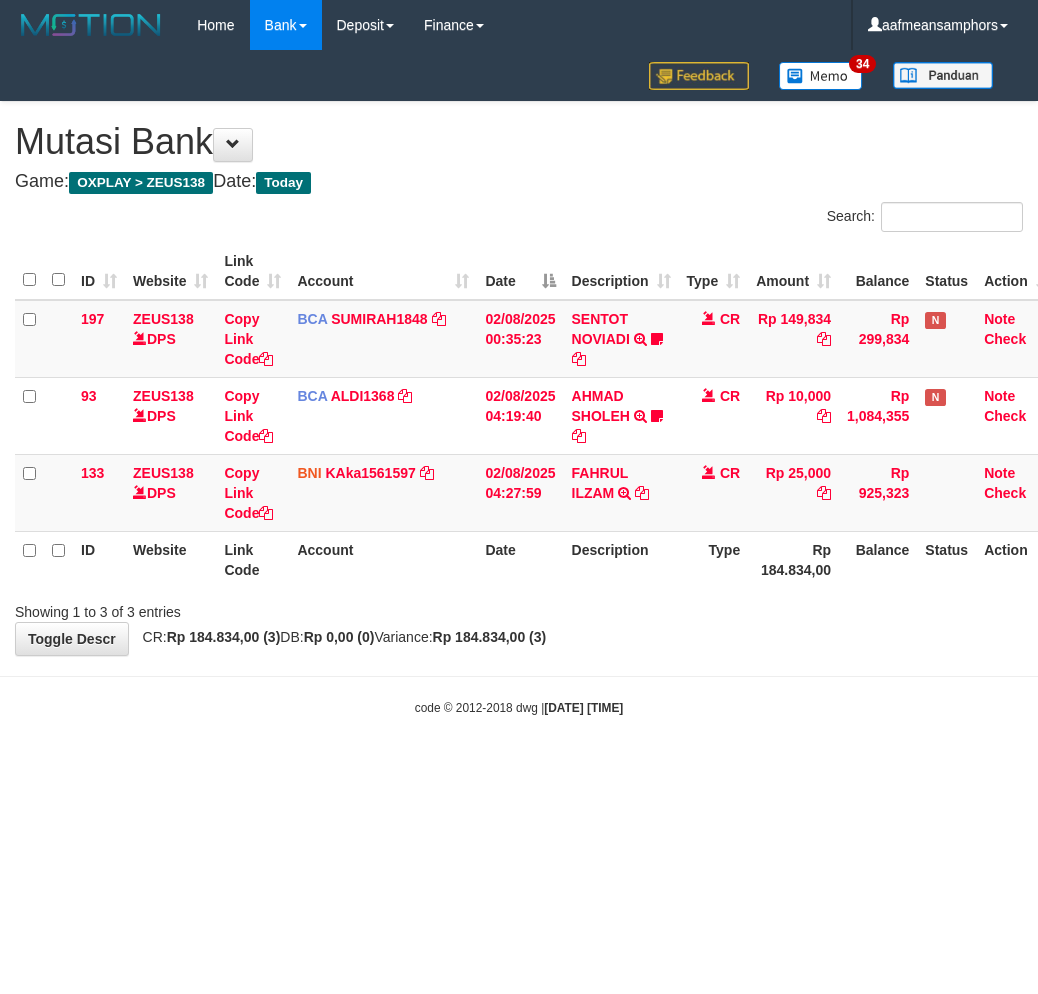 scroll, scrollTop: 0, scrollLeft: 0, axis: both 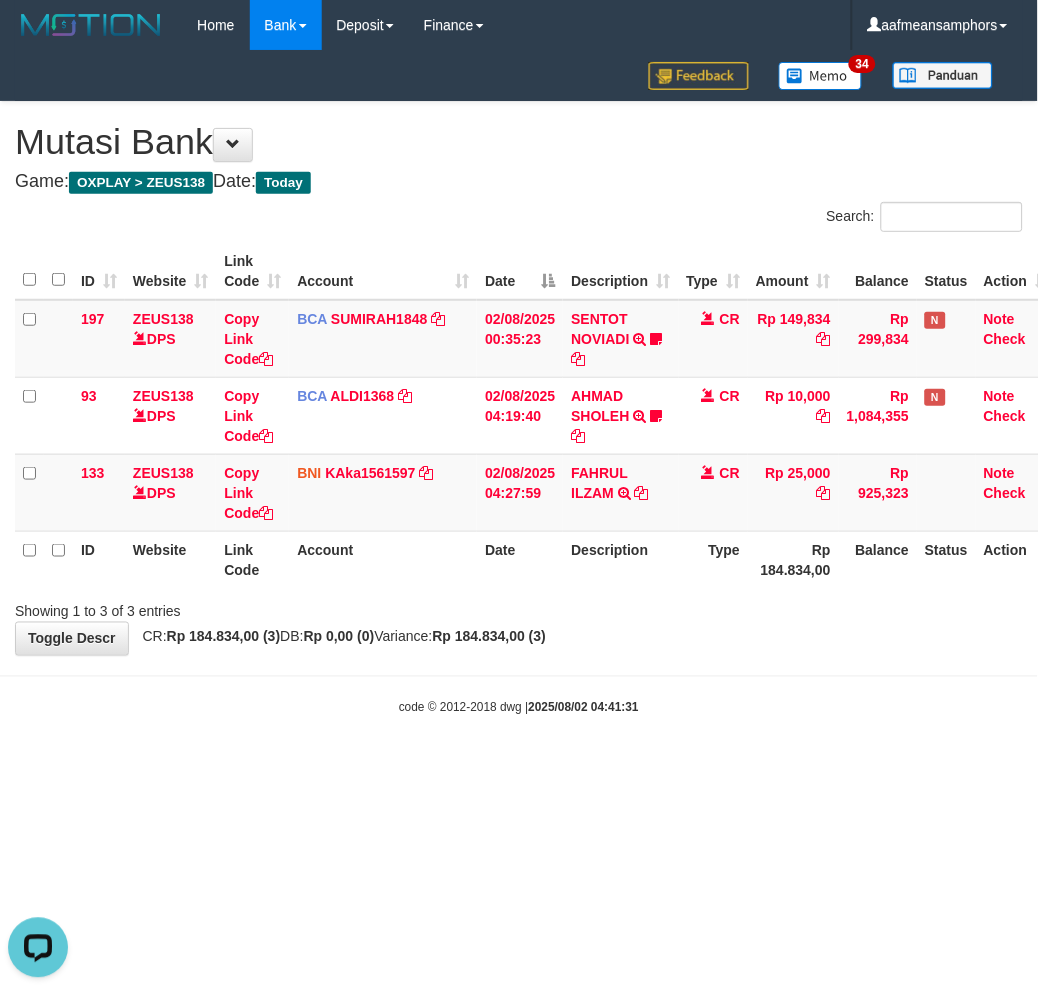 click on "**********" at bounding box center [519, 378] 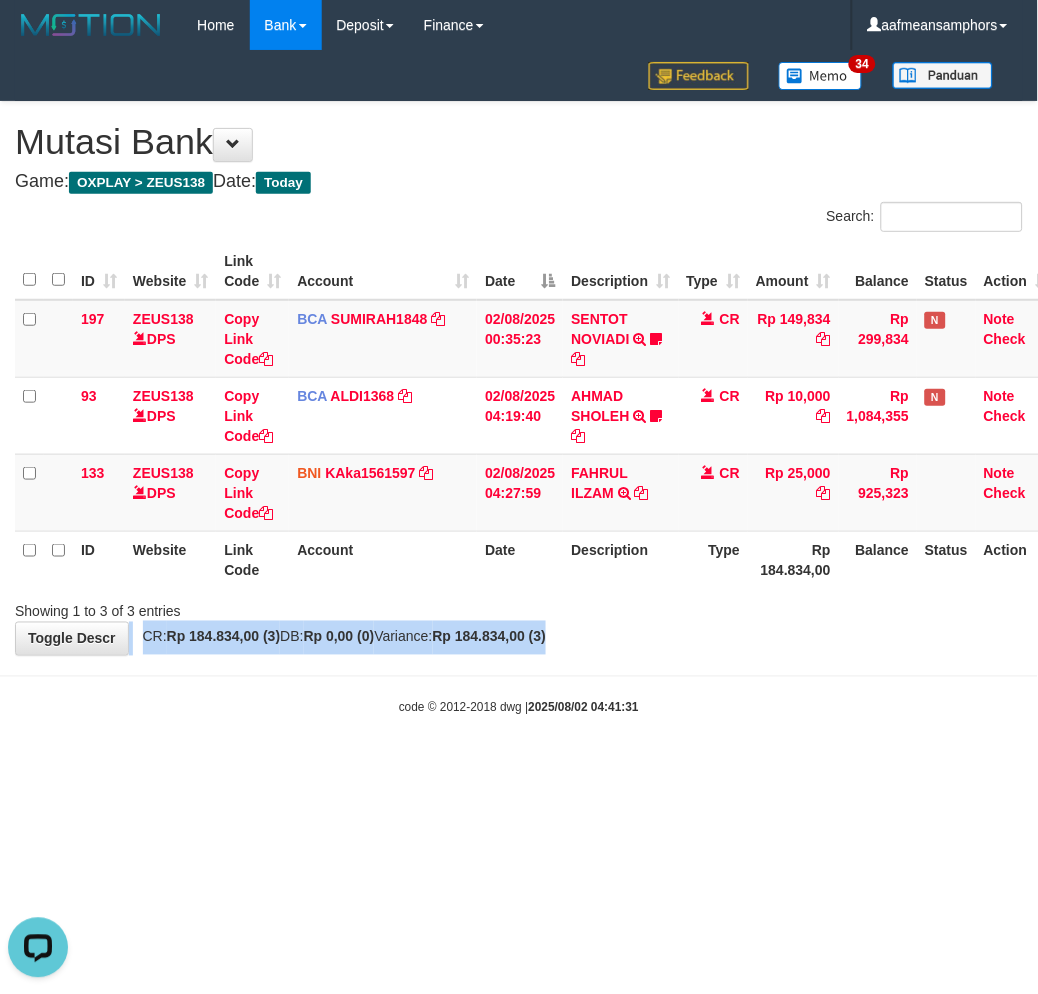 click on "Showing 1 to 3 of 3 entries" at bounding box center (519, 608) 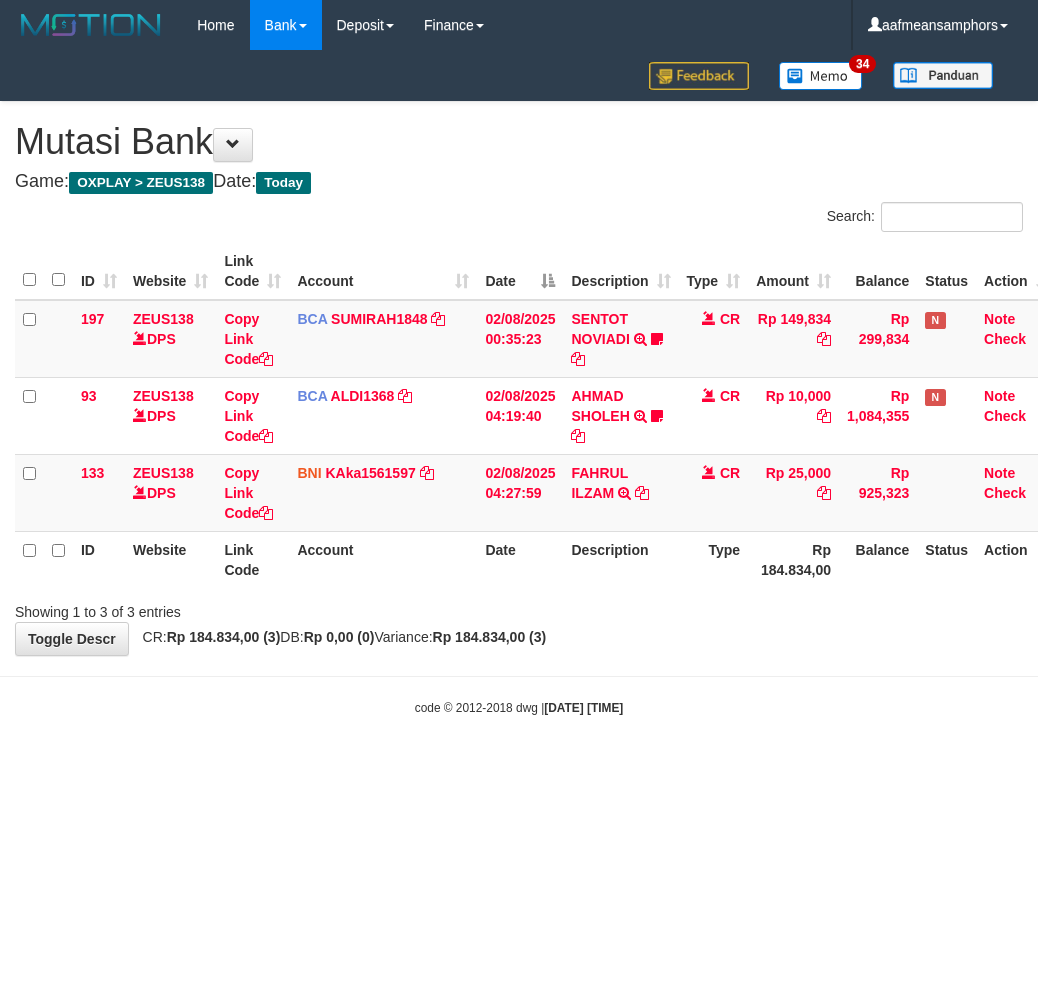 scroll, scrollTop: 0, scrollLeft: 0, axis: both 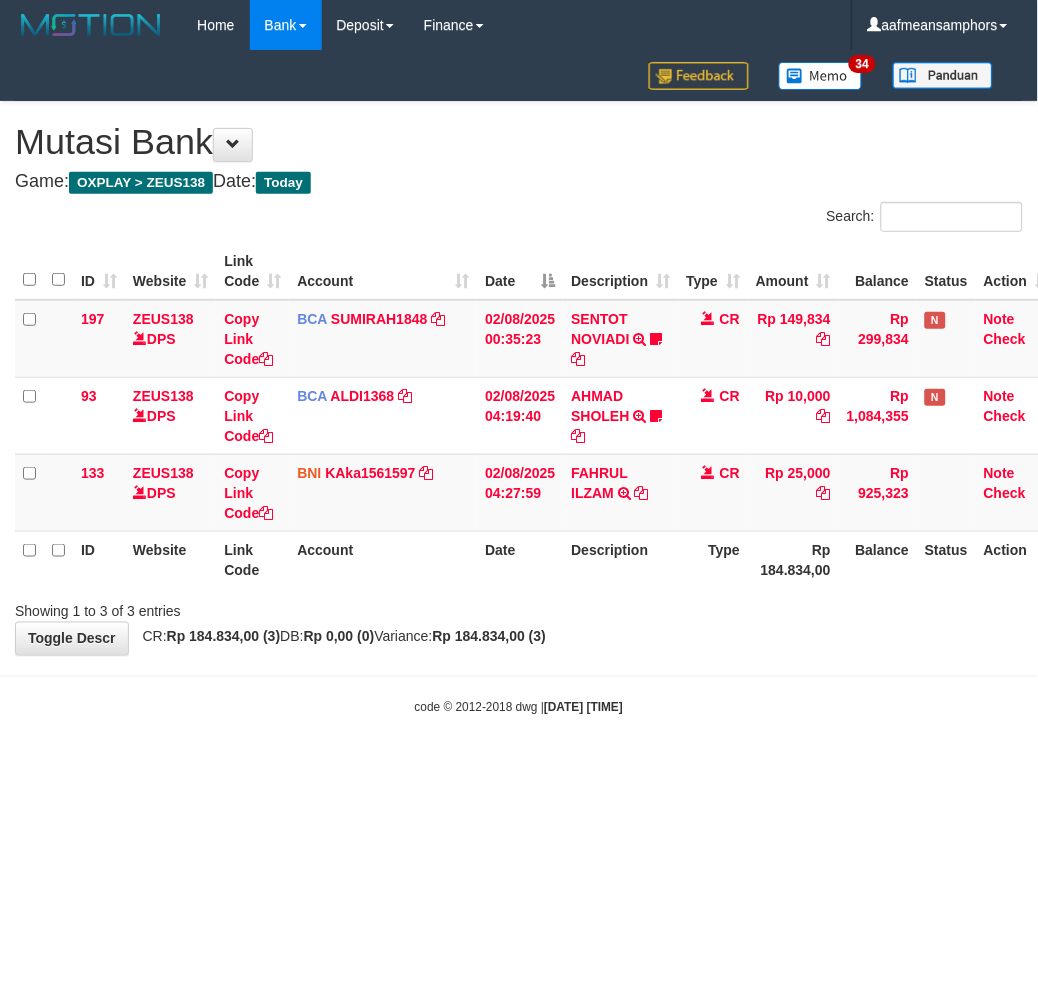 click on "Showing 1 to 3 of 3 entries" at bounding box center (519, 608) 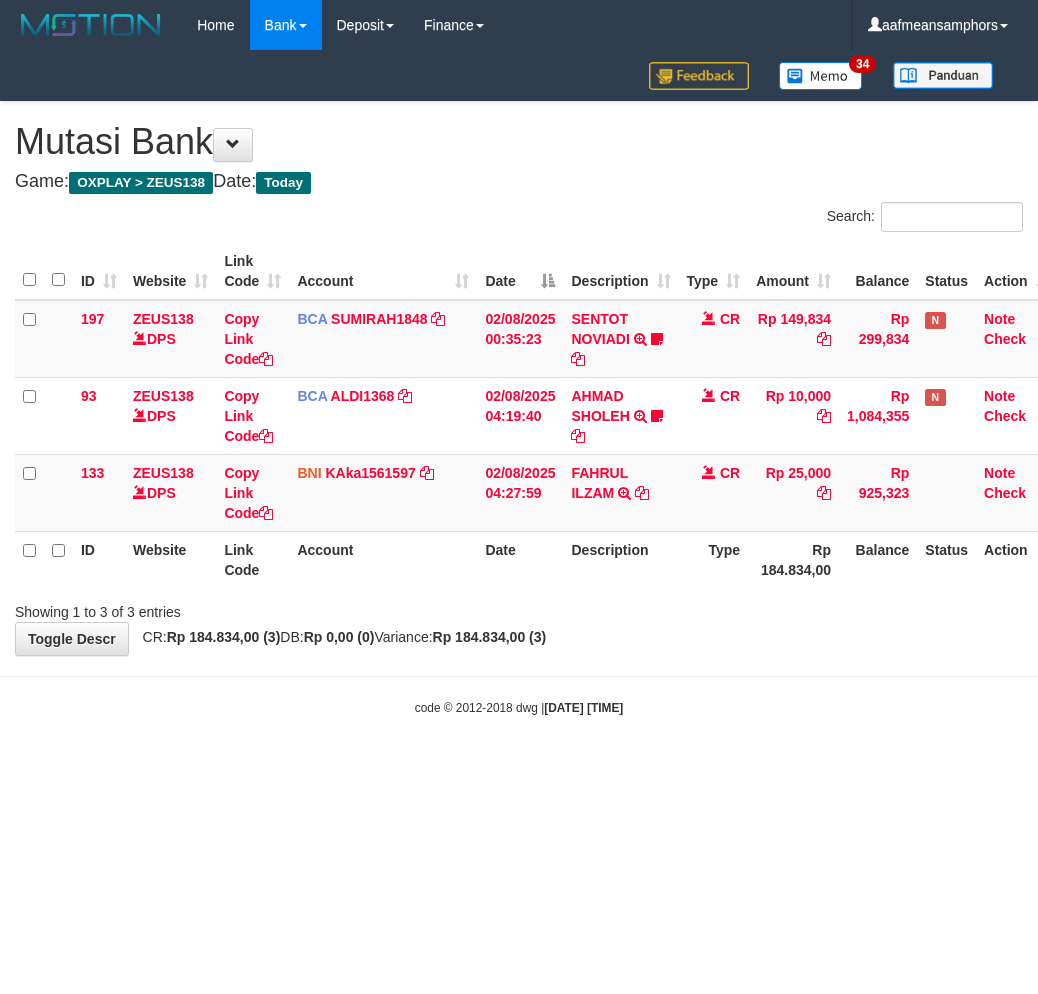 scroll, scrollTop: 0, scrollLeft: 0, axis: both 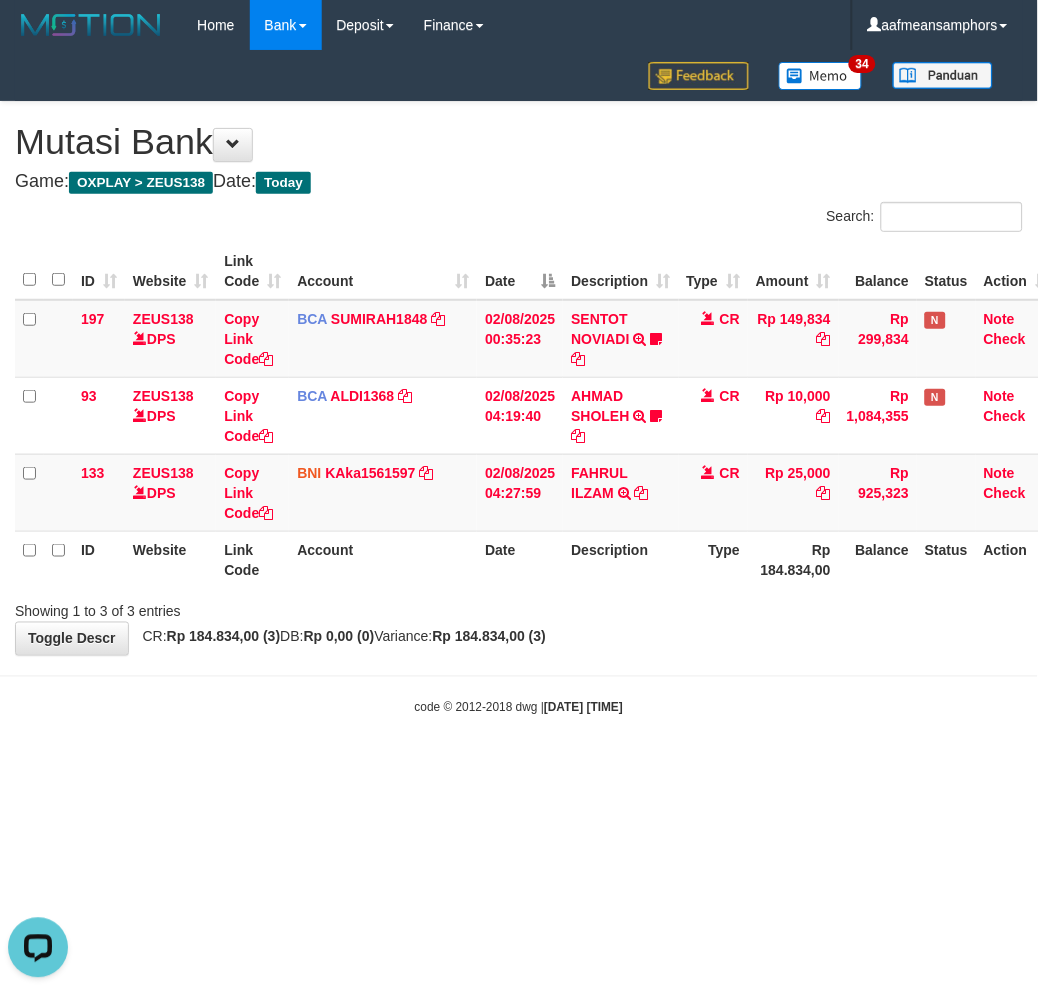 drag, startPoint x: 850, startPoint y: 662, endPoint x: 824, endPoint y: 652, distance: 27.856777 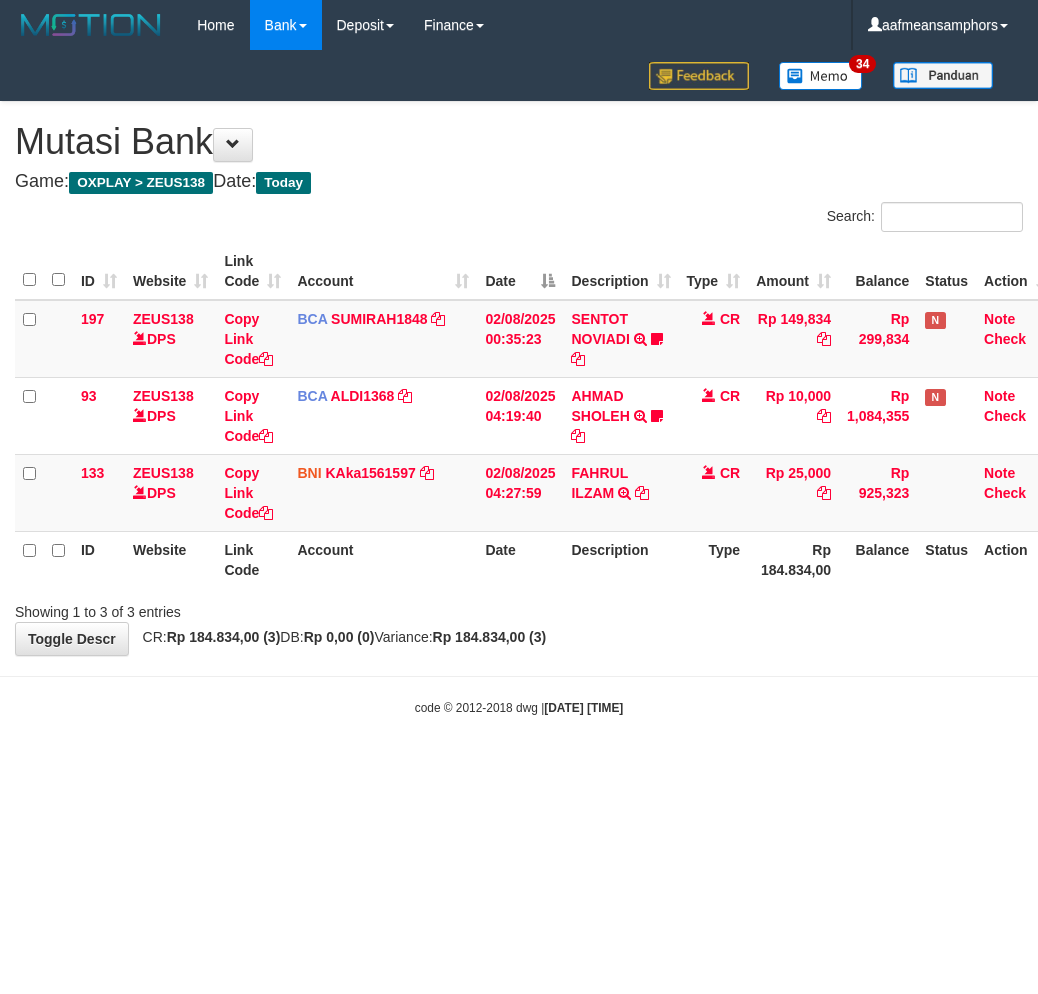 scroll, scrollTop: 0, scrollLeft: 0, axis: both 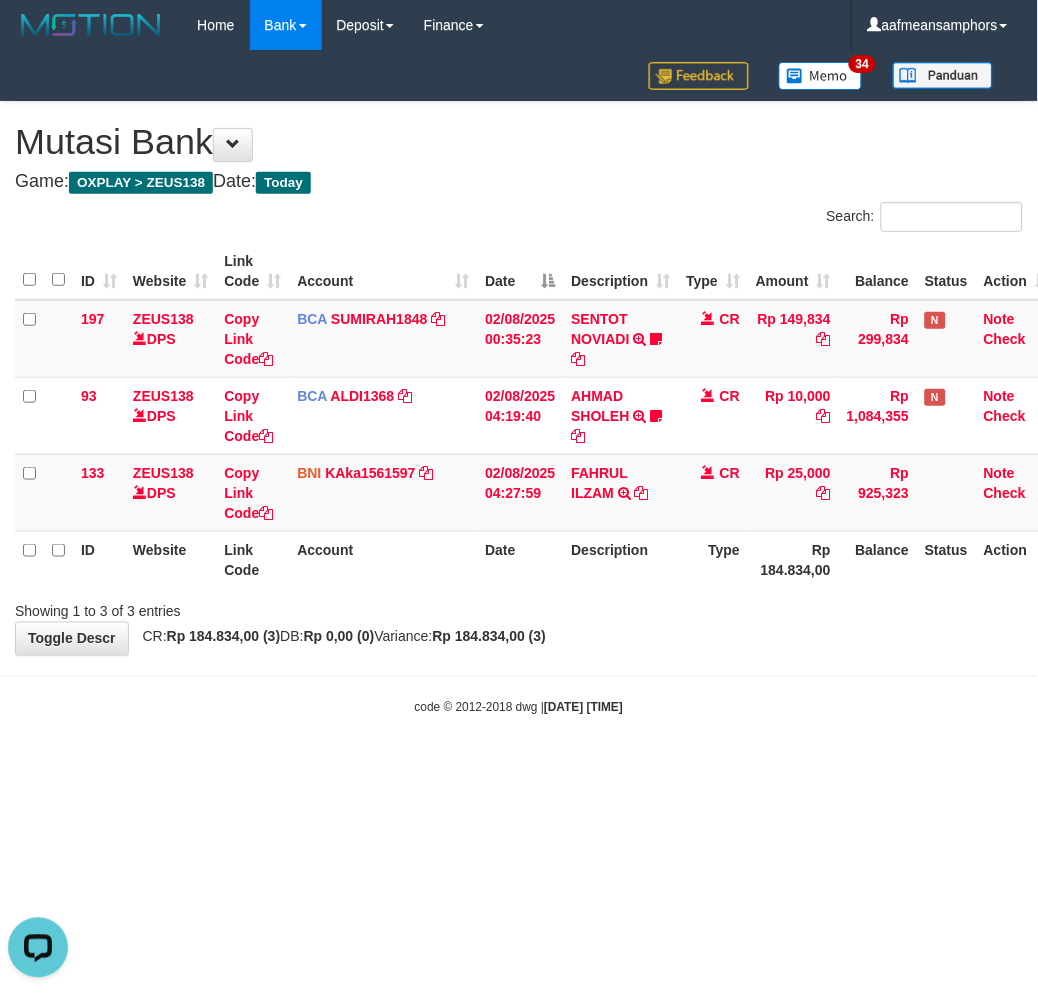 click on "Toggle navigation
Home
Bank
Account List
Load
By Website
Group
[OXPLAY]													ZEUS138
By Load Group (DPS)" at bounding box center [519, 383] 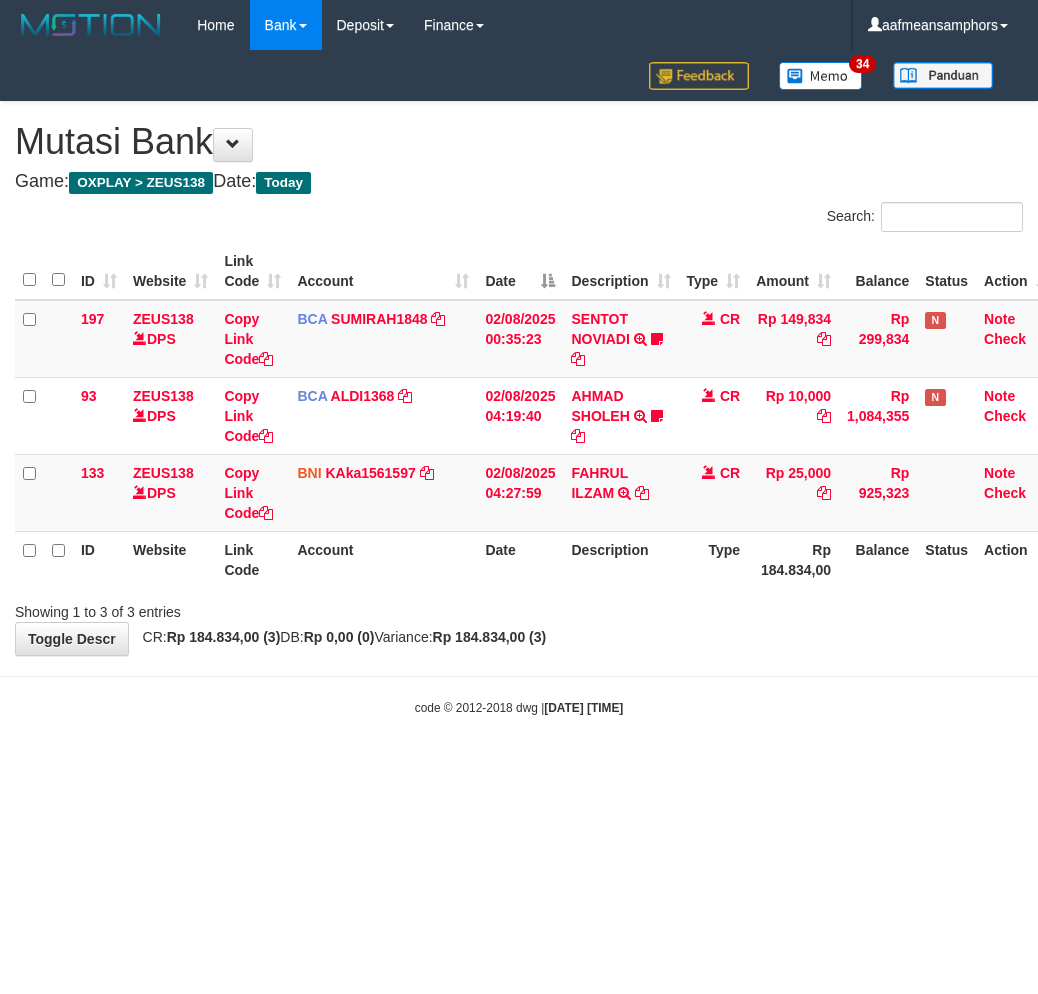 scroll, scrollTop: 0, scrollLeft: 0, axis: both 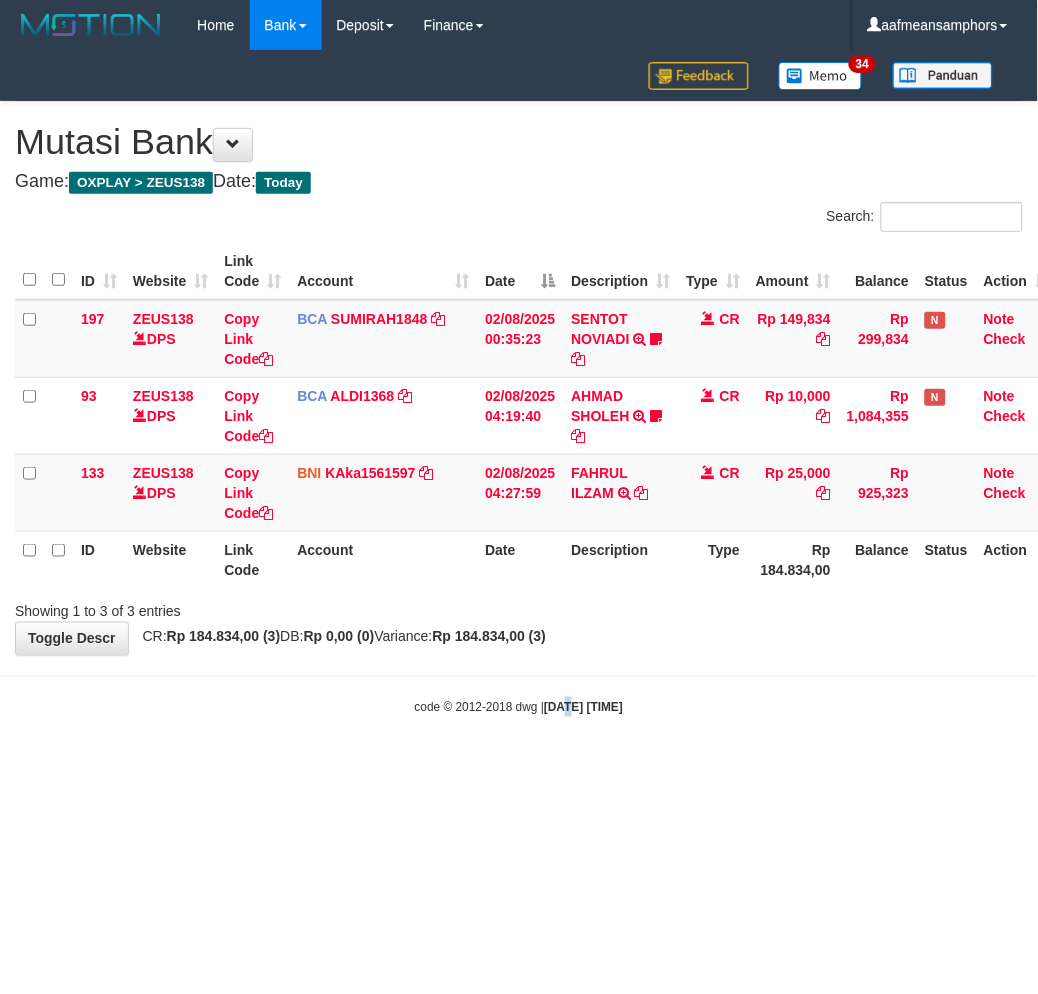 drag, startPoint x: 0, startPoint y: 0, endPoint x: 547, endPoint y: 690, distance: 880.5163 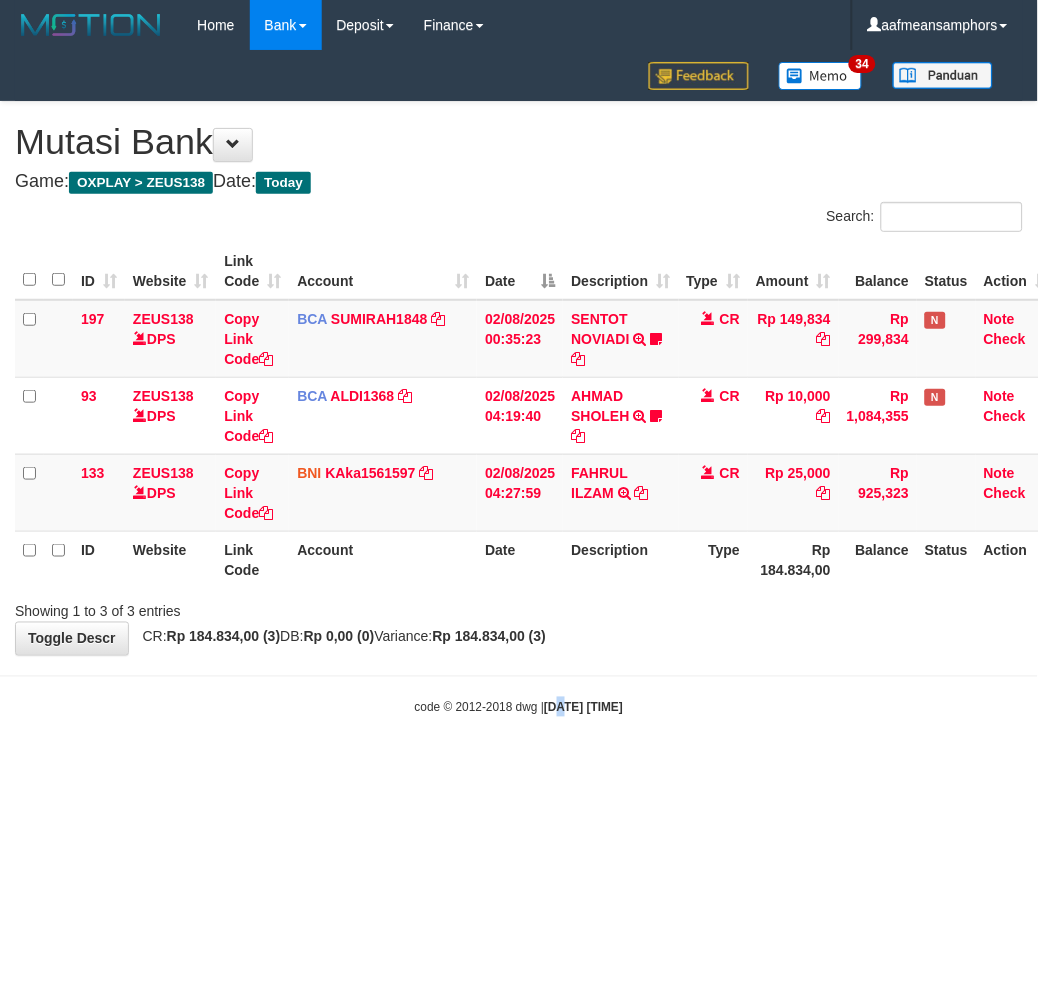 click on "Toggle navigation
Home
Bank
Account List
Load
By Website
Group
[OXPLAY]													ZEUS138
By Load Group (DPS)" at bounding box center (519, 383) 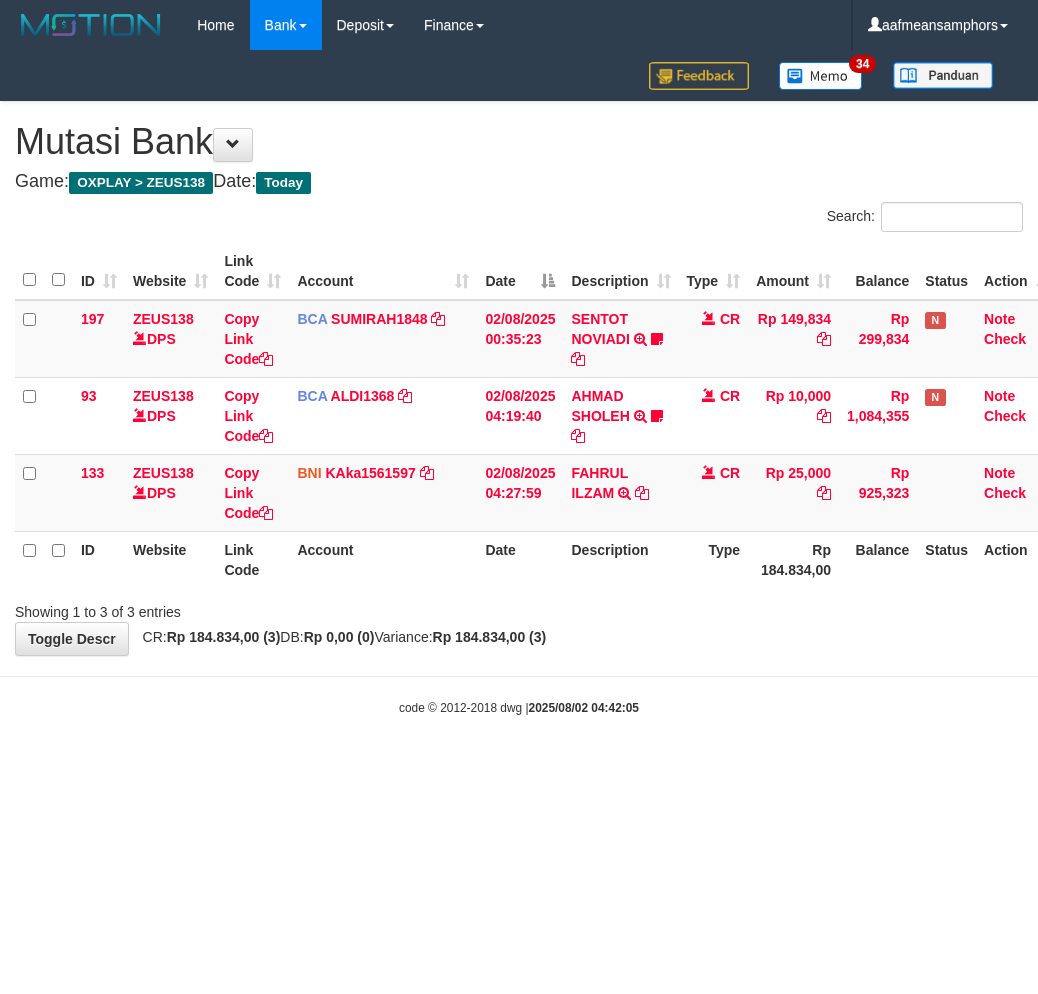 scroll, scrollTop: 0, scrollLeft: 0, axis: both 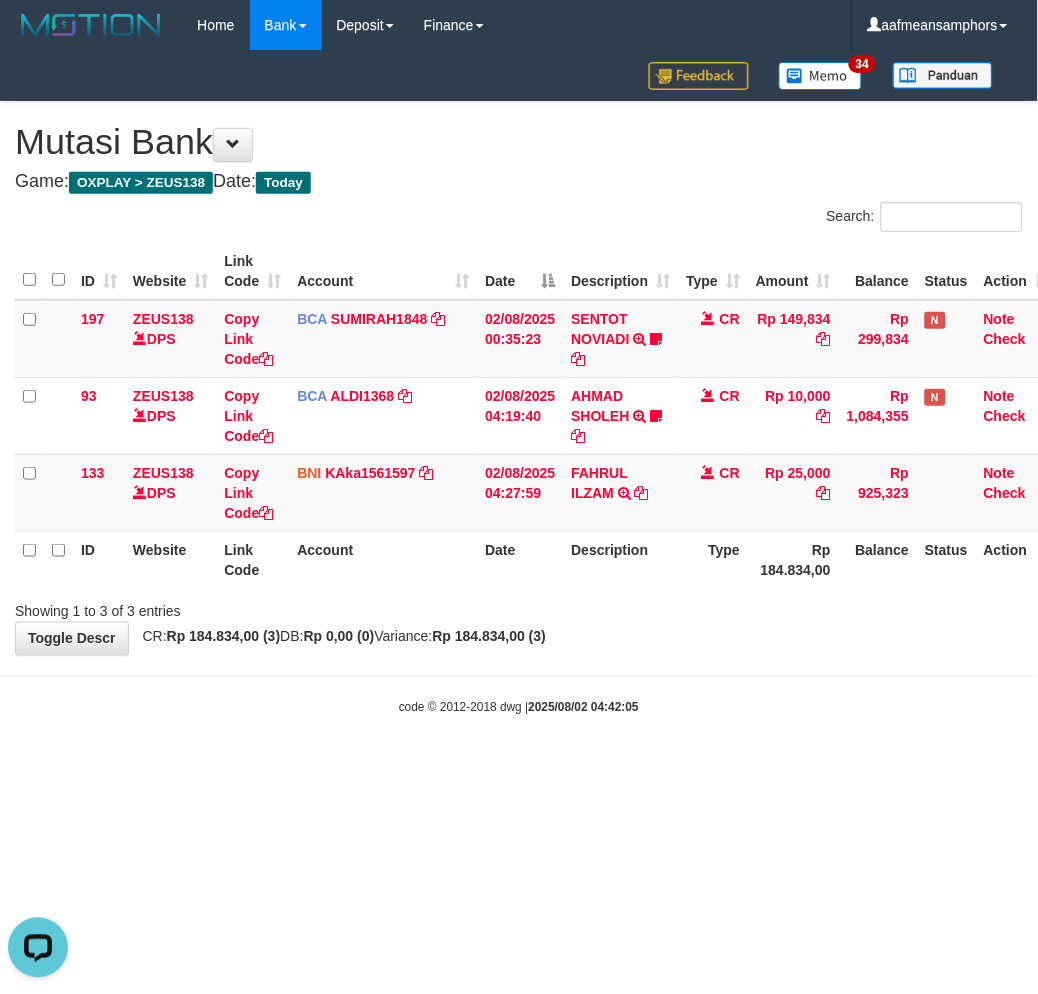 click on "**********" at bounding box center [519, 378] 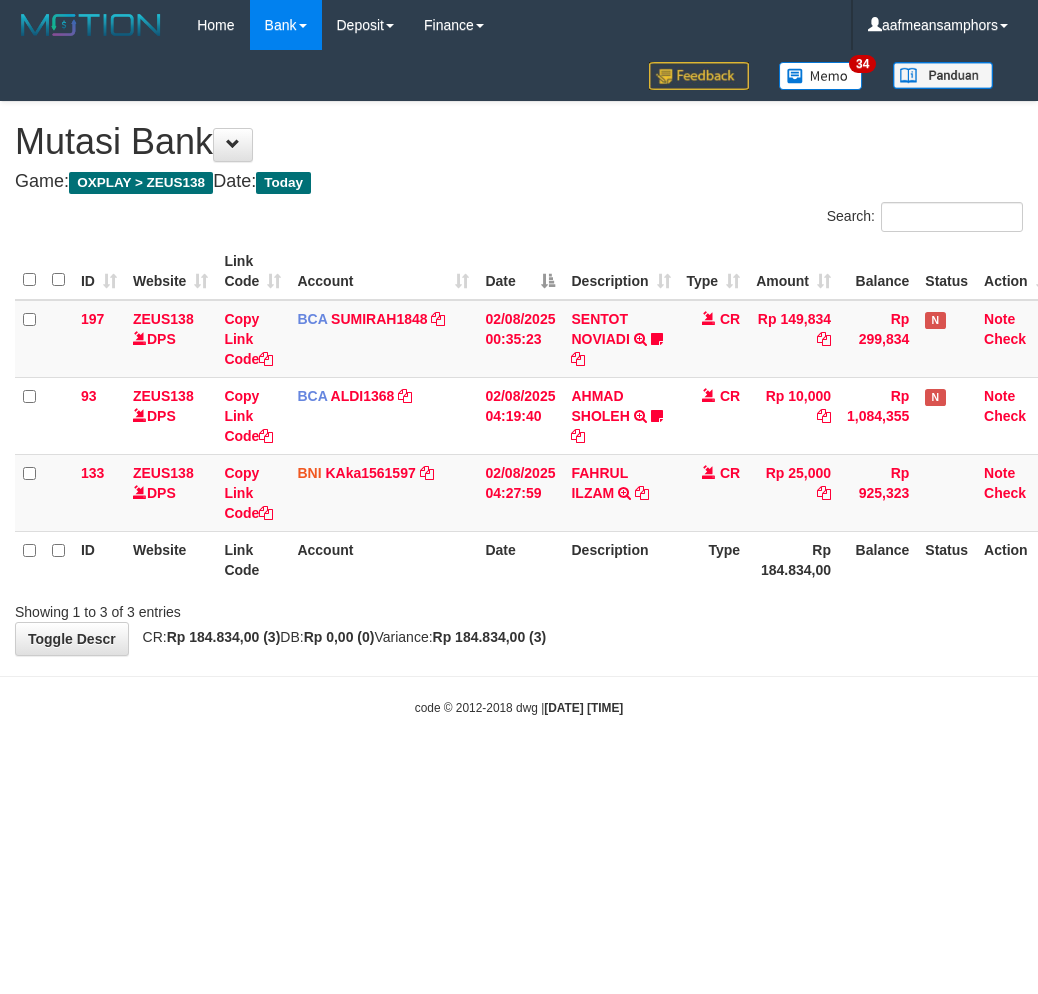 scroll, scrollTop: 0, scrollLeft: 0, axis: both 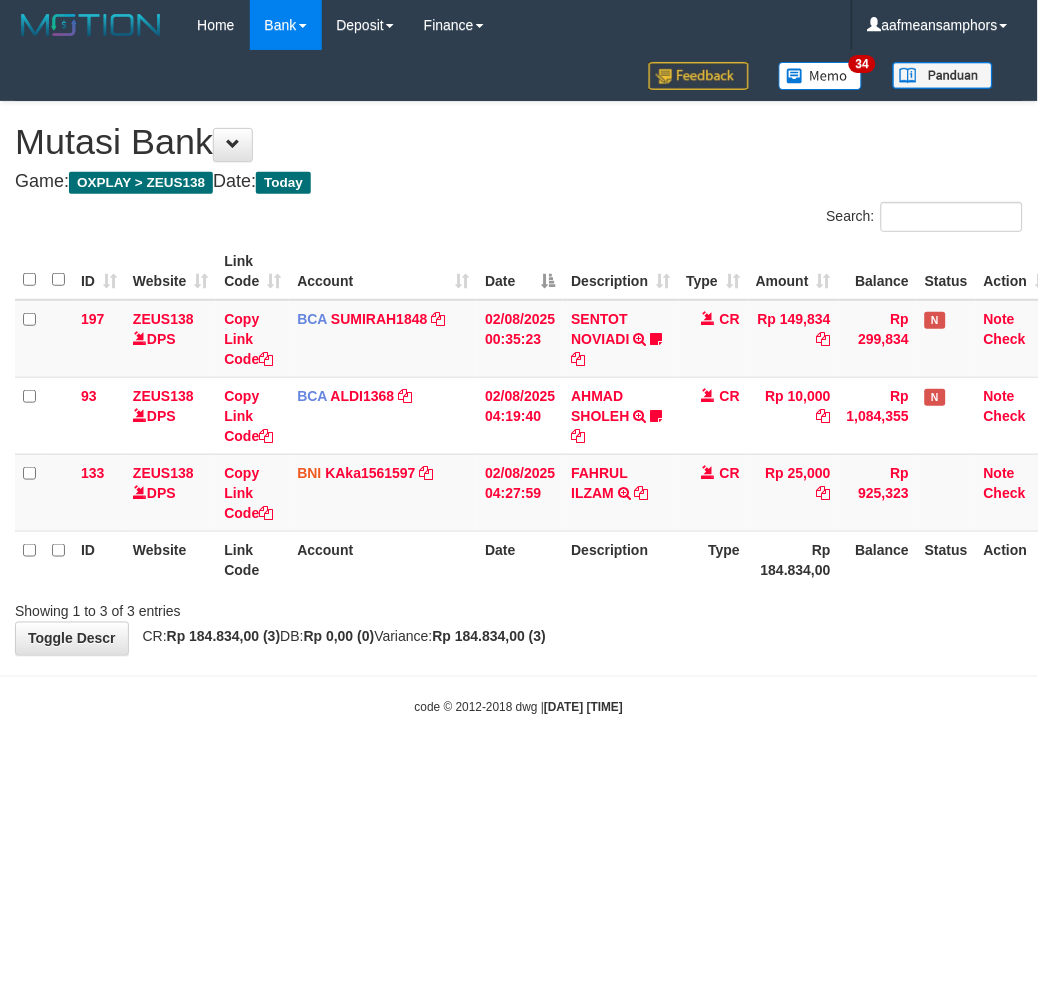 click on "**********" at bounding box center (519, 378) 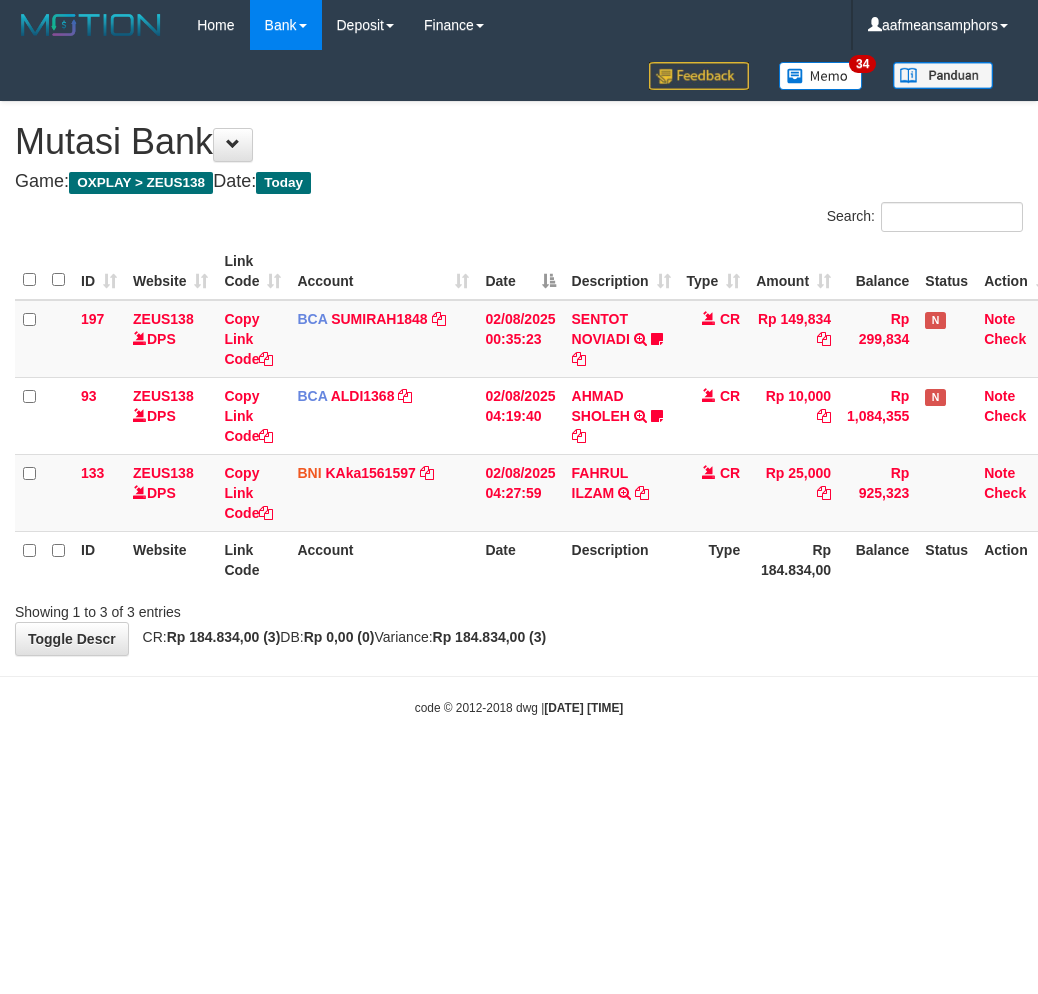 click on "Showing 1 to 3 of 3 entries" at bounding box center [519, 608] 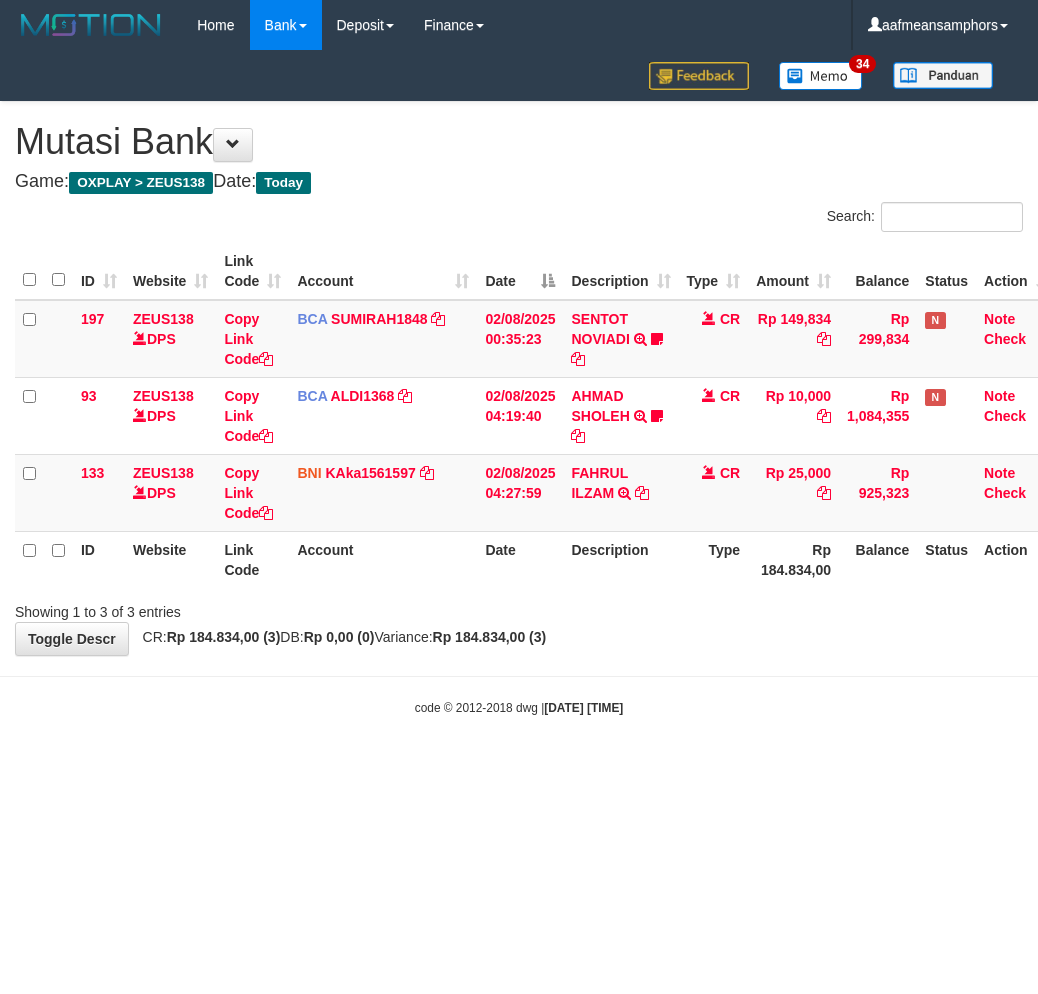 scroll, scrollTop: 0, scrollLeft: 0, axis: both 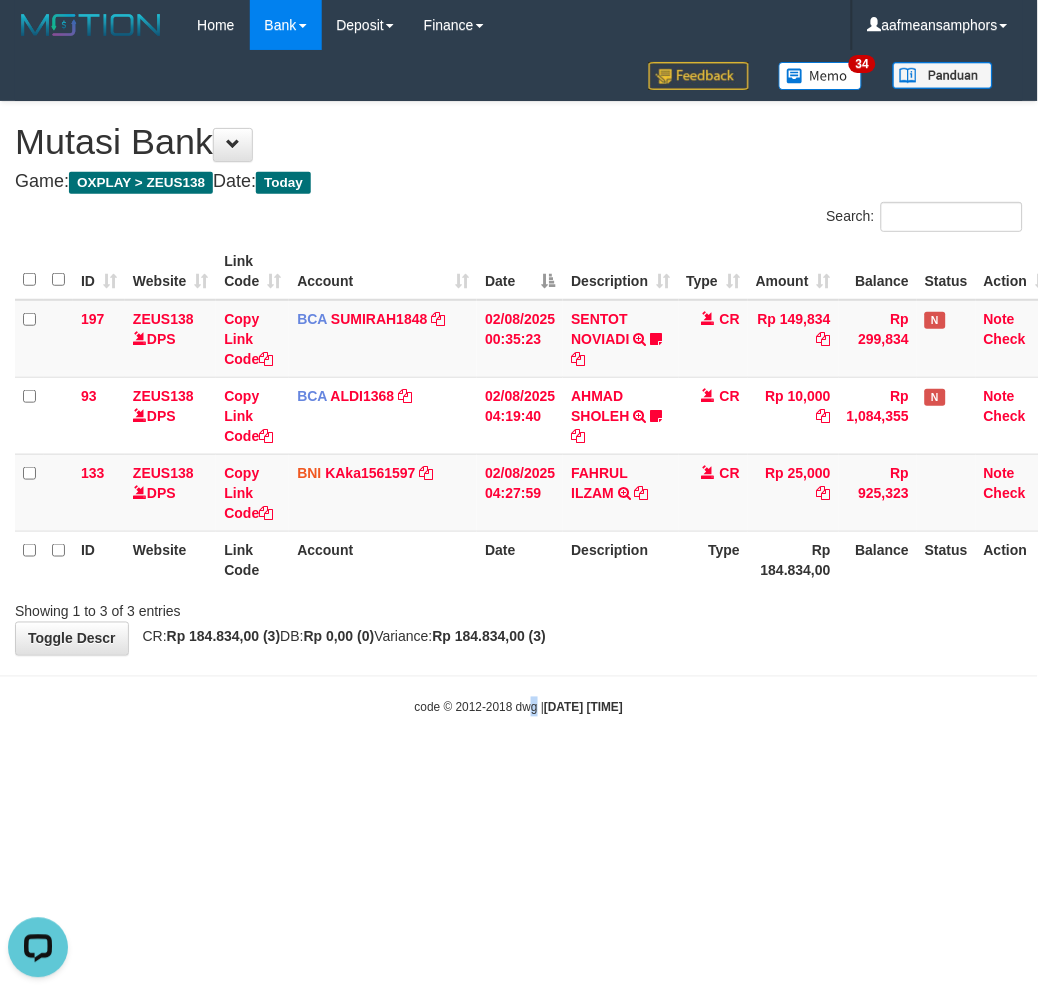 click on "Toggle navigation
Home
Bank
Account List
Load
By Website
Group
[OXPLAY]													ZEUS138
By Load Group (DPS)" at bounding box center (519, 383) 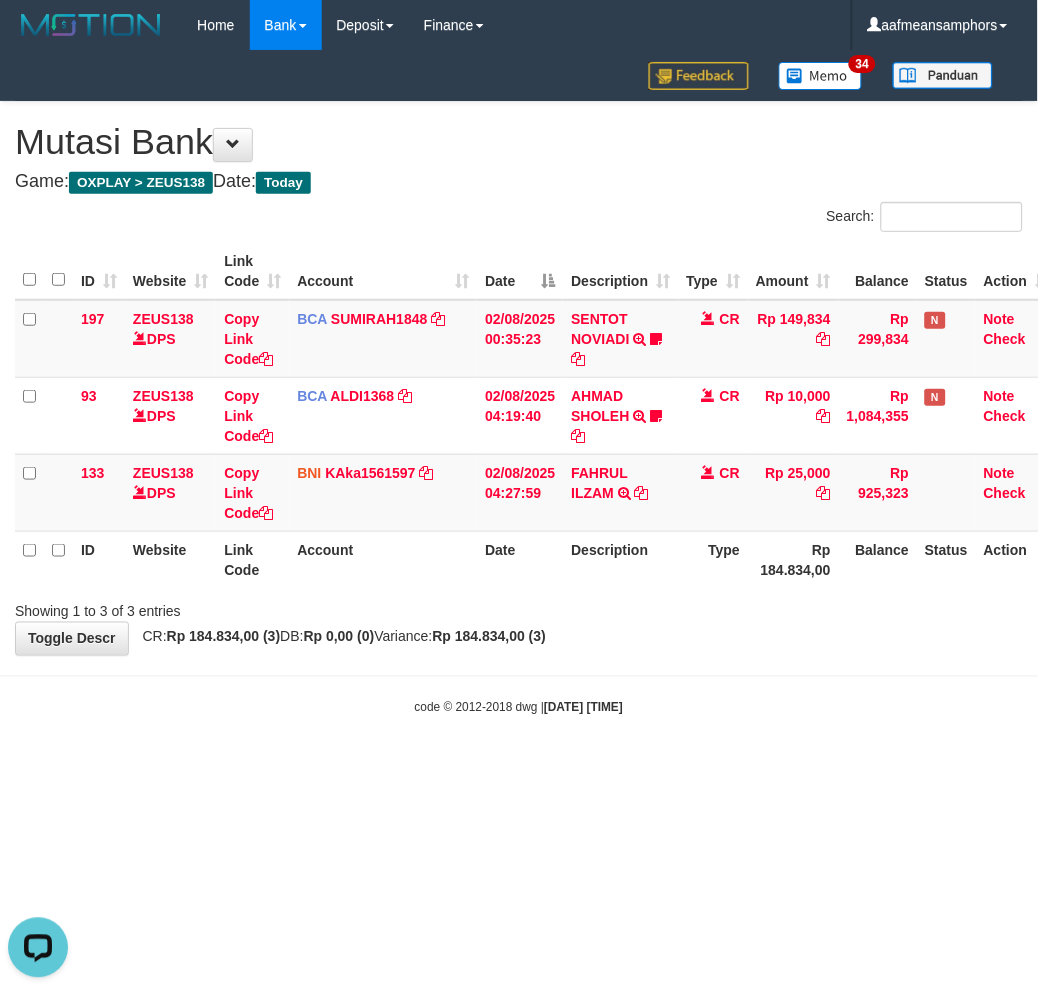 click on "Toggle navigation
Home
Bank
Account List
Load
By Website
Group
[OXPLAY]													ZEUS138
By Load Group (DPS)" at bounding box center [519, 383] 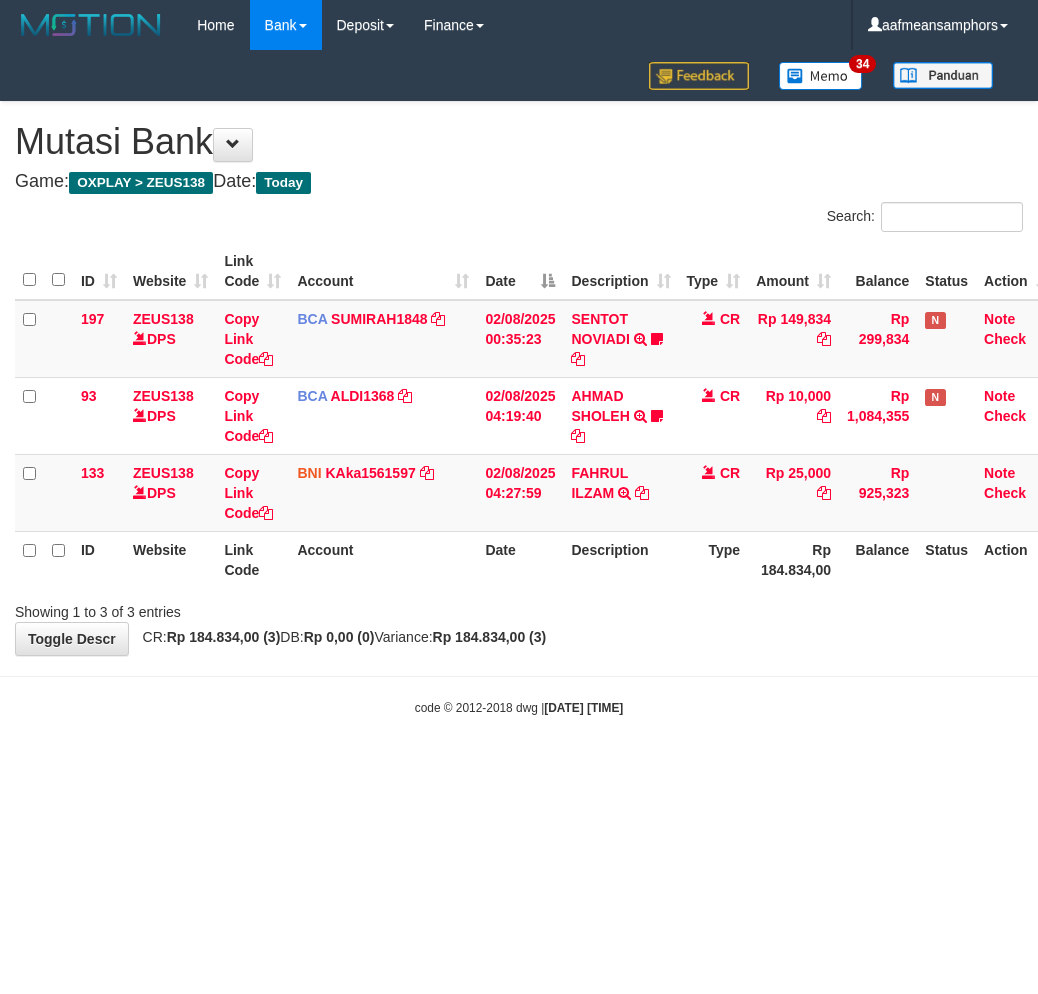 scroll, scrollTop: 0, scrollLeft: 0, axis: both 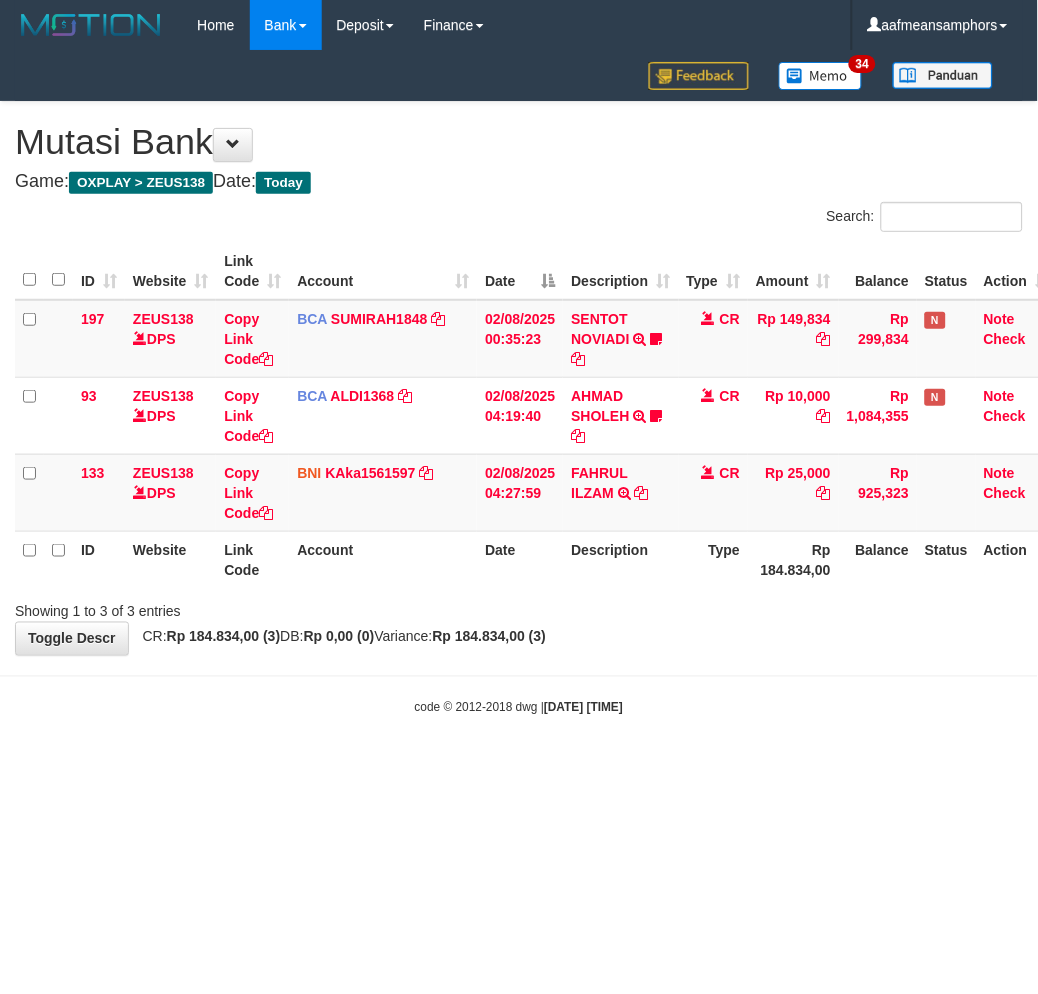 click on "Toggle navigation
Home
Bank
Account List
Load
By Website
Group
[OXPLAY]													ZEUS138
By Load Group (DPS)" at bounding box center [519, 383] 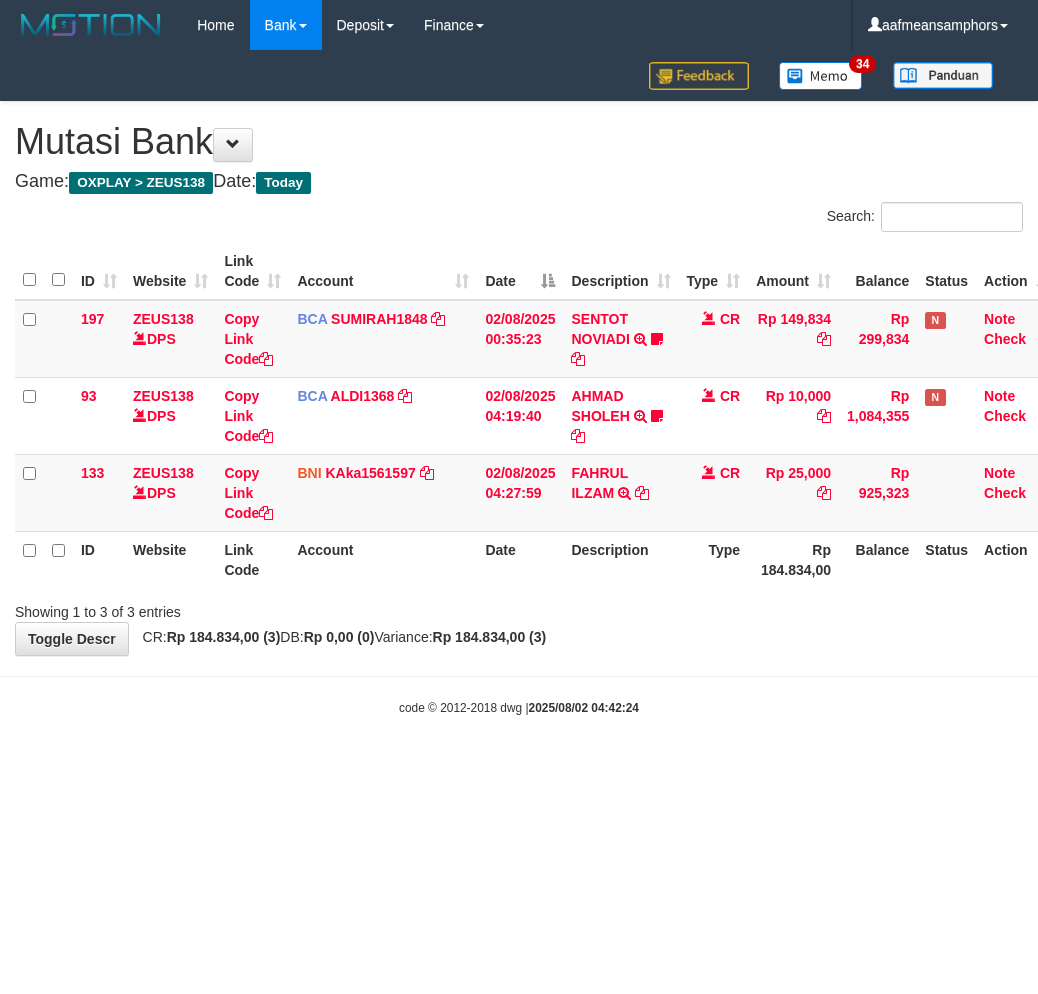 scroll, scrollTop: 0, scrollLeft: 0, axis: both 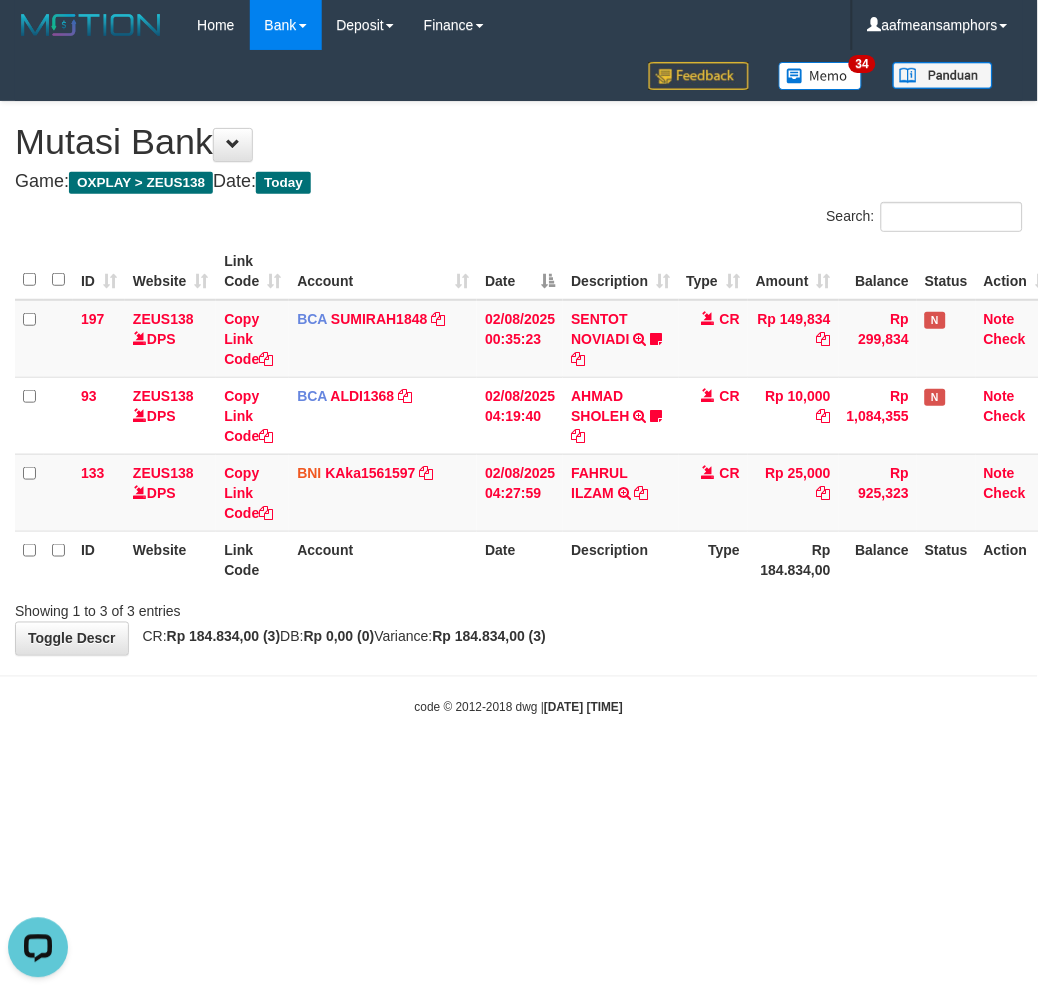 click on "code © 2012-2018 dwg |  2025/08/02 04:42:31" at bounding box center (519, 707) 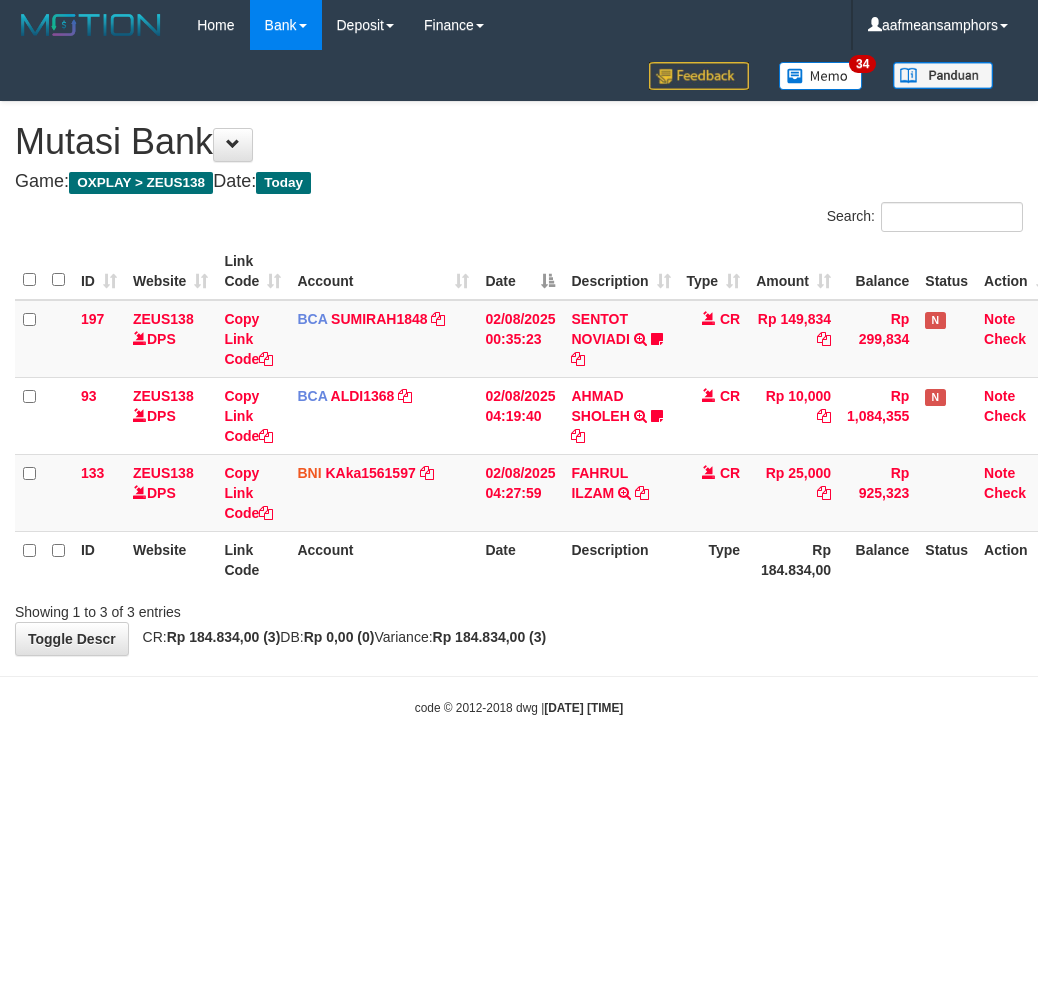scroll, scrollTop: 0, scrollLeft: 0, axis: both 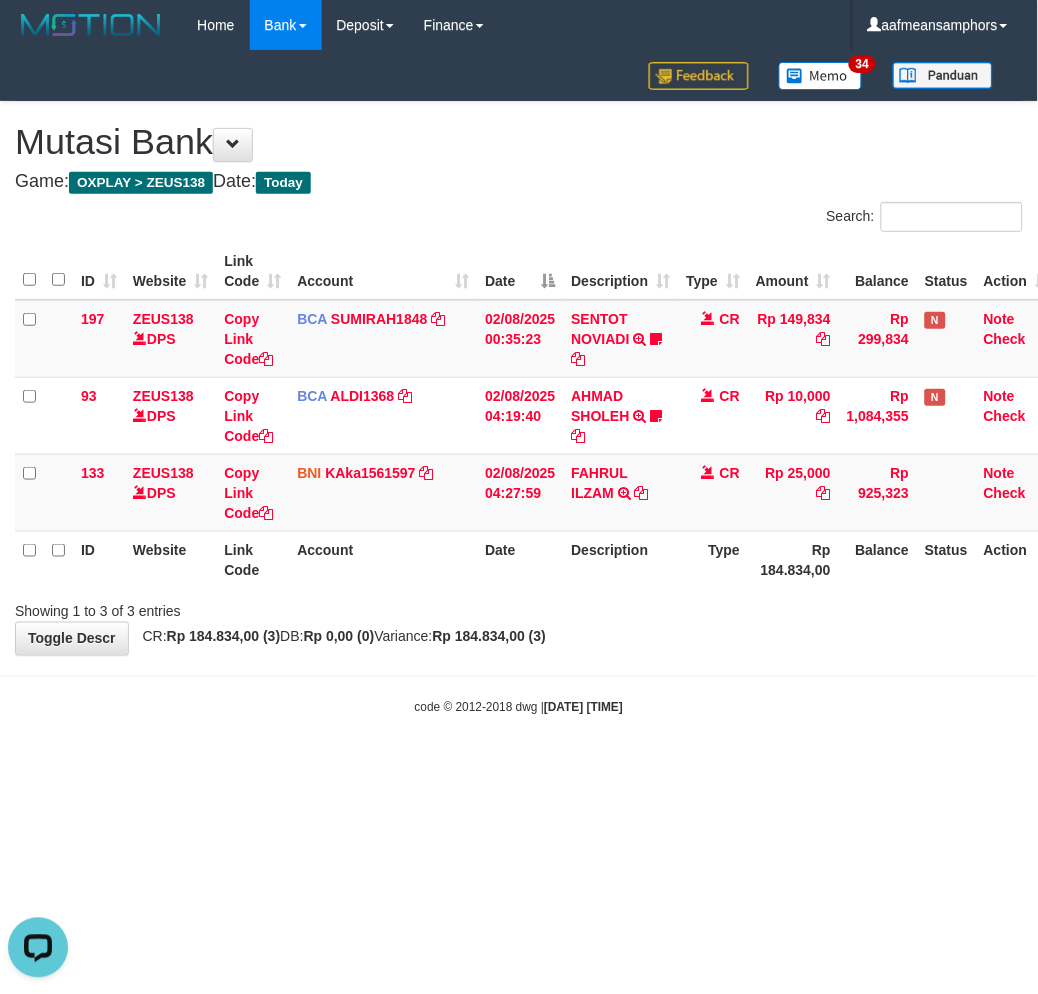 click on "code © 2012-2018 dwg |  [DATE] [TIME]" at bounding box center [519, 707] 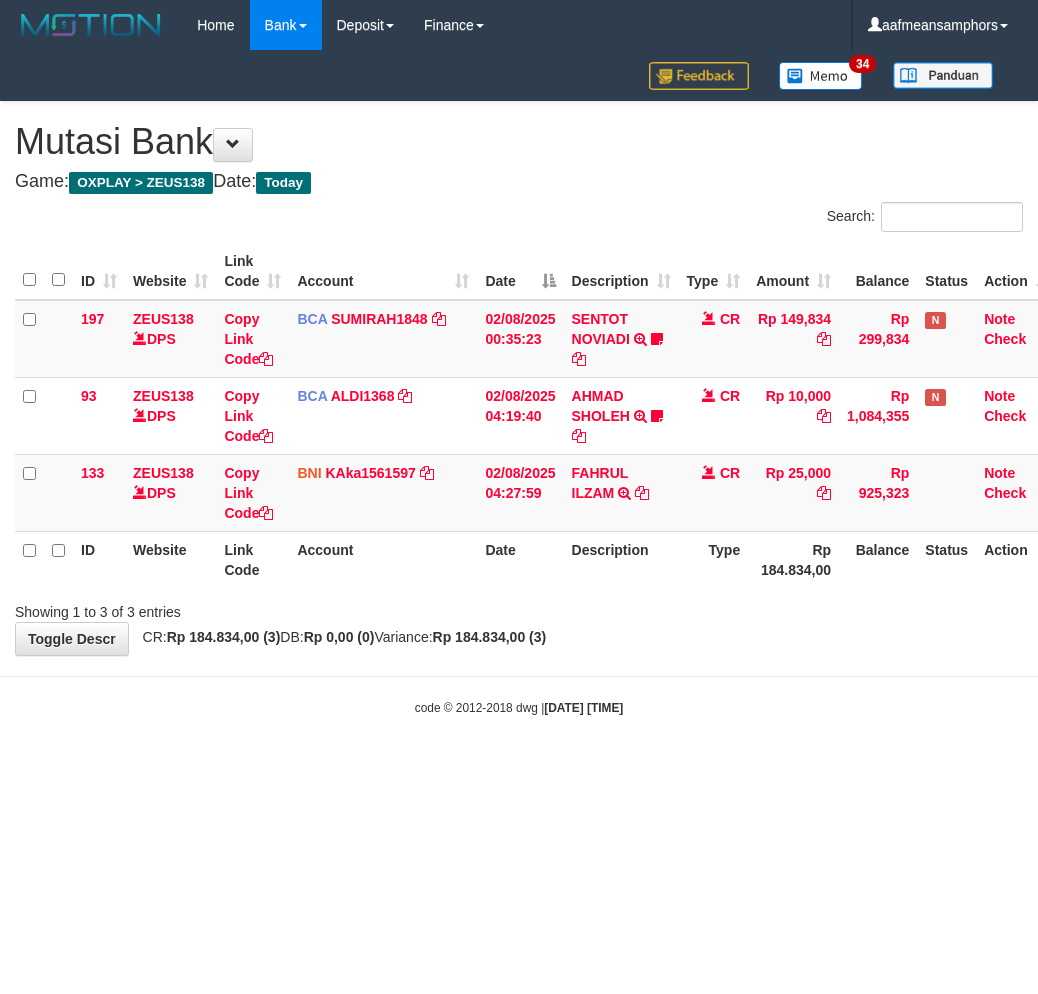 click on "Toggle navigation
Home
Bank
Account List
Load
By Website
Group
[OXPLAY]													ZEUS138
By Load Group (DPS)" at bounding box center (519, 383) 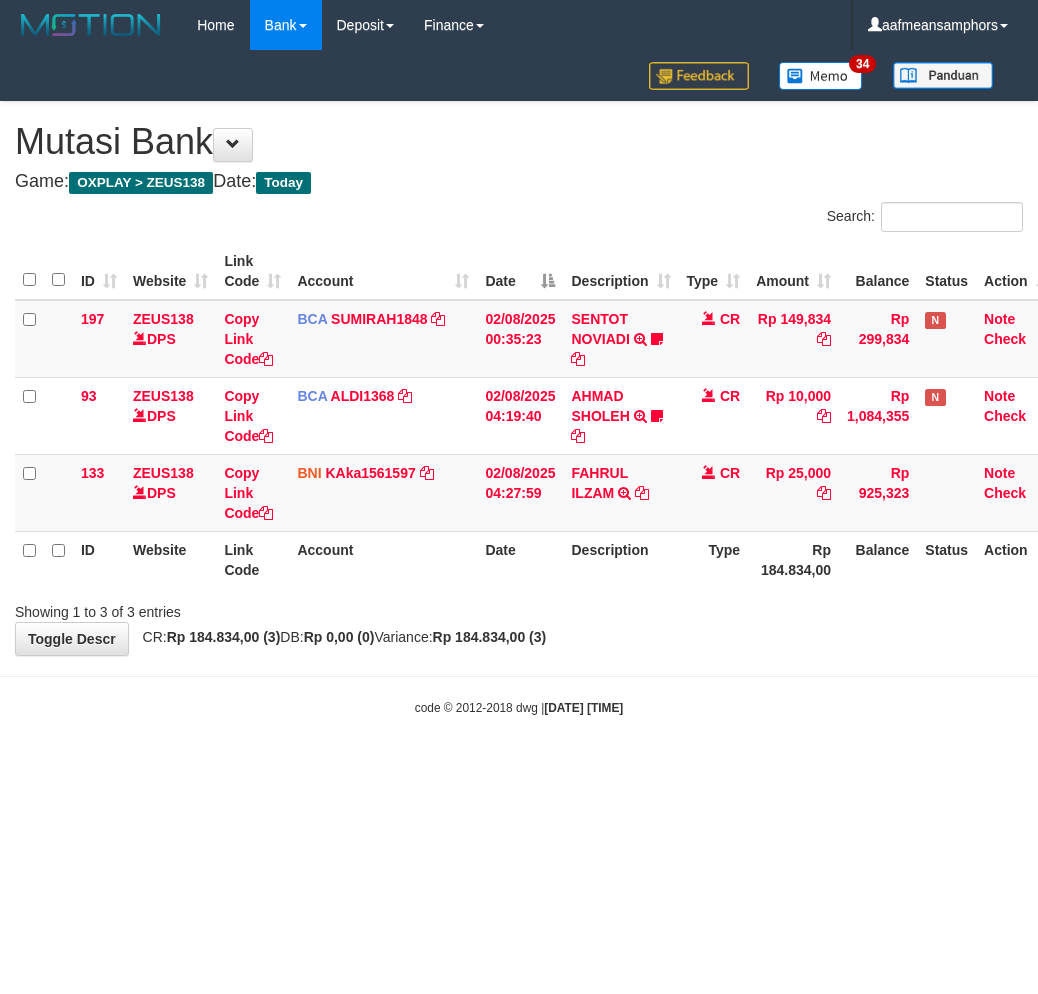 scroll, scrollTop: 0, scrollLeft: 0, axis: both 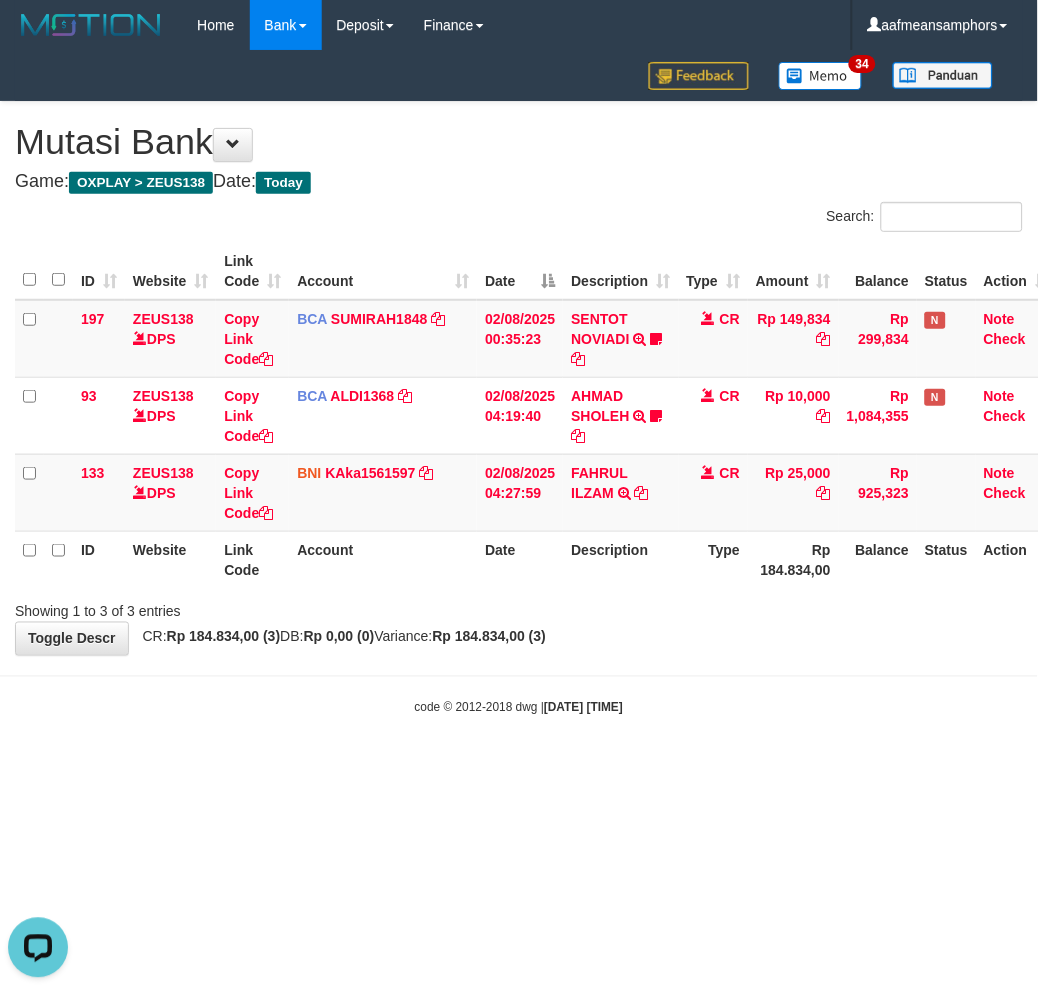 drag, startPoint x: 703, startPoint y: 684, endPoint x: 695, endPoint y: 717, distance: 33.955853 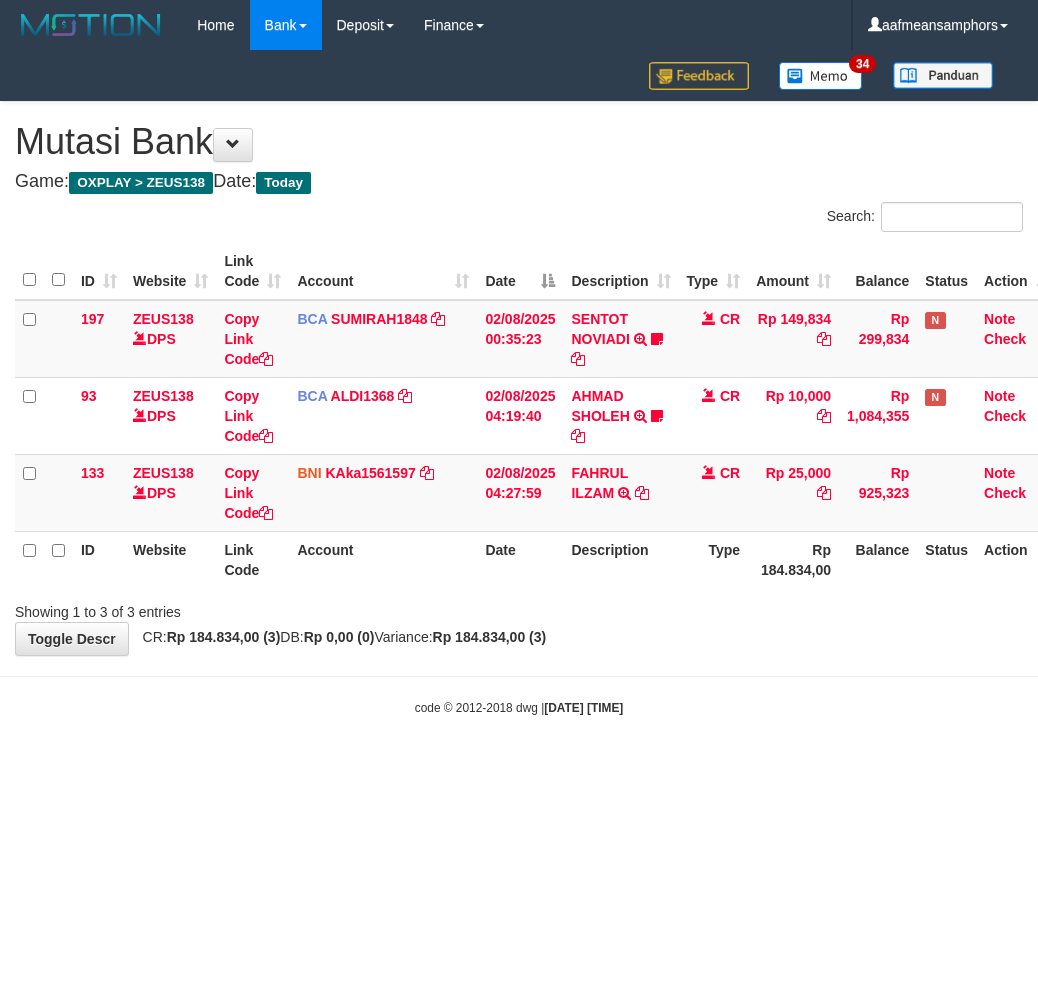 scroll, scrollTop: 0, scrollLeft: 0, axis: both 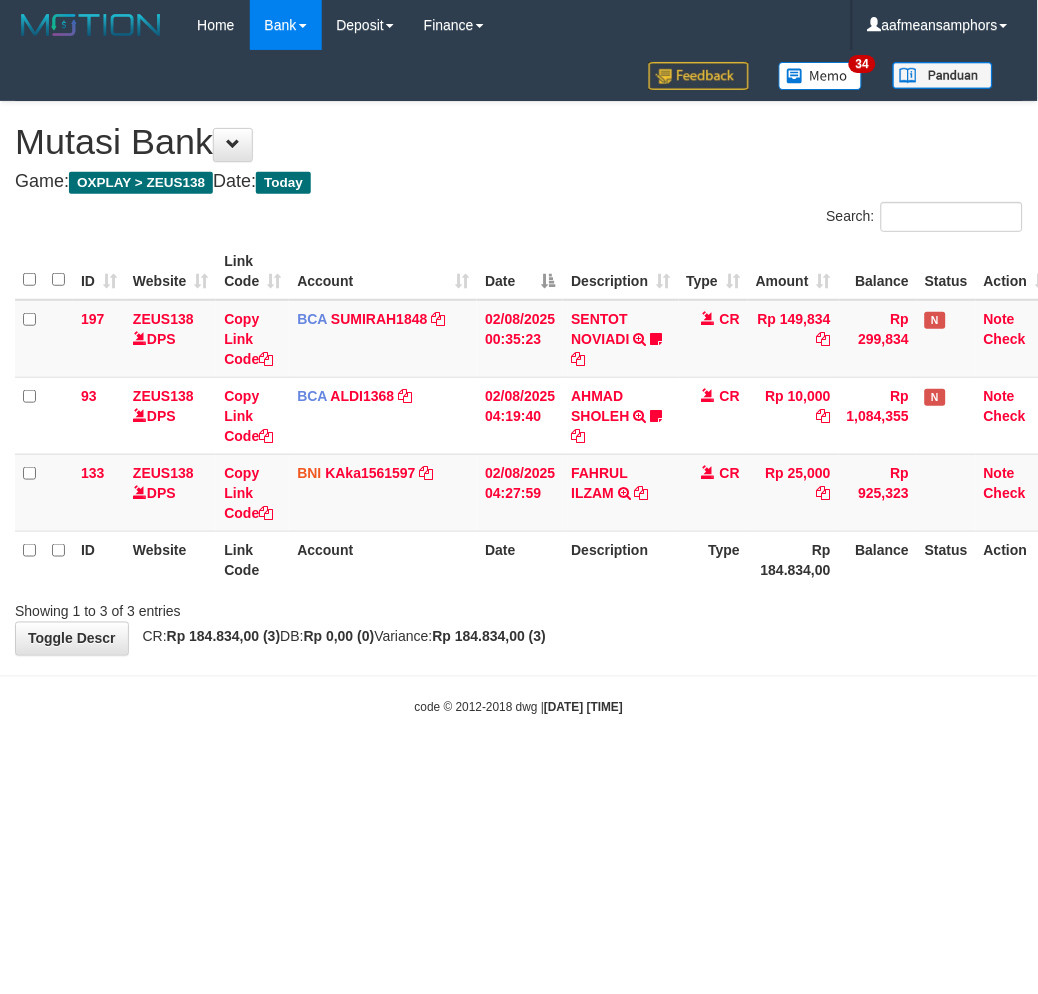 click on "Toggle navigation
Home
Bank
Account List
Load
By Website
Group
[OXPLAY]													ZEUS138
By Load Group (DPS)" at bounding box center [519, 383] 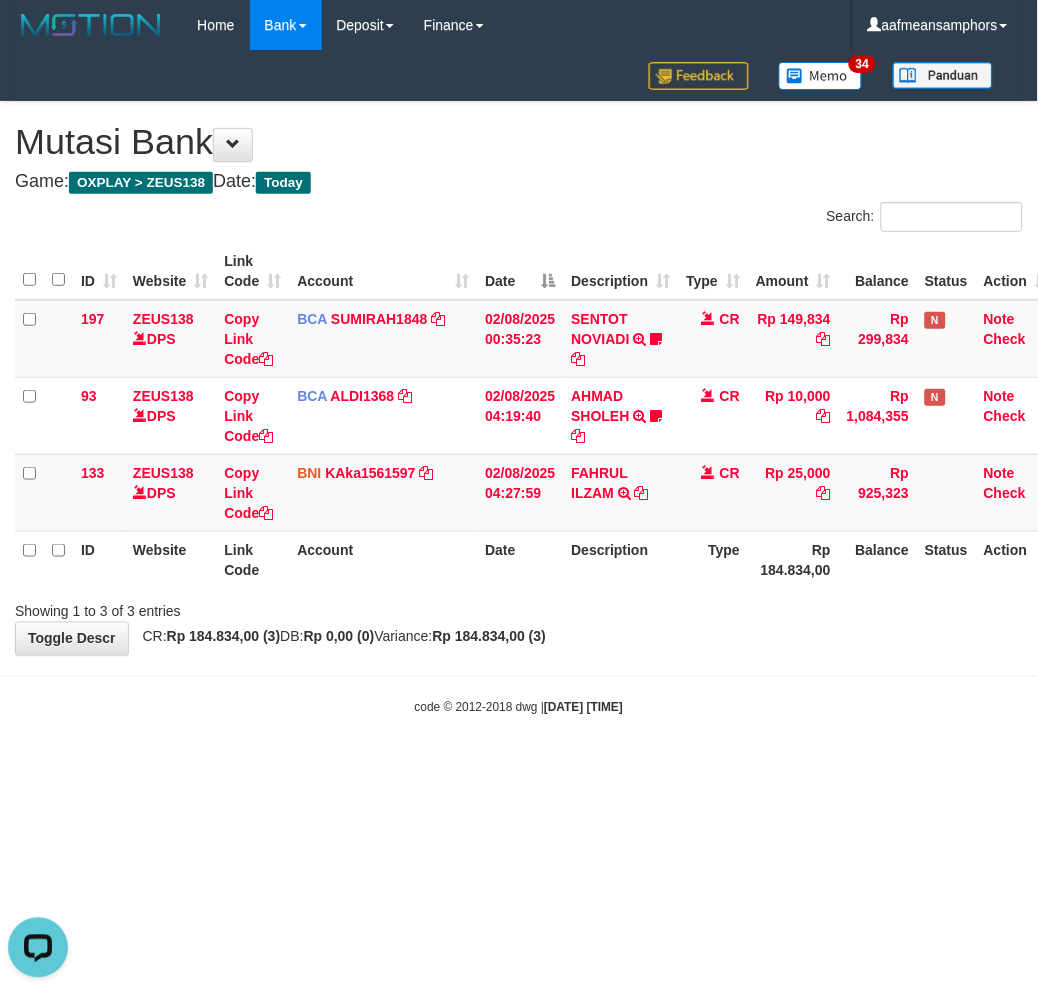 scroll, scrollTop: 0, scrollLeft: 0, axis: both 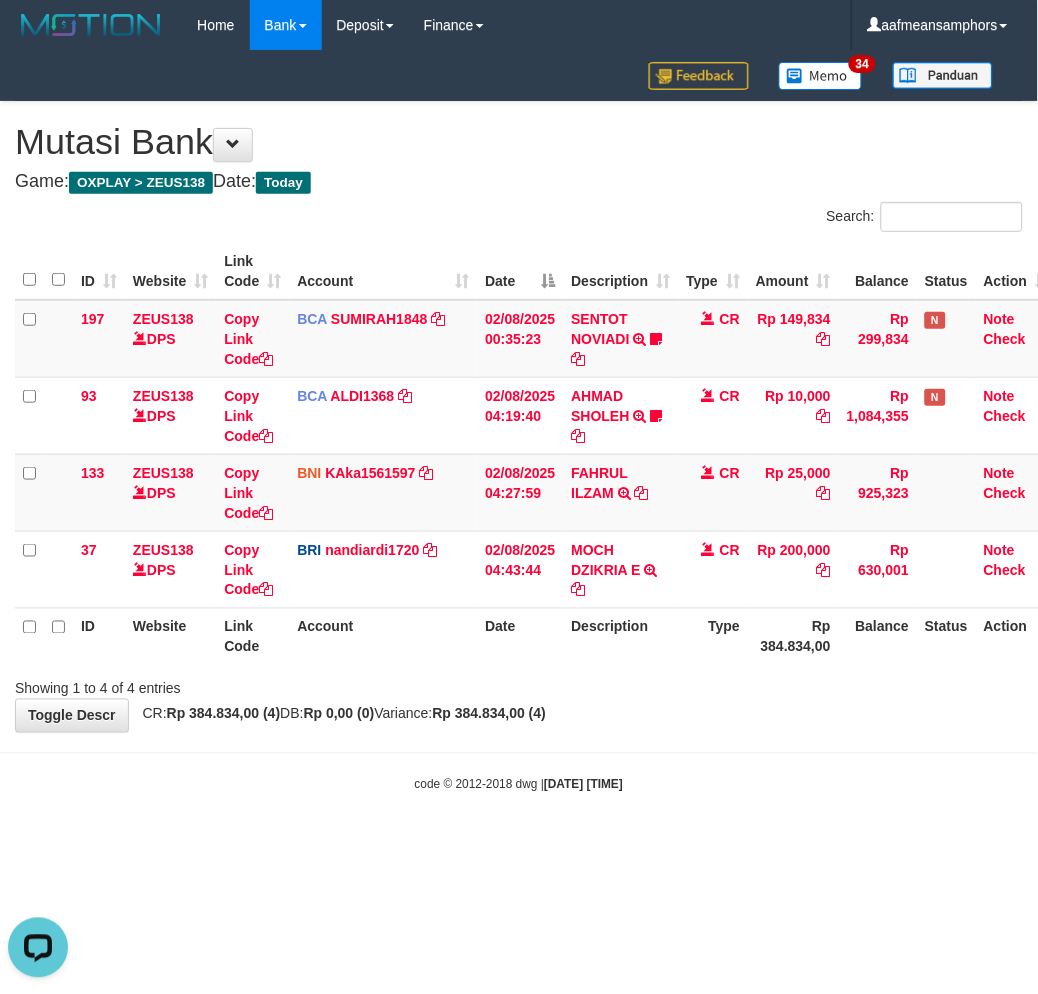 click on "Toggle navigation
Home
Bank
Account List
Load
By Website
Group
[OXPLAY]													ZEUS138
By Load Group (DPS)" at bounding box center (519, 422) 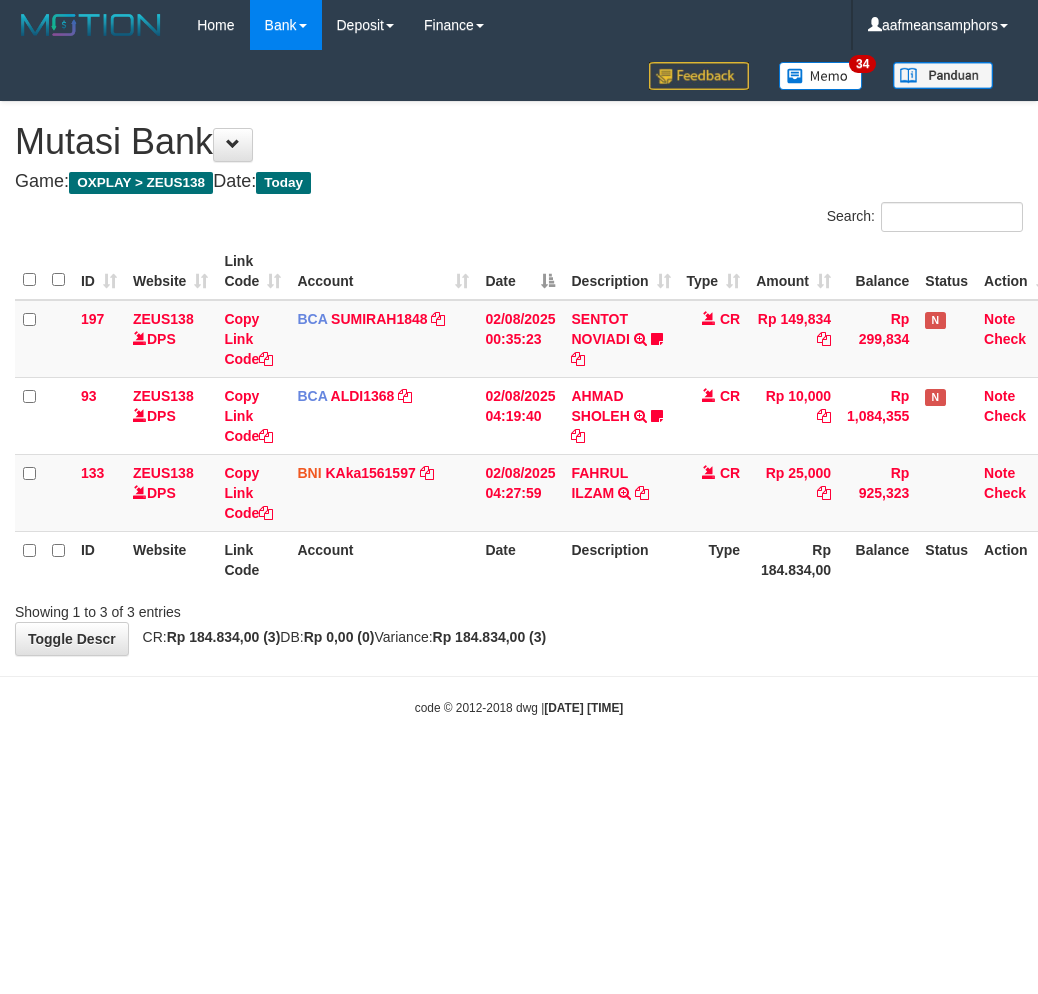 click on "Toggle navigation
Home
Bank
Account List
Load
By Website
Group
[OXPLAY]													ZEUS138
By Load Group (DPS)" at bounding box center (519, 383) 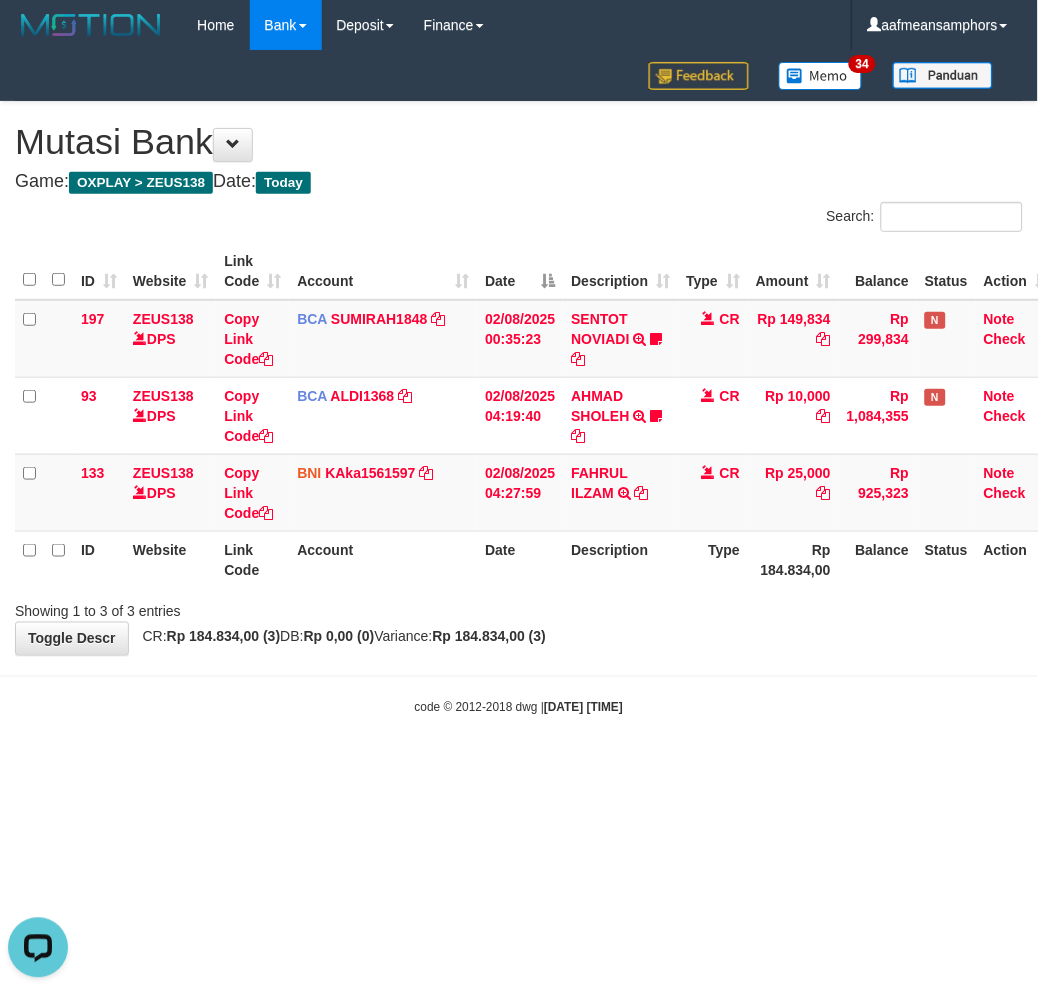 scroll, scrollTop: 0, scrollLeft: 0, axis: both 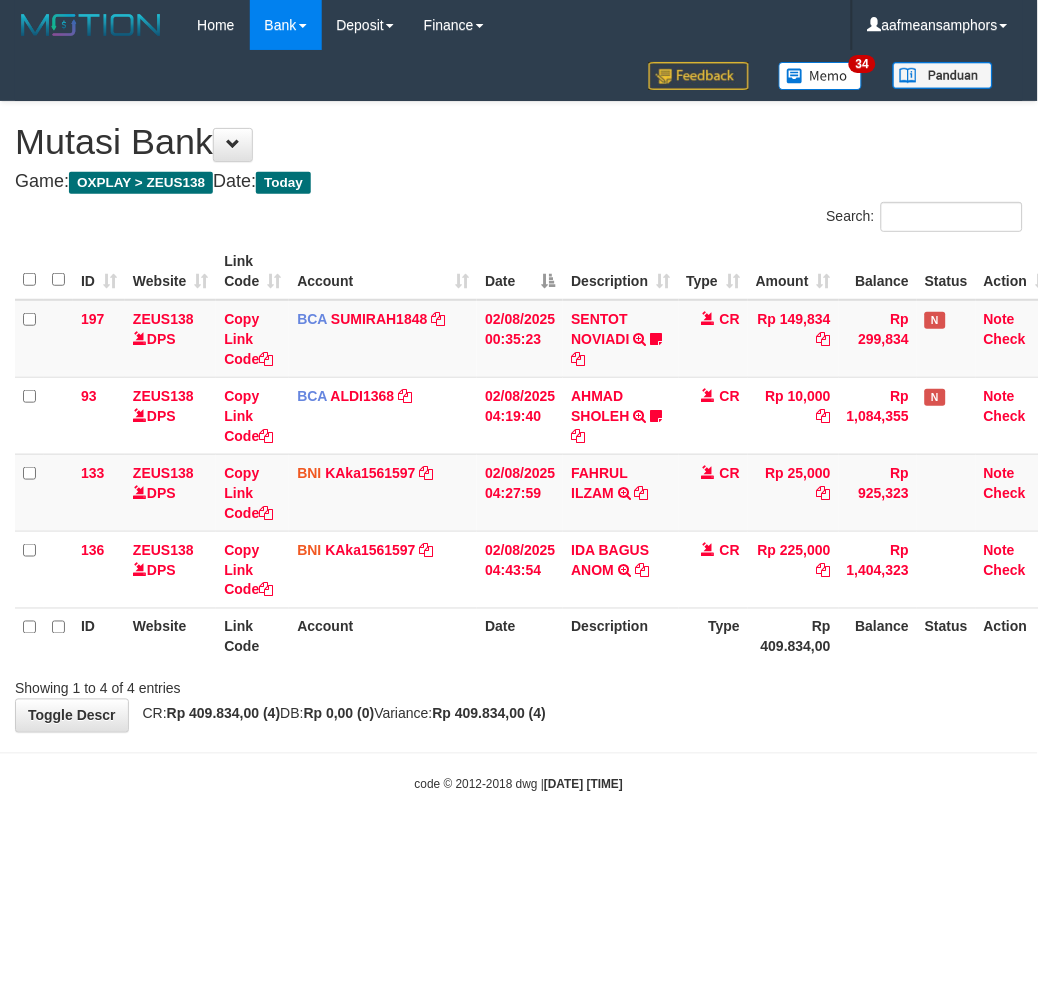 click on "Toggle navigation
Home
Bank
Account List
Load
By Website
Group
[OXPLAY]													ZEUS138
By Load Group (DPS)" at bounding box center [519, 422] 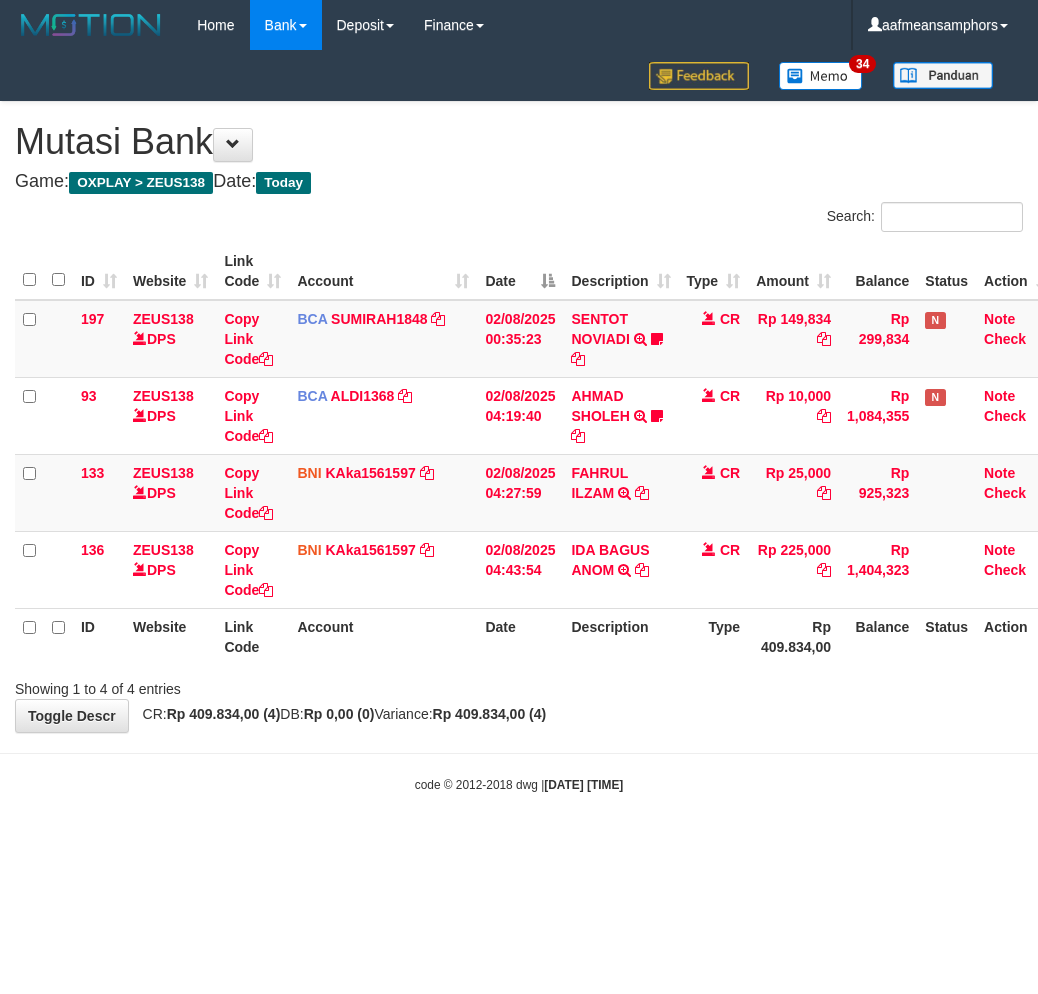 scroll, scrollTop: 0, scrollLeft: 0, axis: both 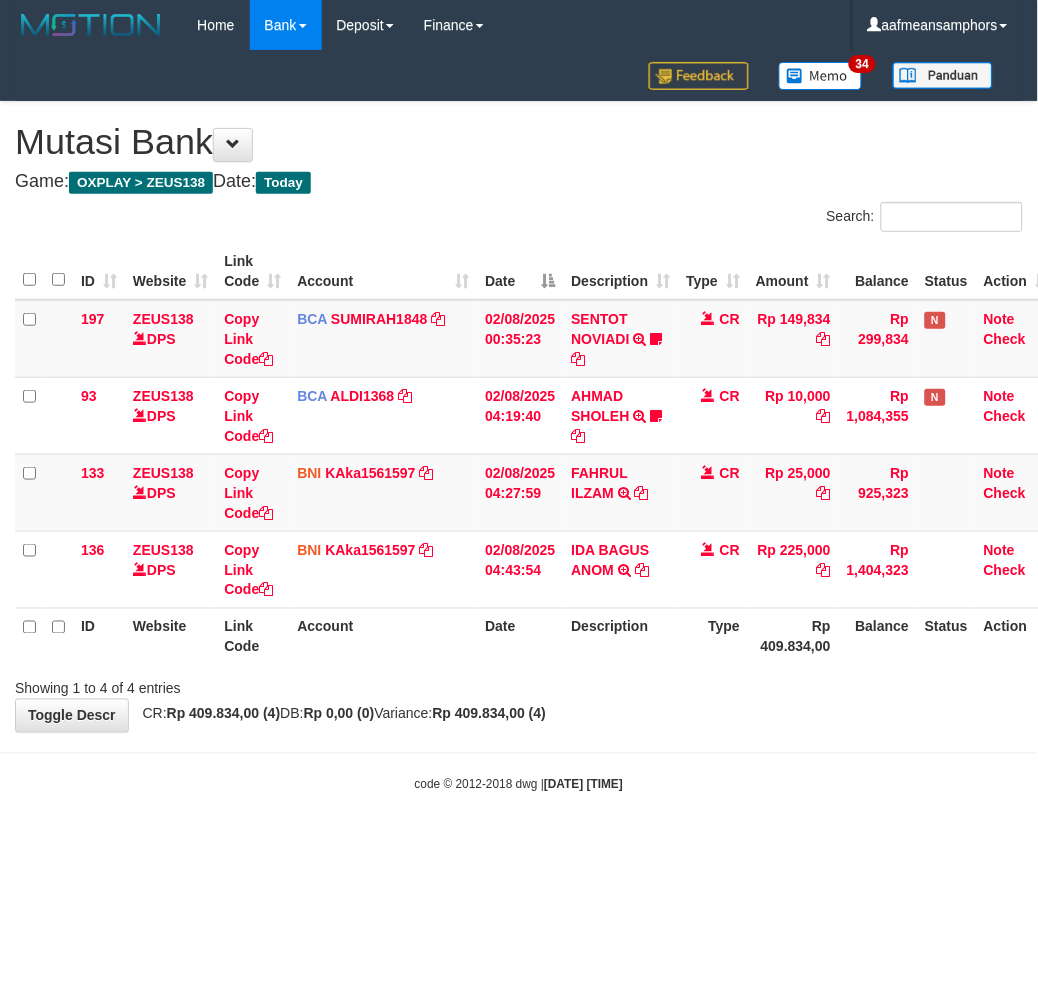 click on "Toggle navigation
Home
Bank
Account List
Load
By Website
Group
[OXPLAY]													ZEUS138
By Load Group (DPS)" at bounding box center [519, 422] 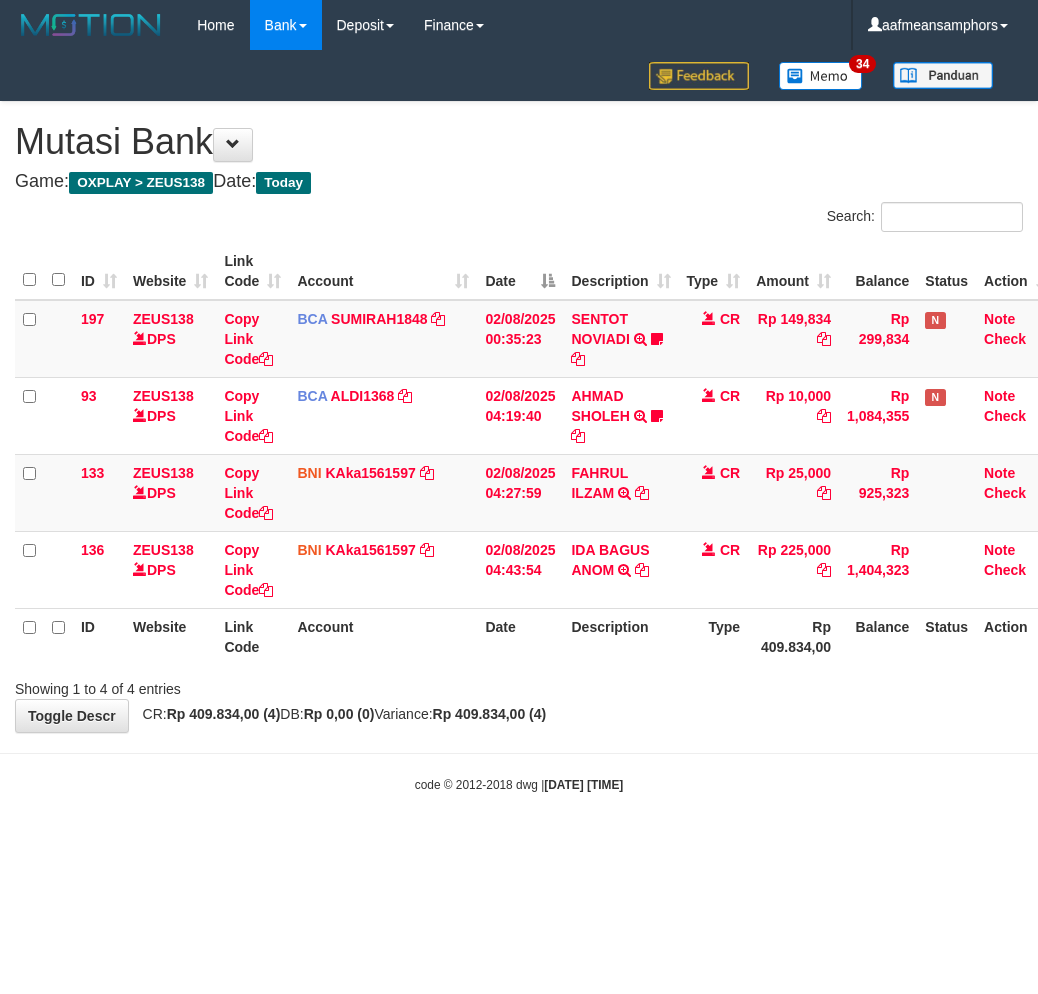 scroll, scrollTop: 0, scrollLeft: 0, axis: both 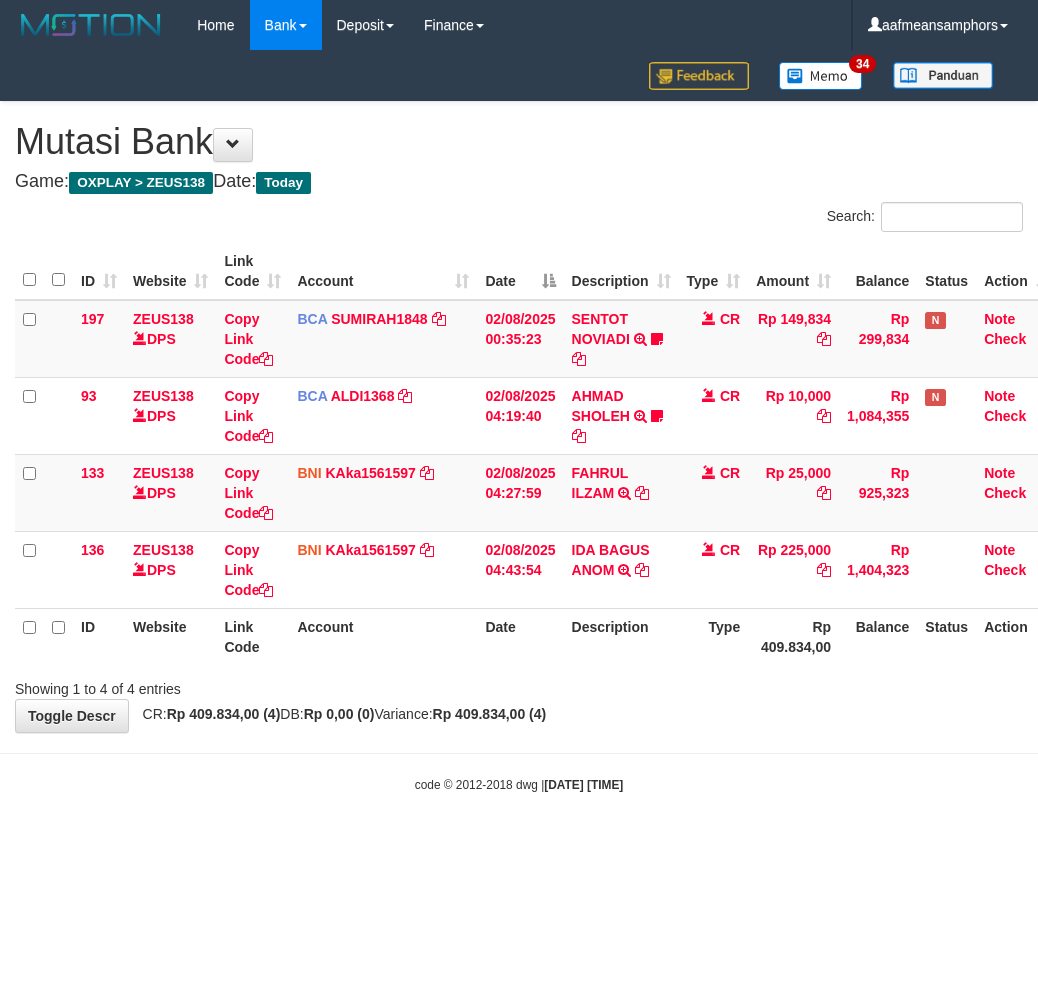 click on "**********" at bounding box center [519, 417] 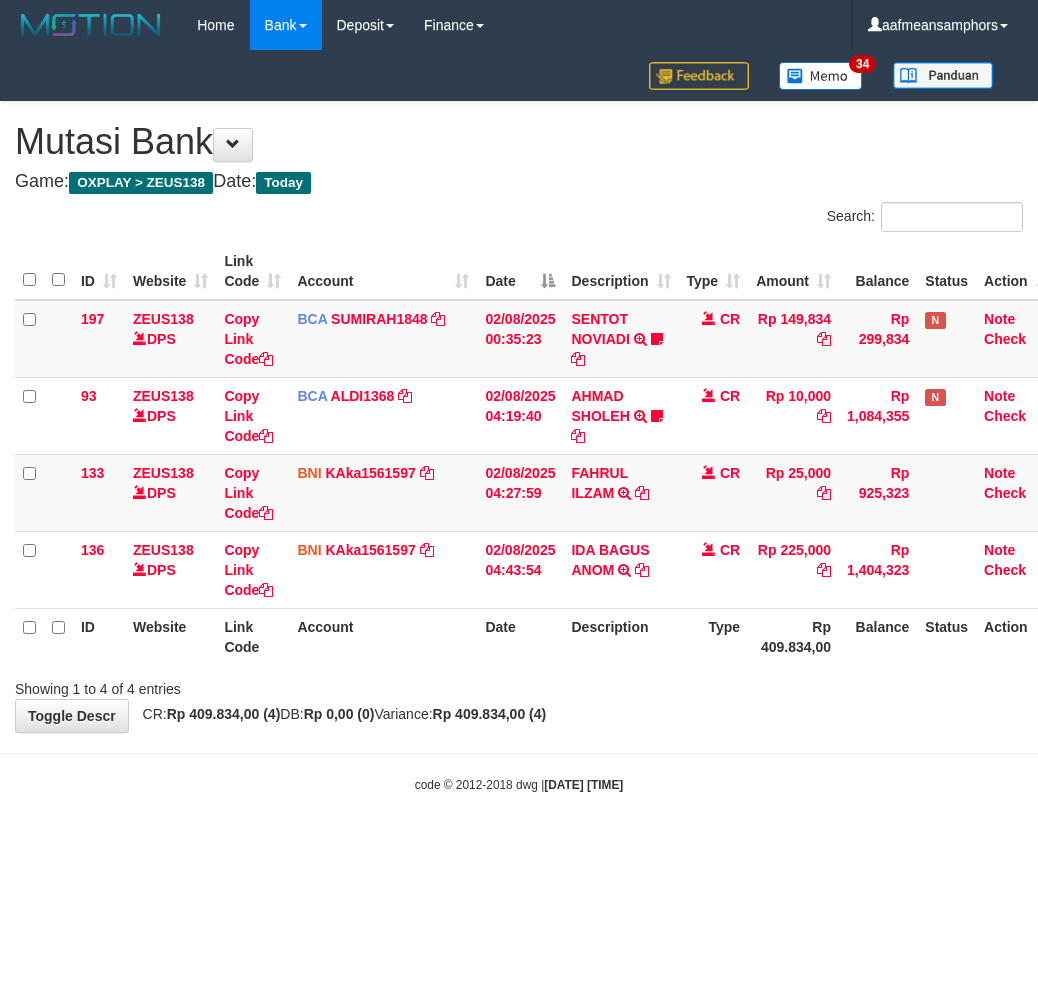 scroll, scrollTop: 0, scrollLeft: 0, axis: both 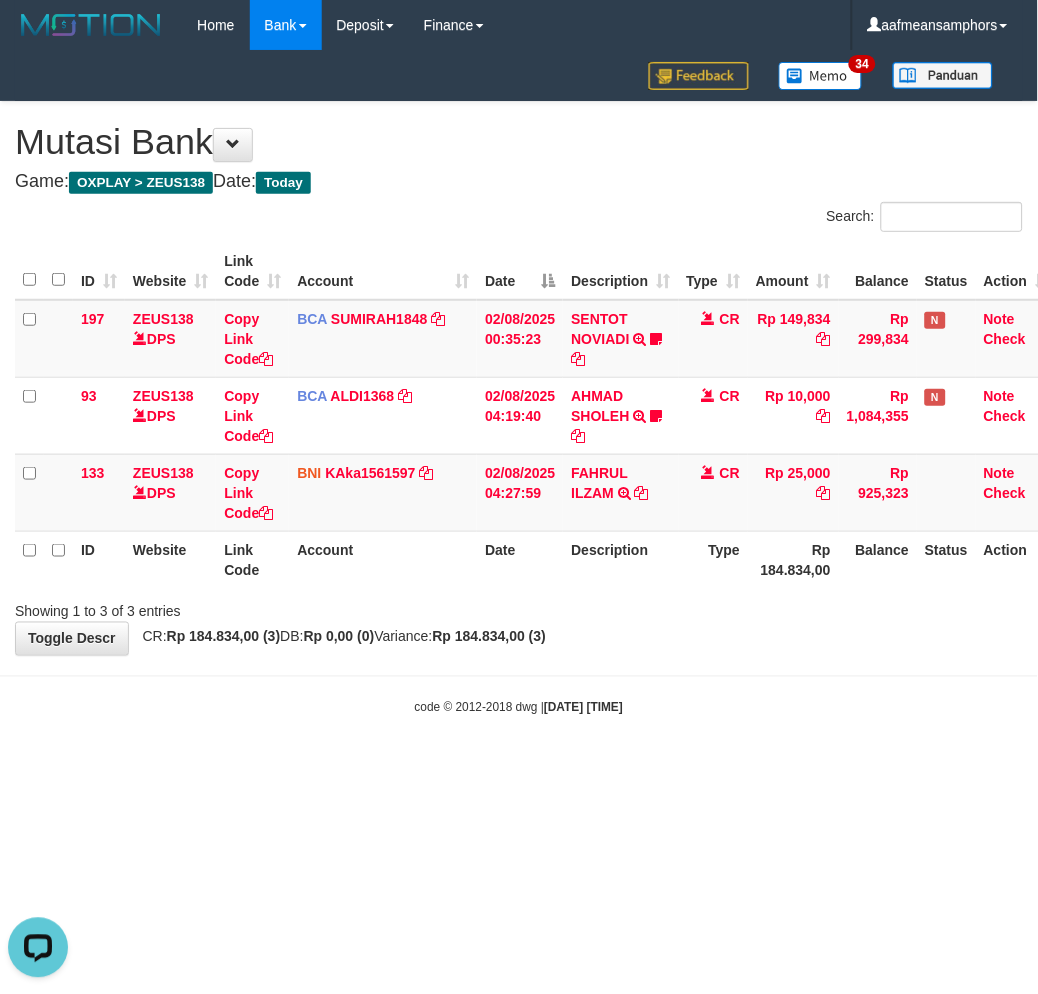 click on "Toggle navigation
Home
Bank
Account List
Load
By Website
Group
[OXPLAY]													ZEUS138
By Load Group (DPS)" at bounding box center [519, 383] 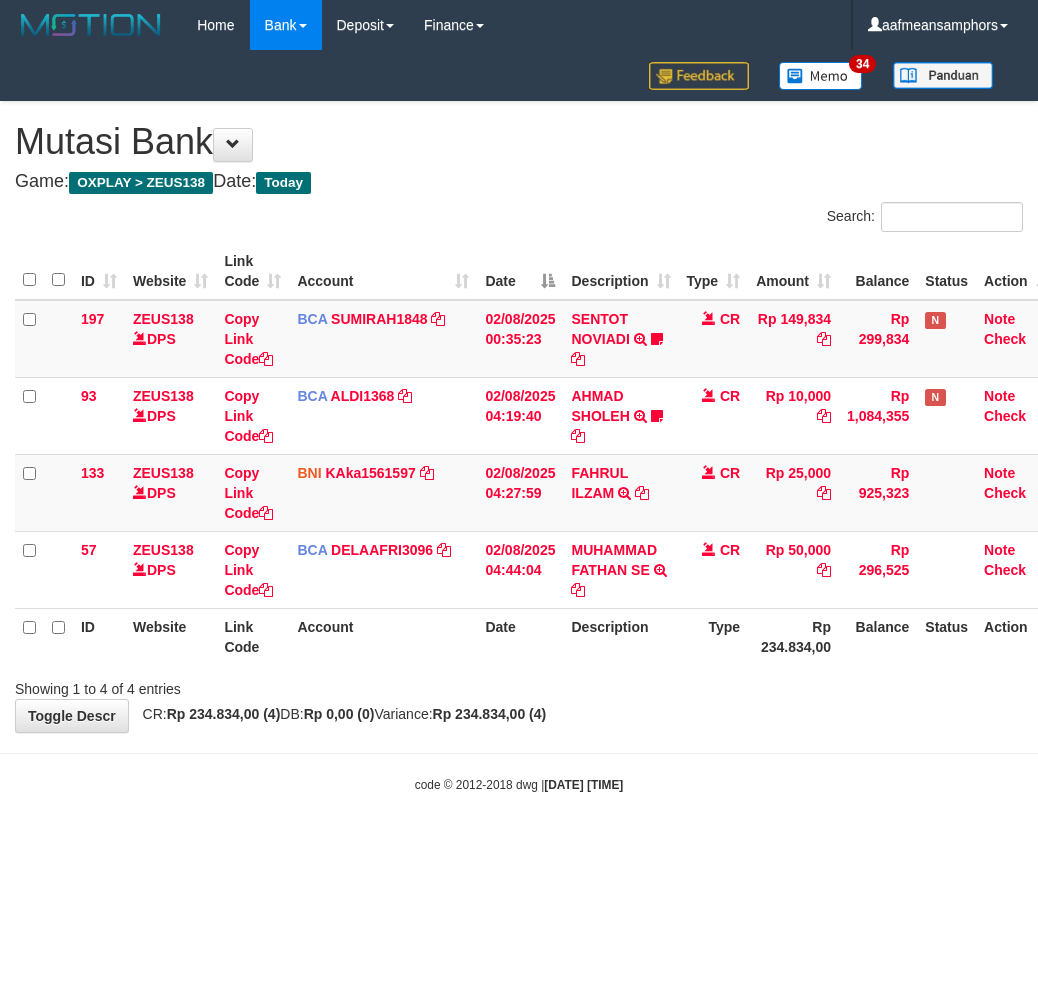 scroll, scrollTop: 0, scrollLeft: 0, axis: both 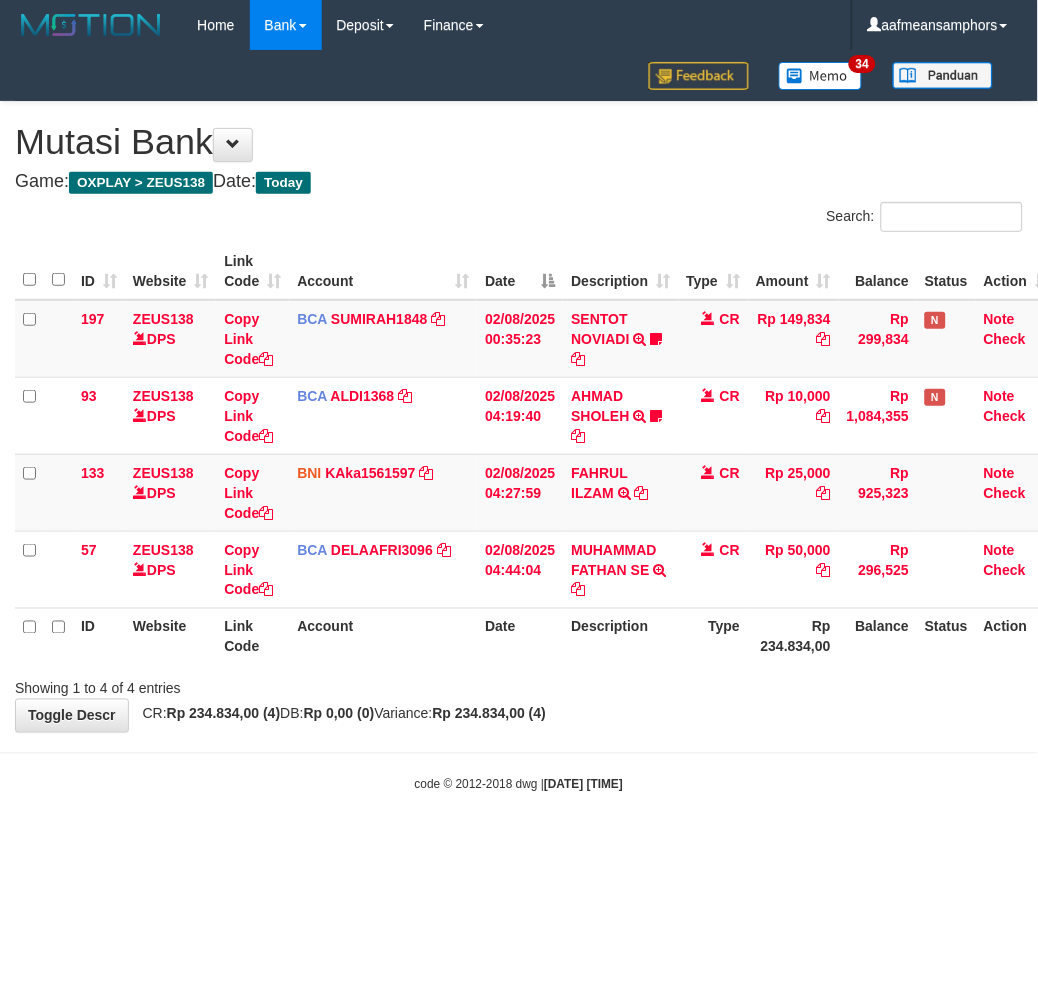 click on "Toggle navigation
Home
Bank
Account List
Load
By Website
Group
[OXPLAY]													ZEUS138
By Load Group (DPS)" at bounding box center [519, 422] 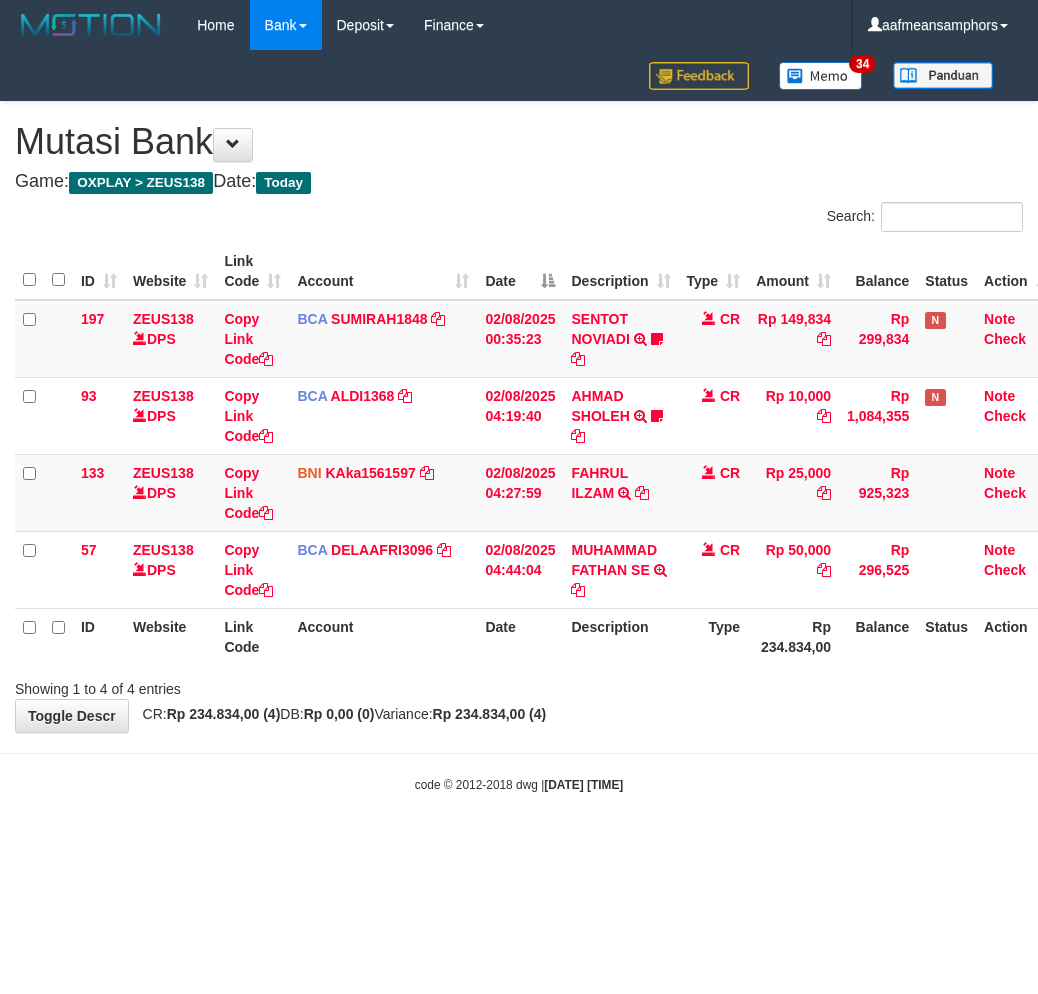 scroll, scrollTop: 0, scrollLeft: 0, axis: both 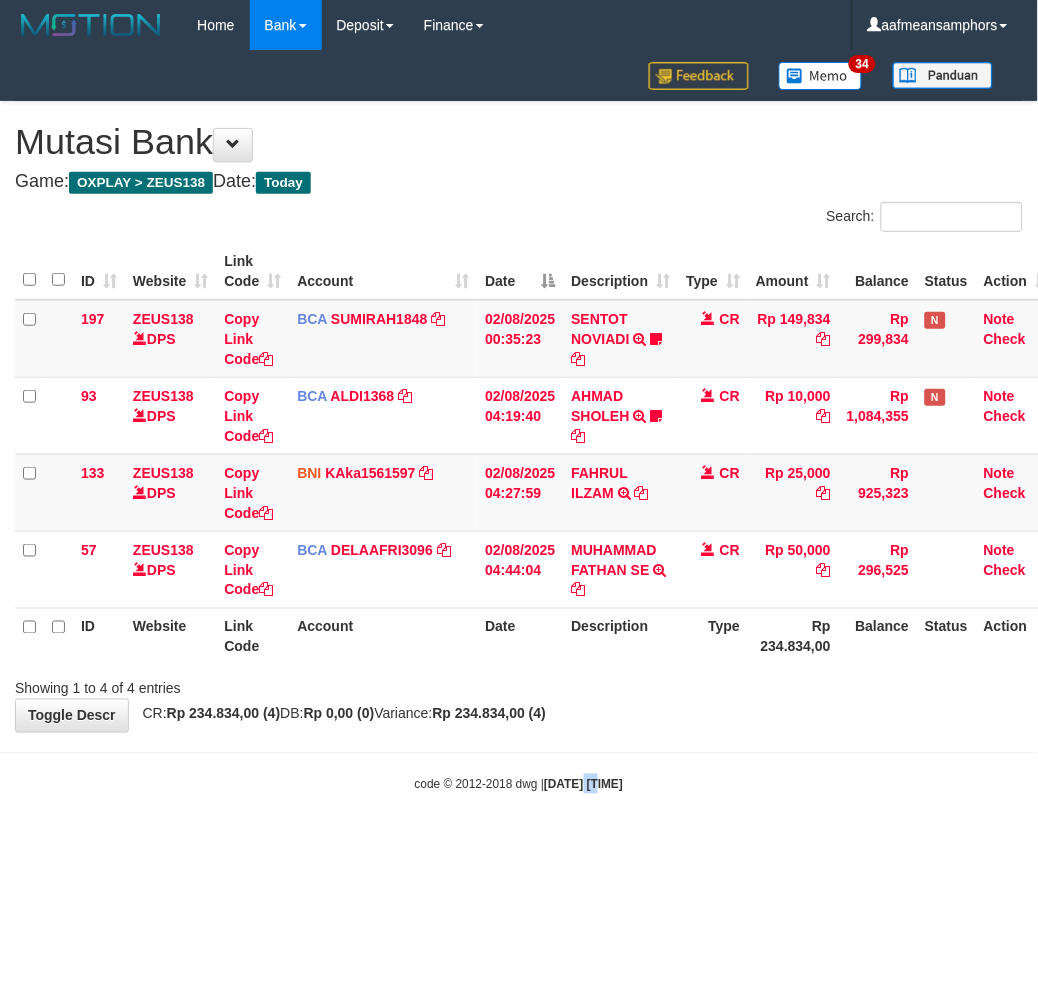 click on "Toggle navigation
Home
Bank
Account List
Load
By Website
Group
[OXPLAY]													ZEUS138
By Load Group (DPS)" at bounding box center (519, 422) 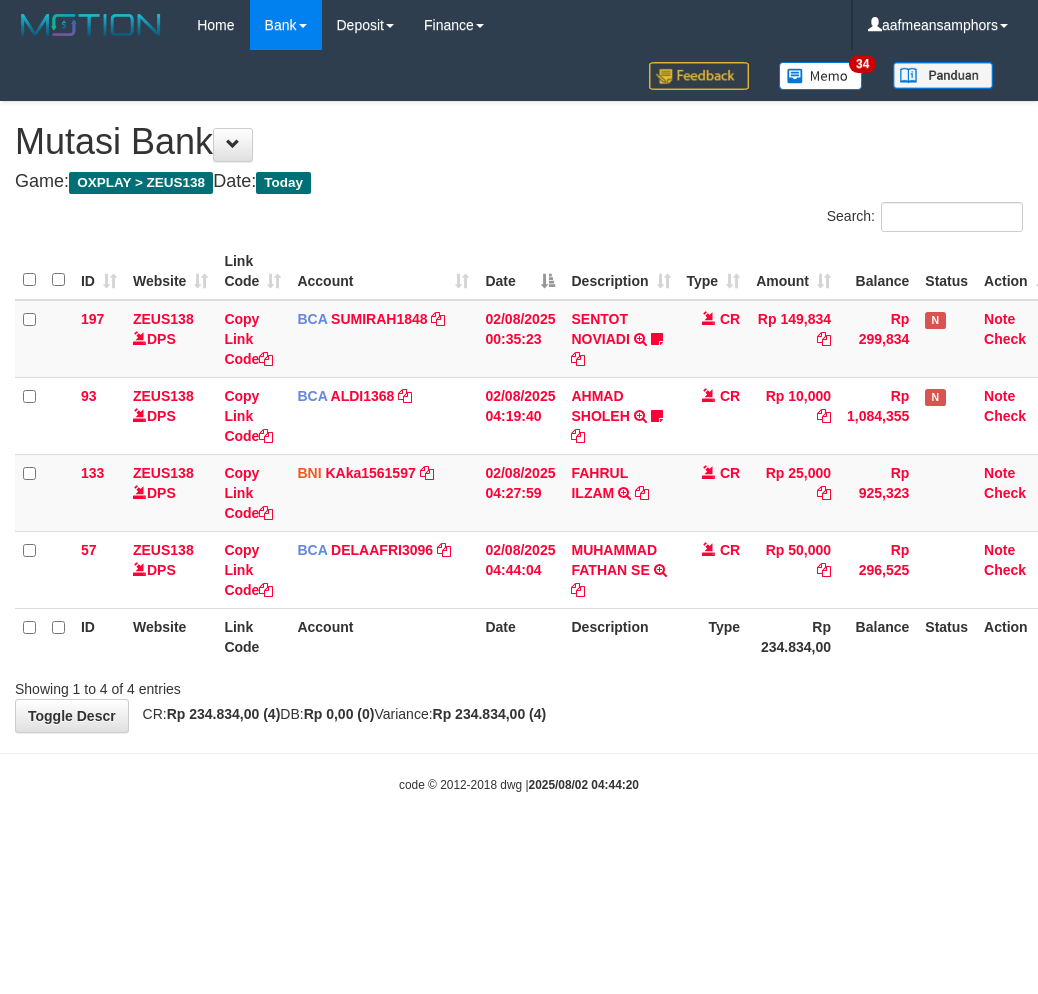 scroll, scrollTop: 0, scrollLeft: 0, axis: both 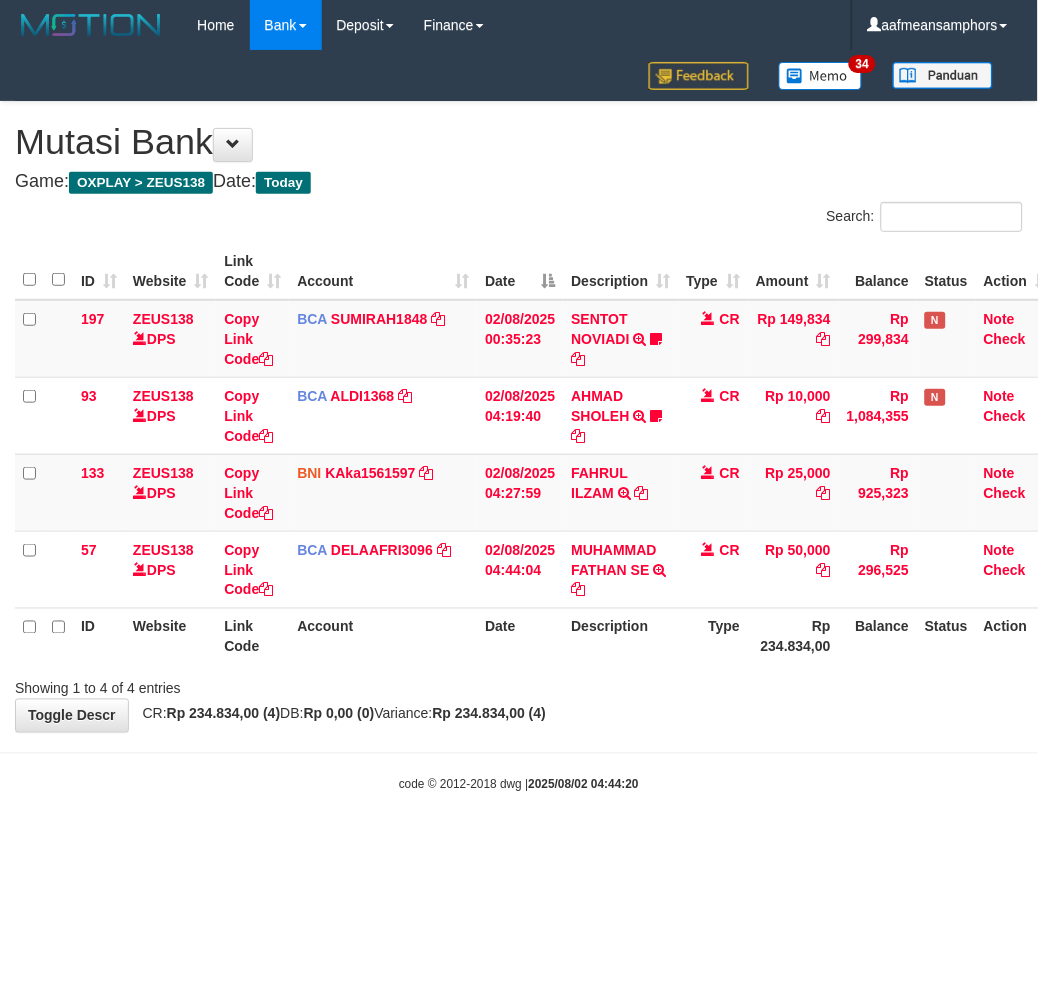 click on "Toggle navigation
Home
Bank
Account List
Load
By Website
Group
[OXPLAY]													ZEUS138
By Load Group (DPS)" at bounding box center (519, 422) 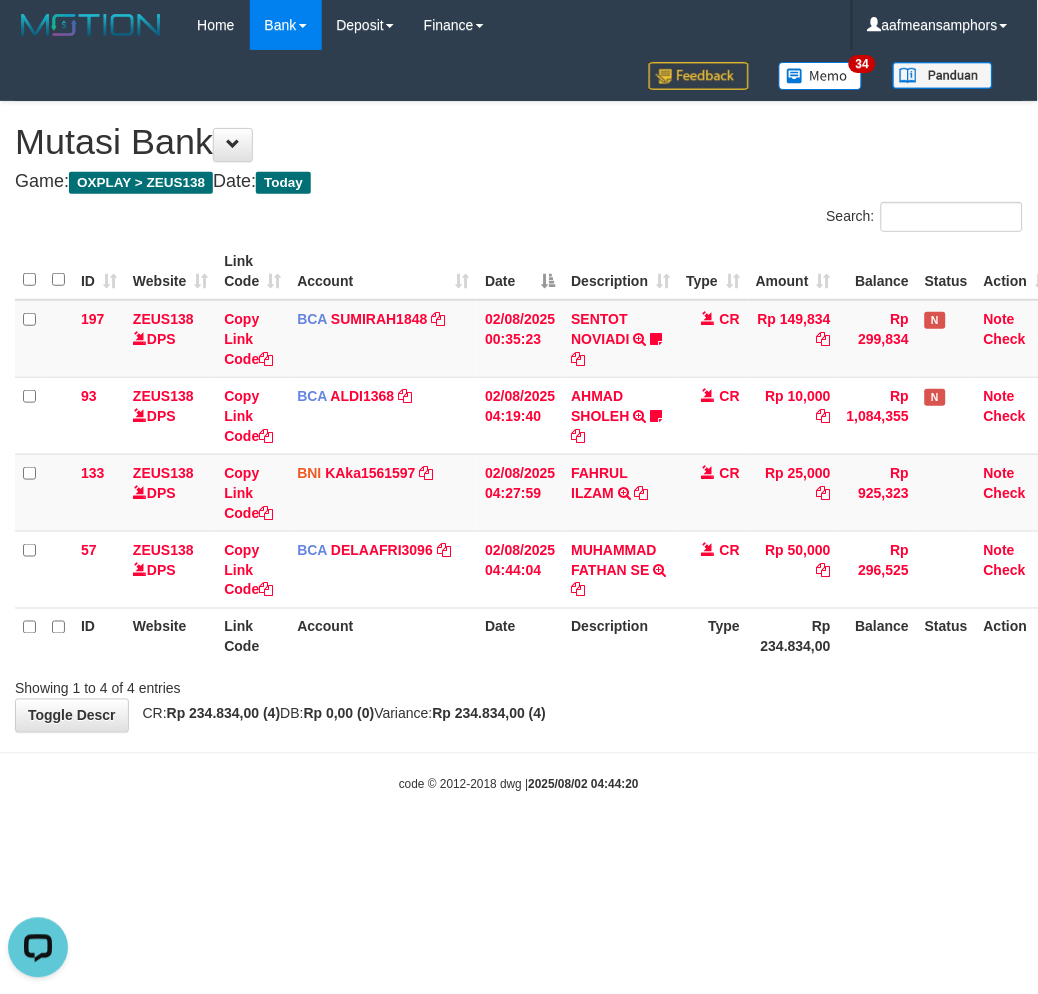 scroll, scrollTop: 0, scrollLeft: 0, axis: both 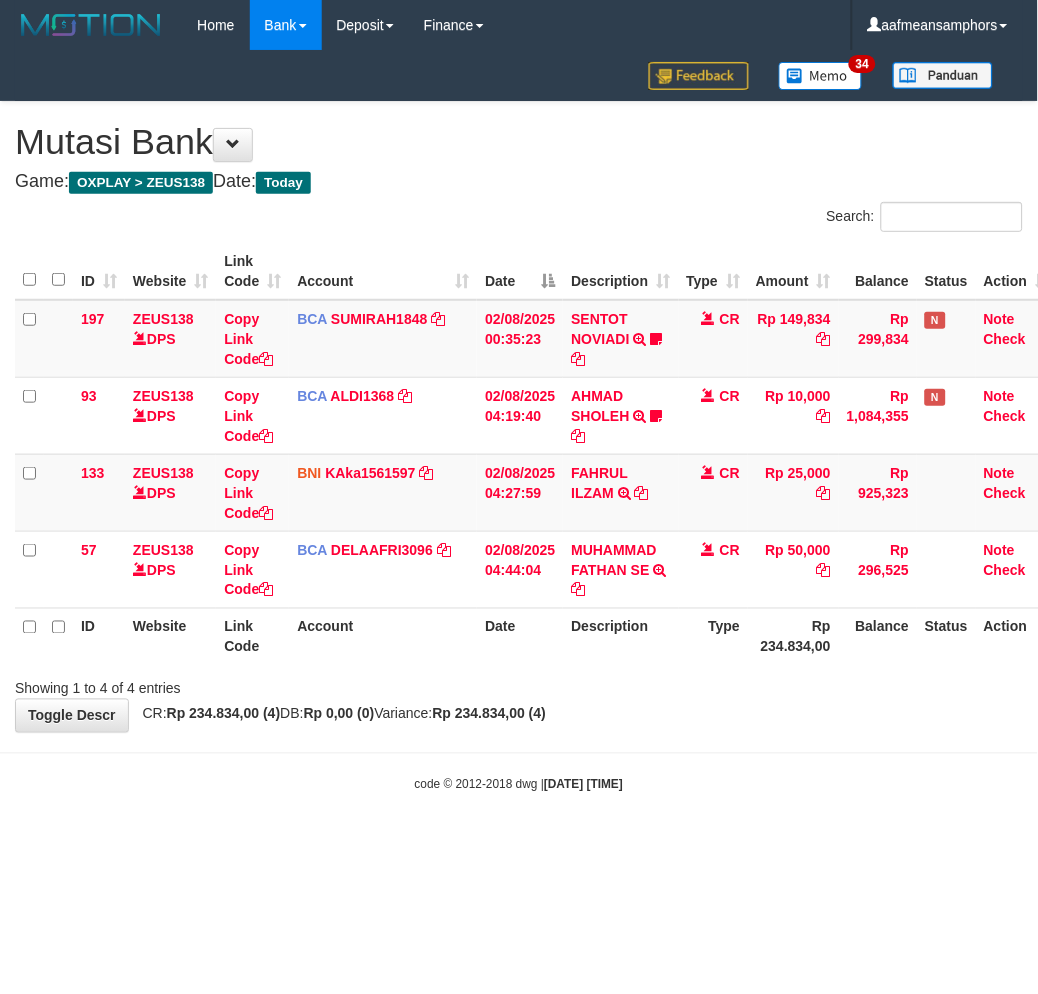 click on "Toggle navigation
Home
Bank
Account List
Load
By Website
Group
[OXPLAY]													ZEUS138
By Load Group (DPS)" at bounding box center [519, 422] 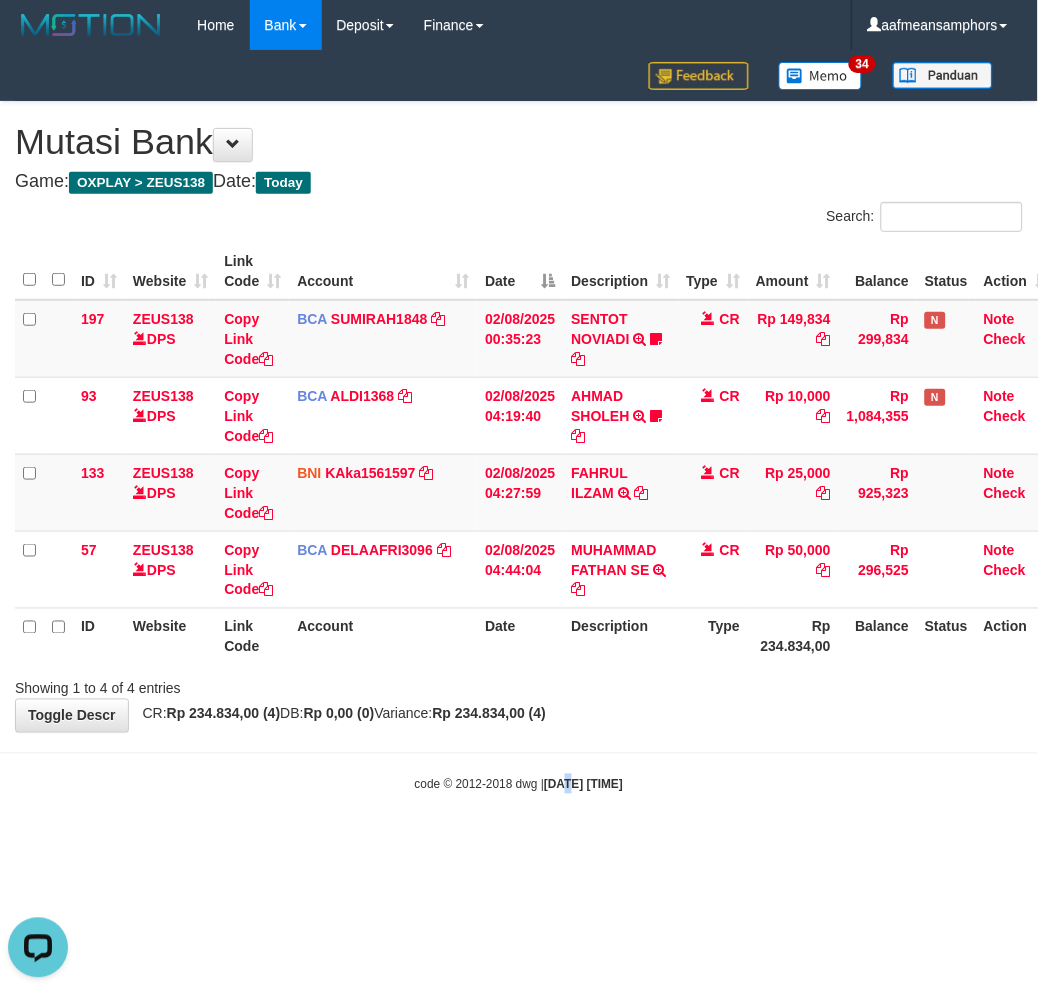 scroll, scrollTop: 0, scrollLeft: 0, axis: both 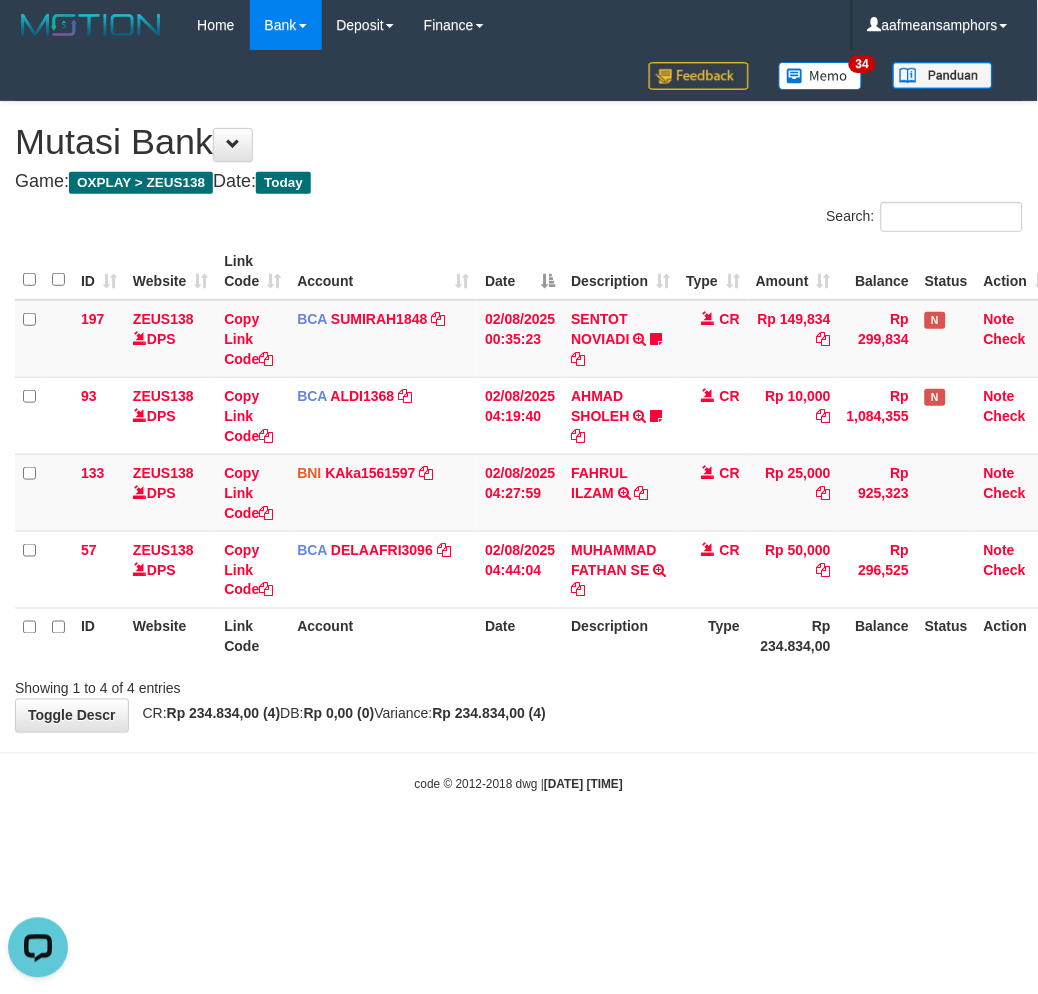 click on "Toggle navigation
Home
Bank
Account List
Load
By Website
Group
[OXPLAY]													ZEUS138
By Load Group (DPS)" at bounding box center [519, 422] 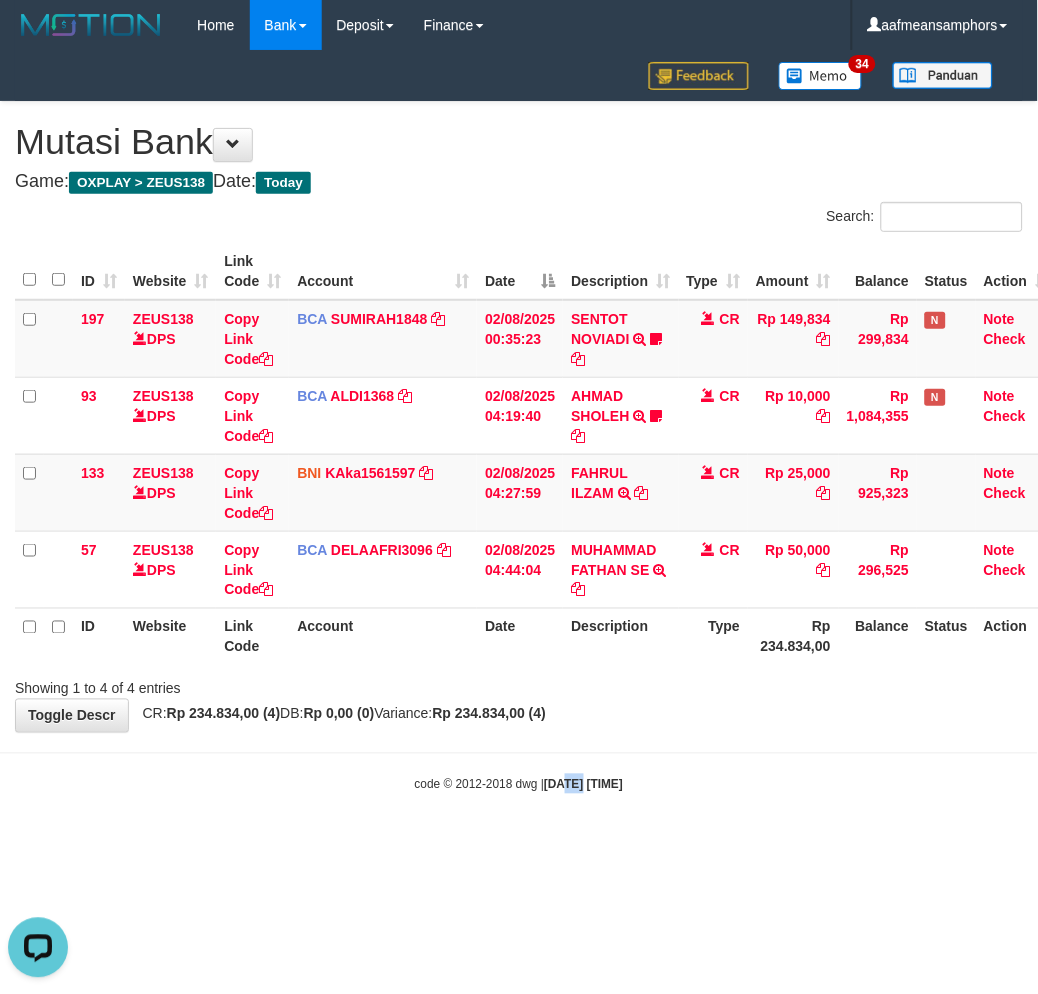 drag, startPoint x: 548, startPoint y: 801, endPoint x: 573, endPoint y: 784, distance: 30.232433 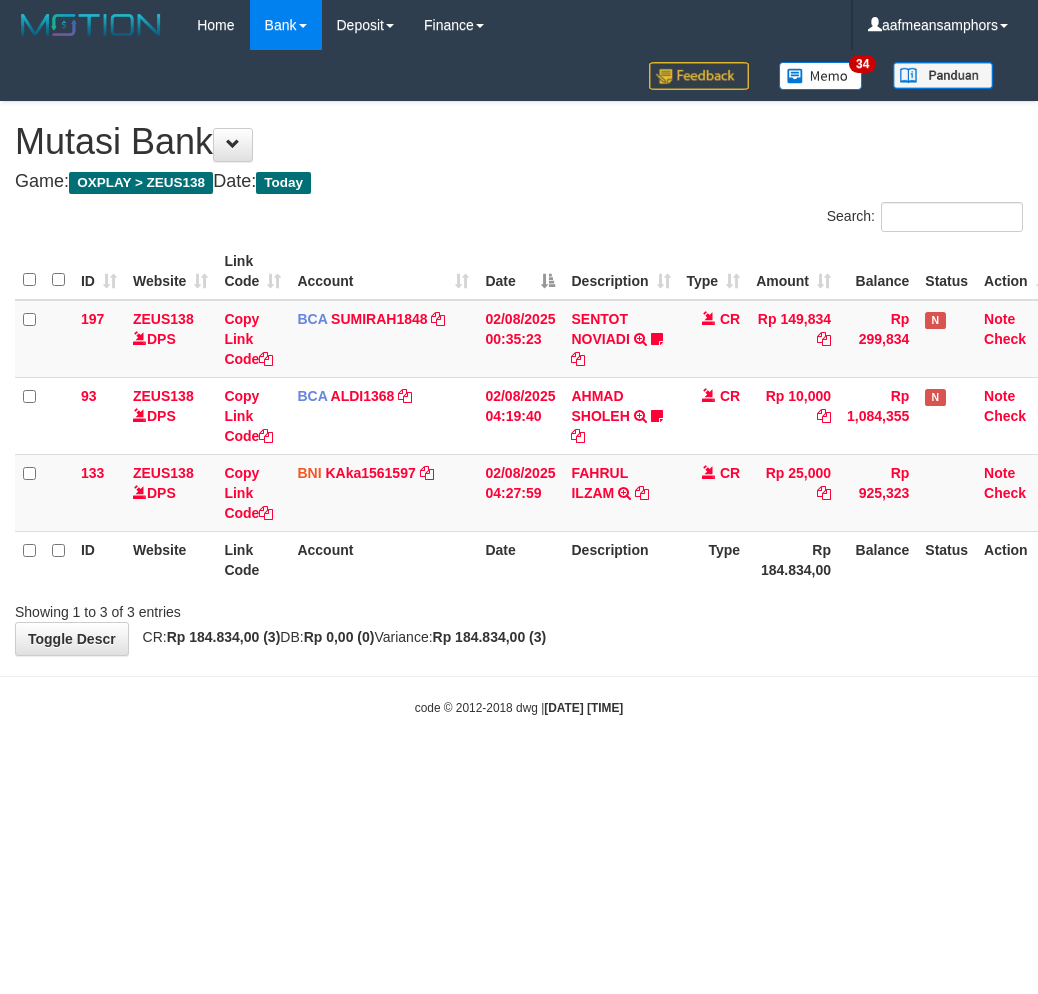 scroll, scrollTop: 0, scrollLeft: 0, axis: both 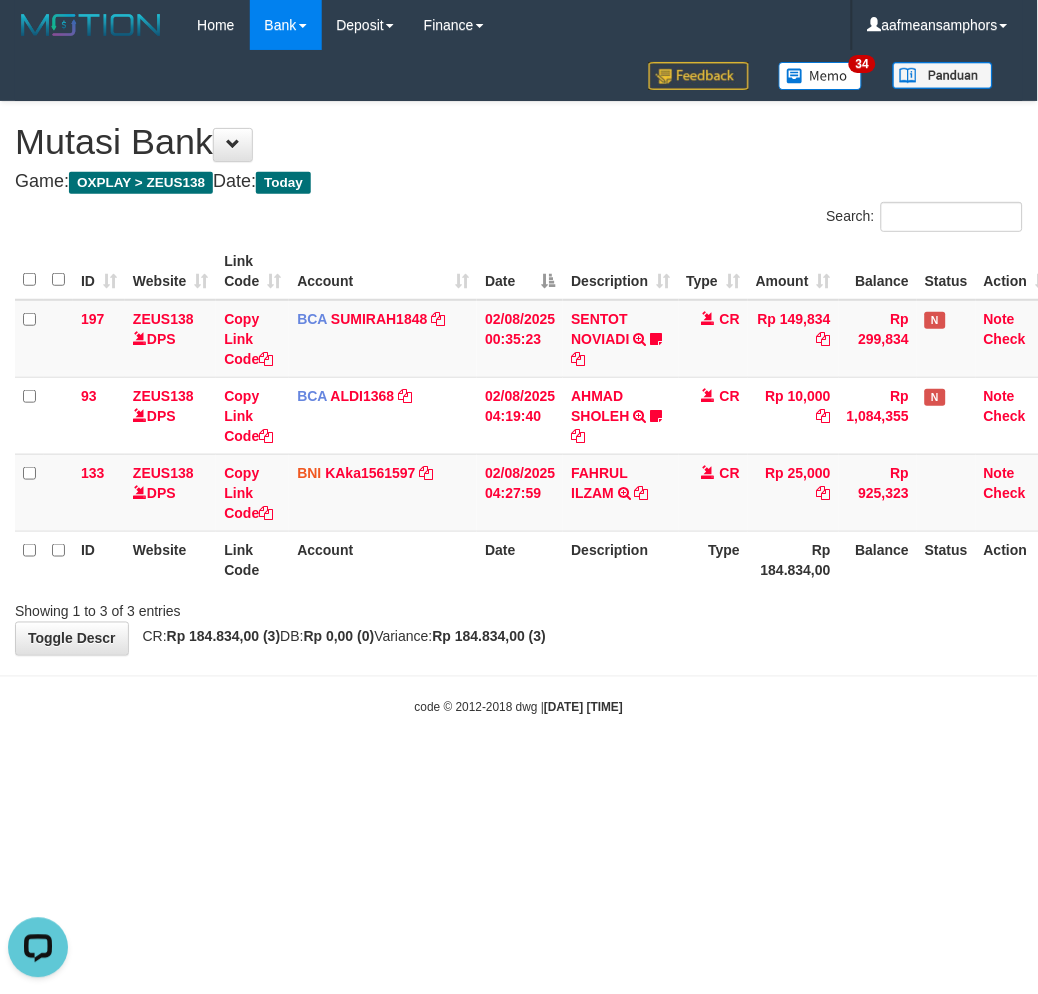 drag, startPoint x: 598, startPoint y: 786, endPoint x: 632, endPoint y: 778, distance: 34.928497 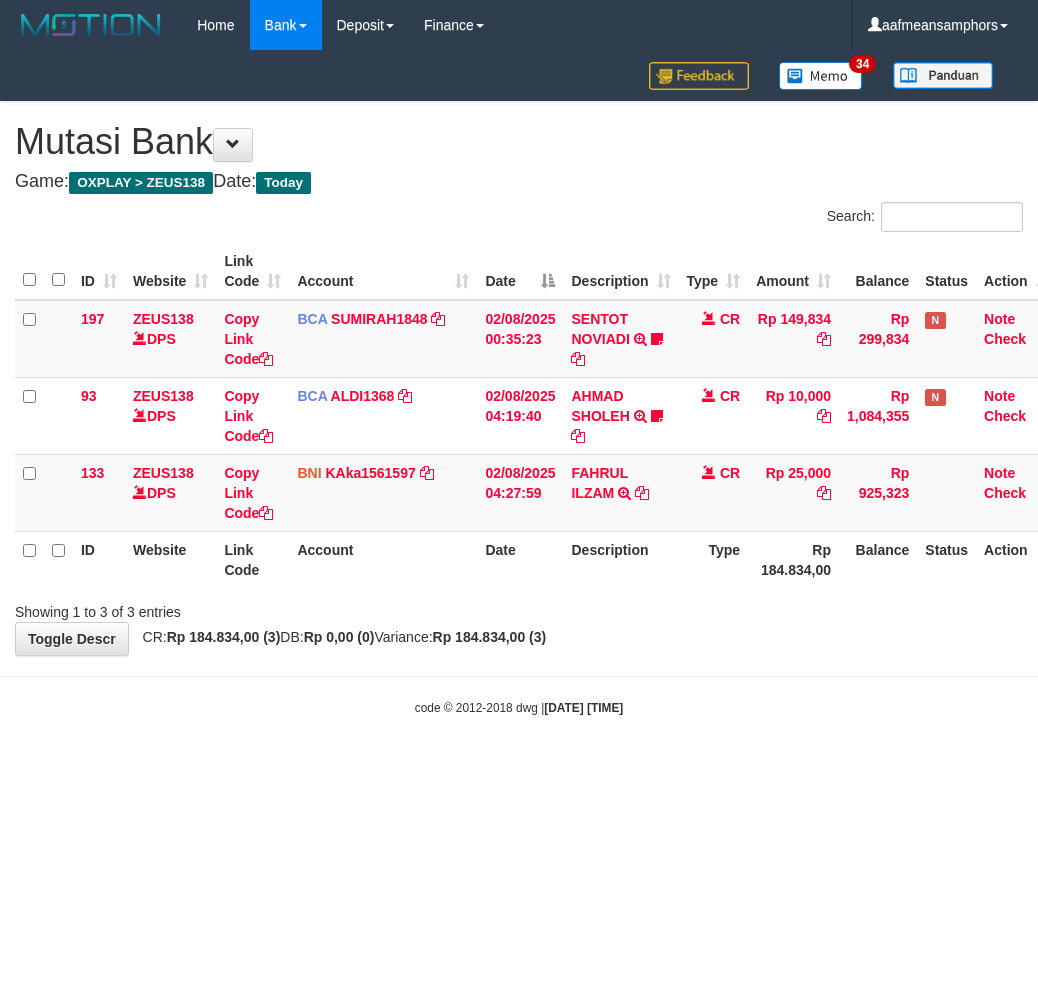 scroll, scrollTop: 0, scrollLeft: 0, axis: both 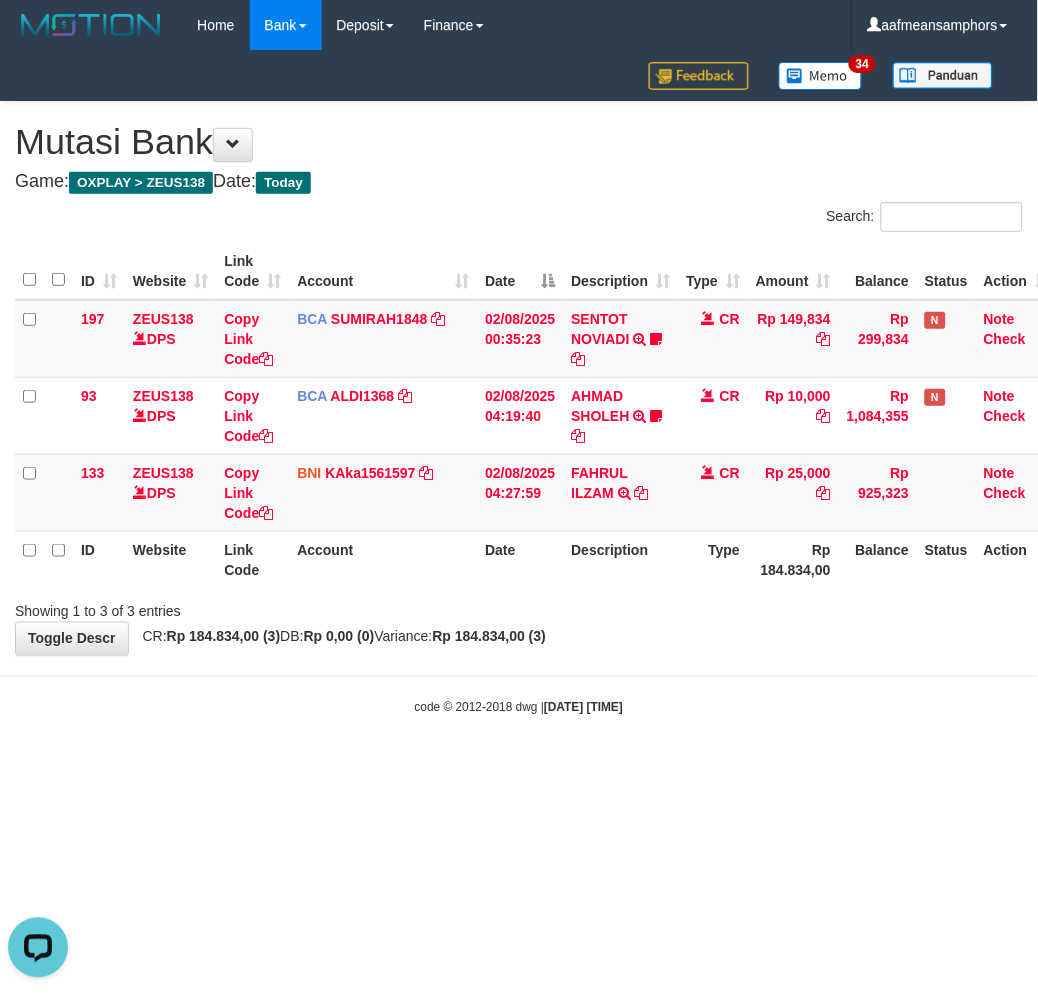 click on "code © 2012-2018 dwg |  2025/08/02 04:44:32" at bounding box center [519, 707] 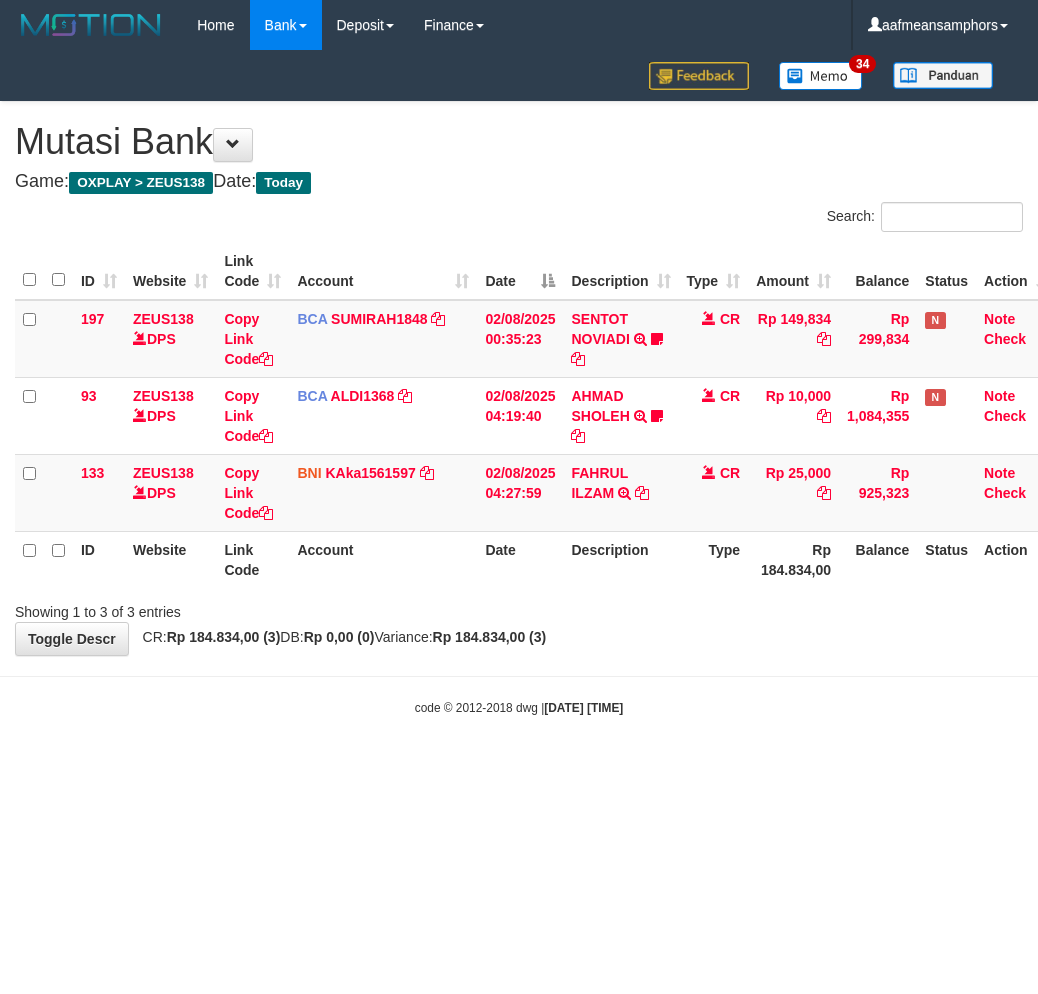 scroll, scrollTop: 0, scrollLeft: 0, axis: both 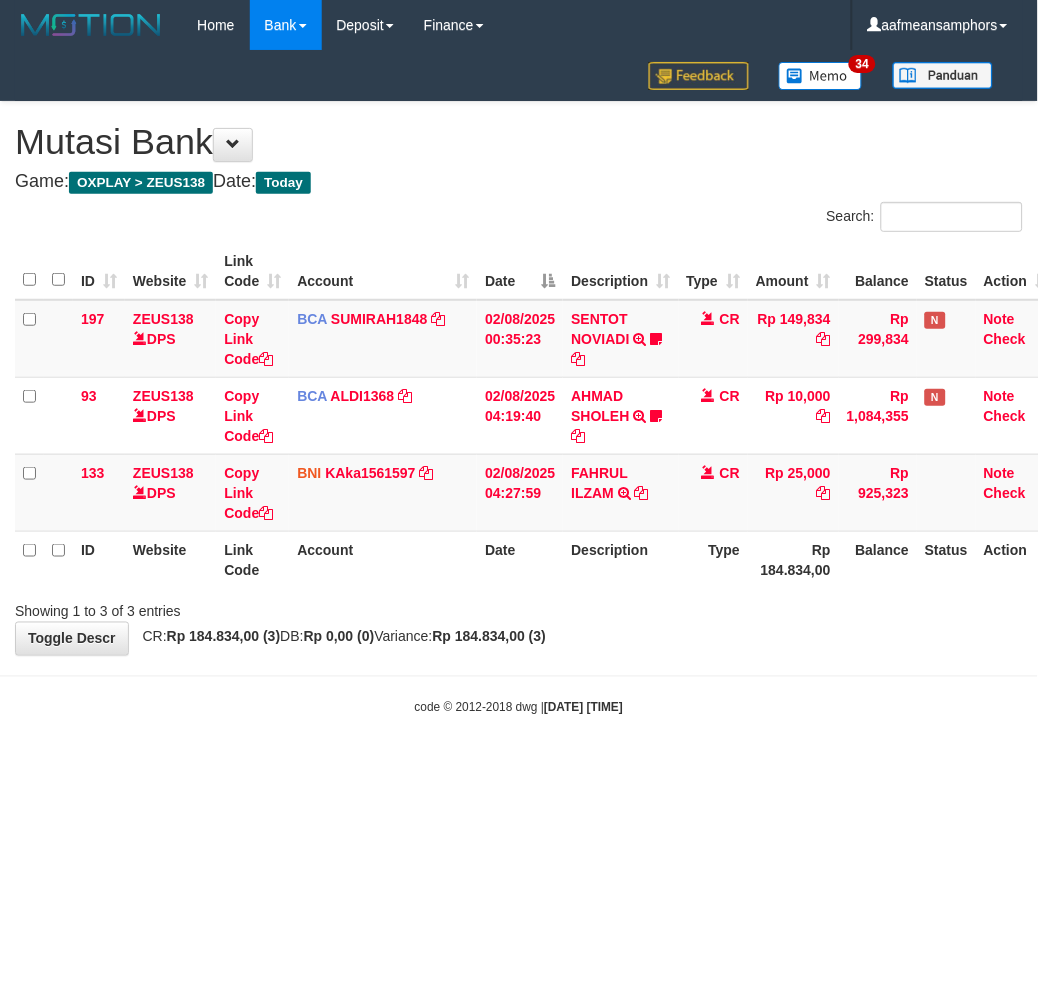 click on "code © [YEAR]-[YEAR] dwg |  [DATE] [TIME]" at bounding box center [519, 707] 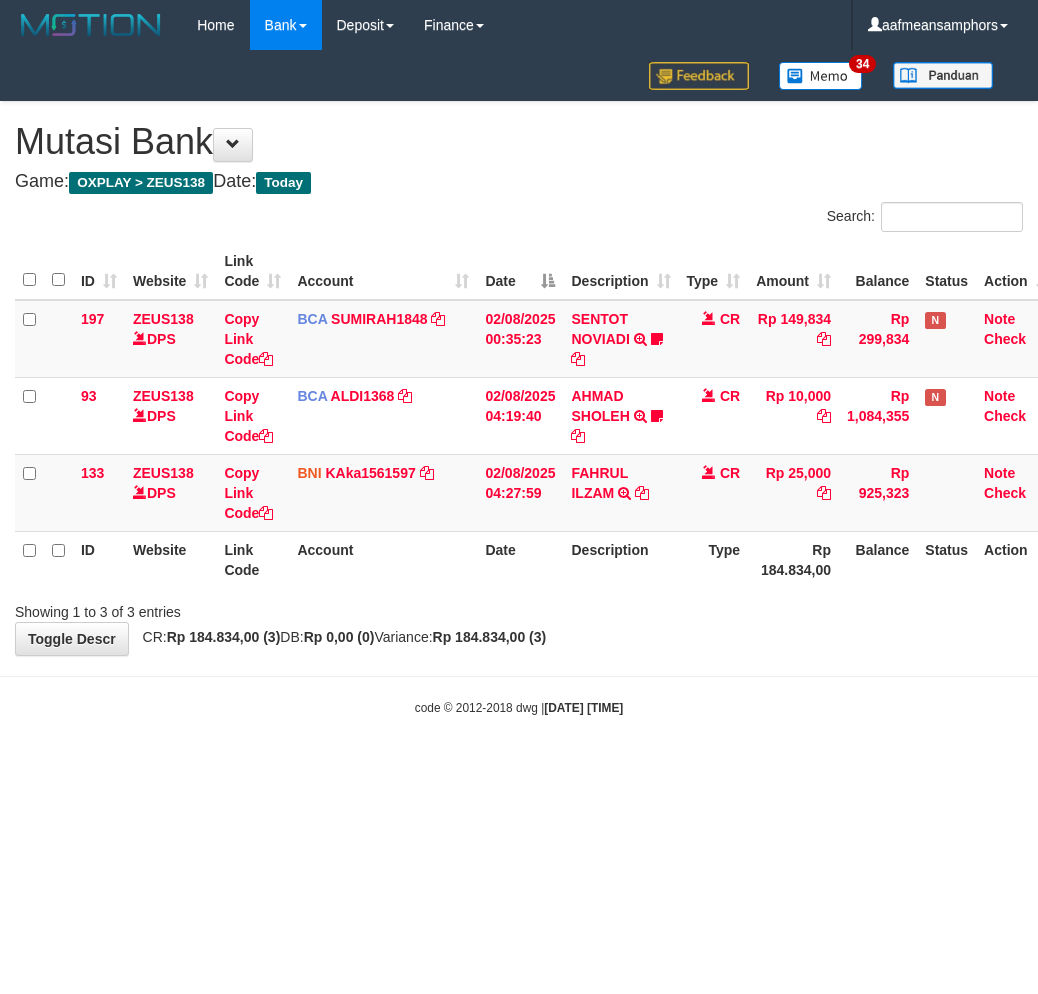scroll, scrollTop: 0, scrollLeft: 0, axis: both 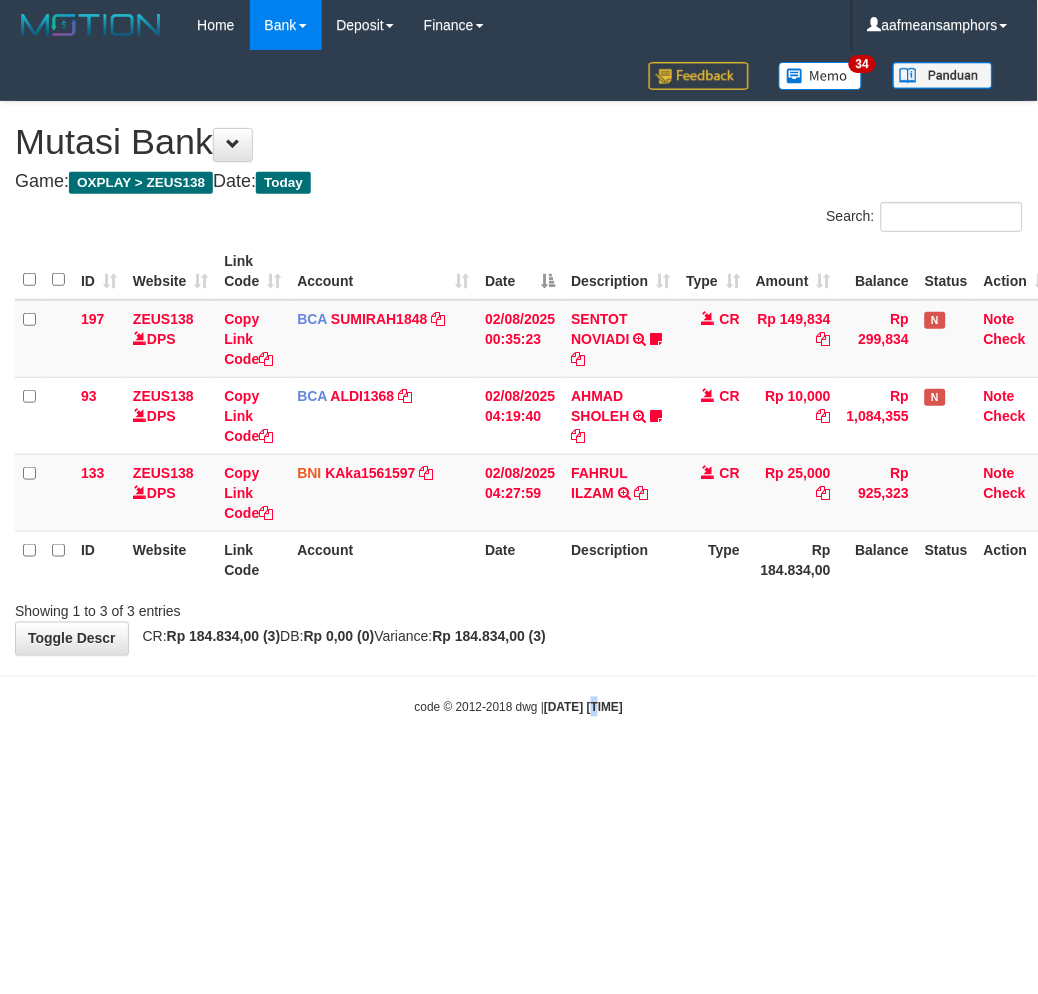 click on "Toggle navigation
Home
Bank
Account List
Load
By Website
Group
[OXPLAY]													ZEUS138
By Load Group (DPS)" at bounding box center (519, 383) 